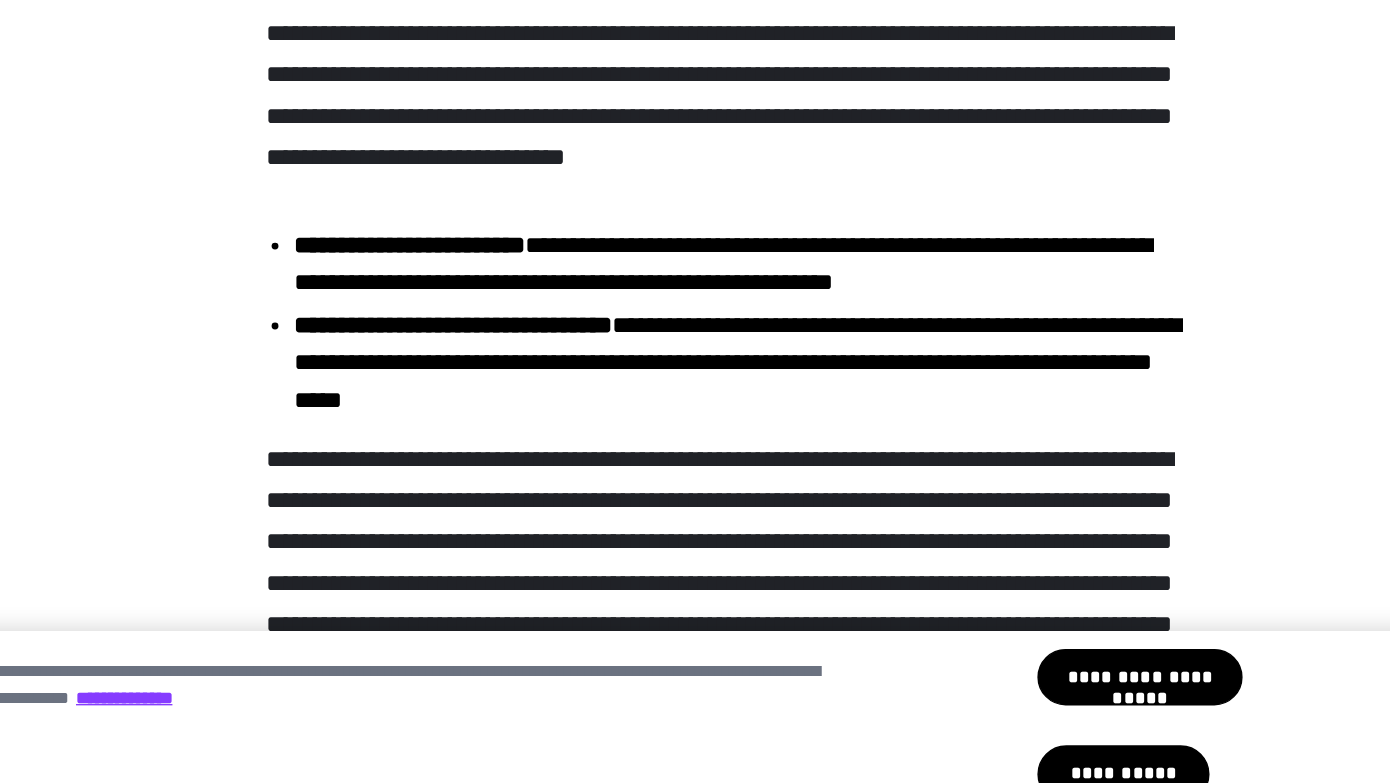 scroll, scrollTop: 800, scrollLeft: 0, axis: vertical 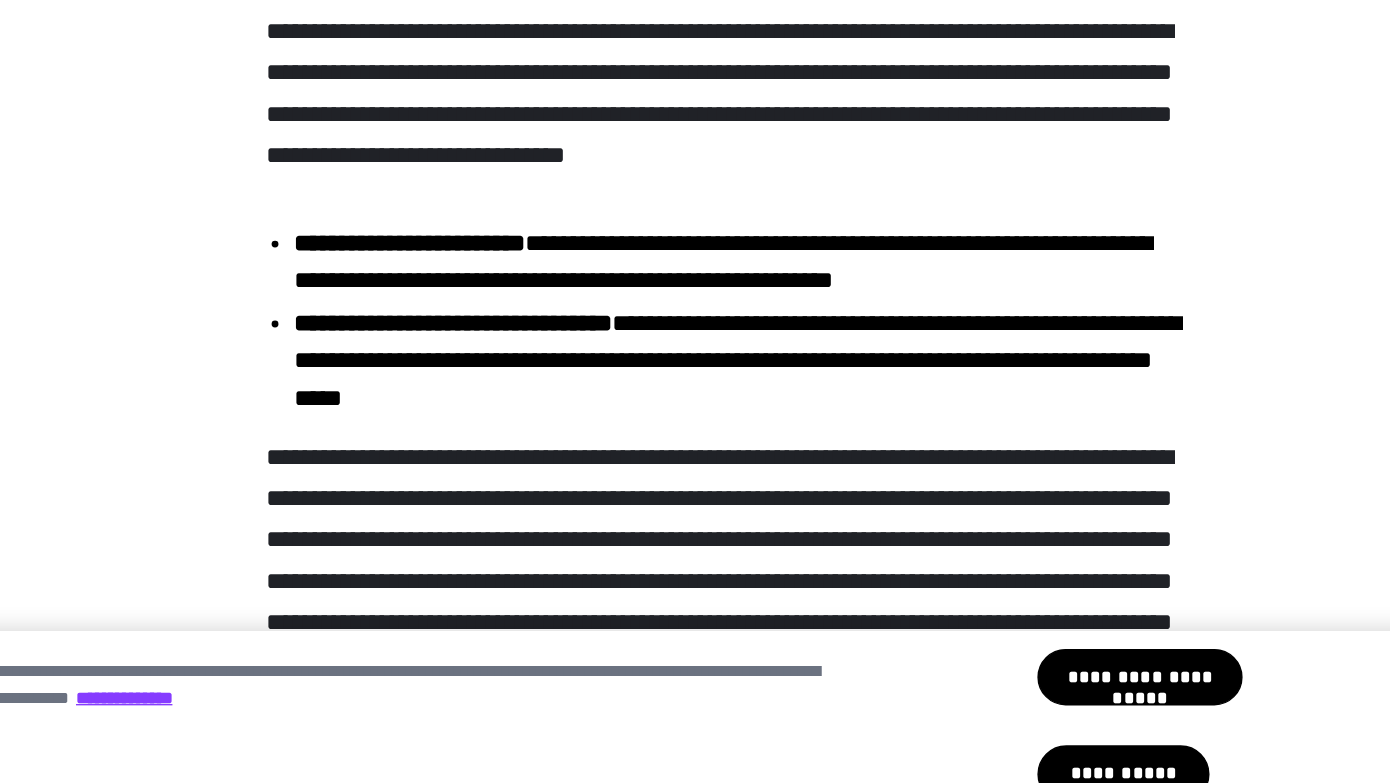 click on "**********" at bounding box center [695, 6932] 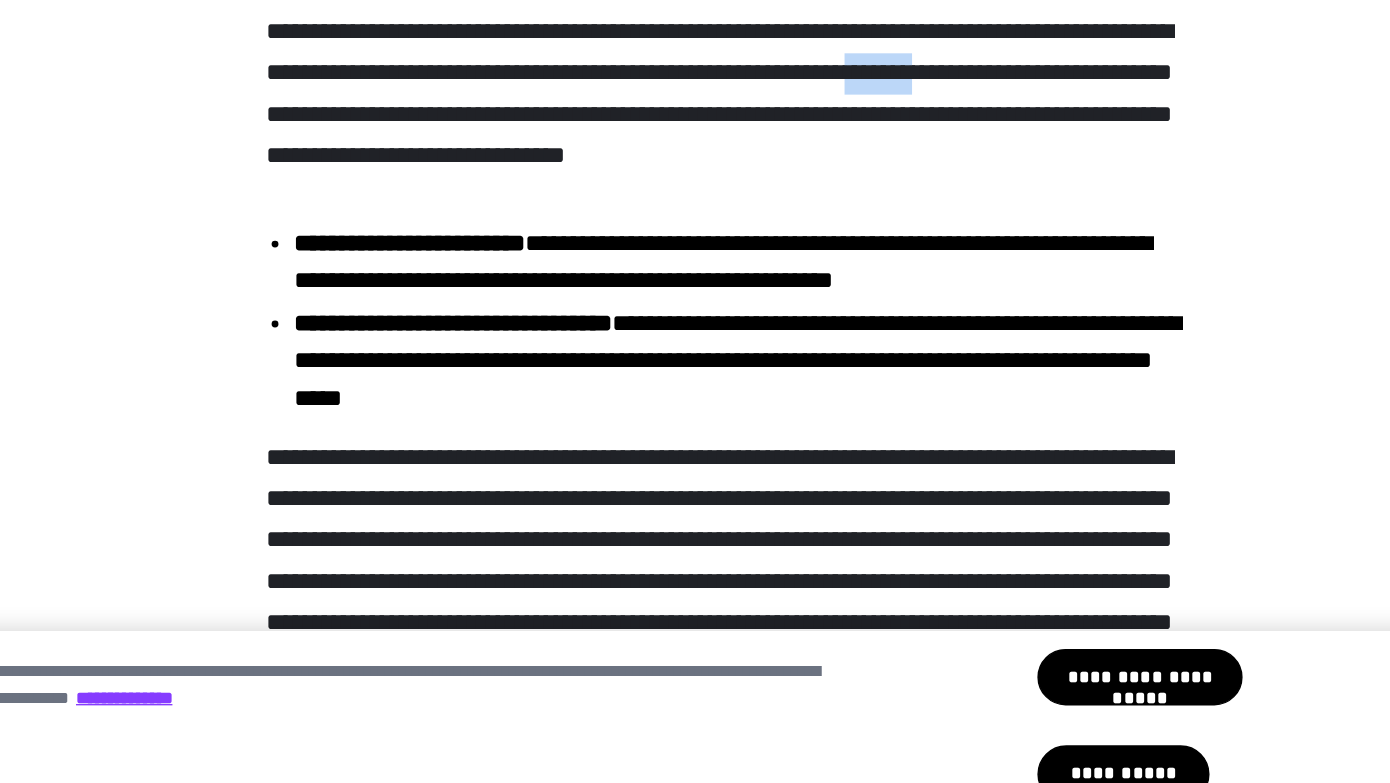 click on "**********" at bounding box center (695, 6932) 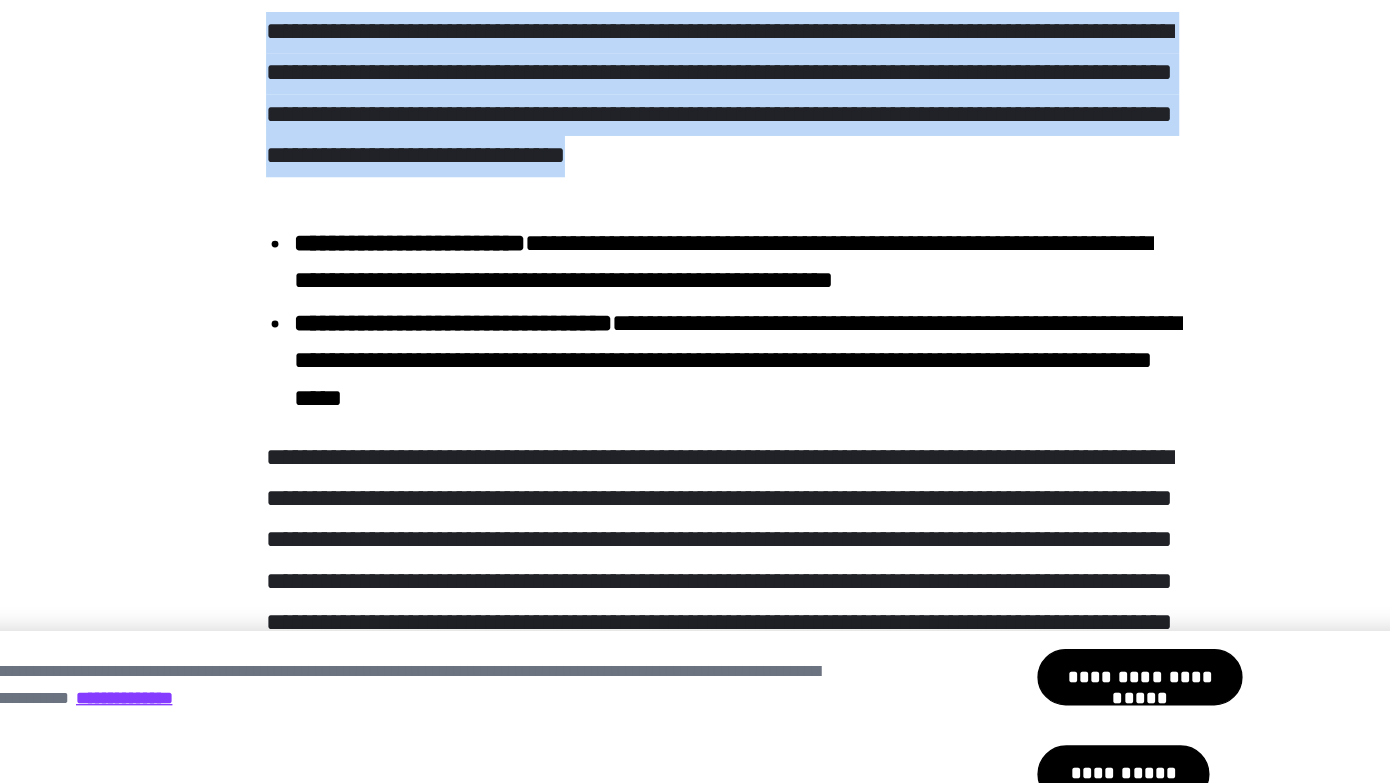 click on "**********" at bounding box center (695, 6932) 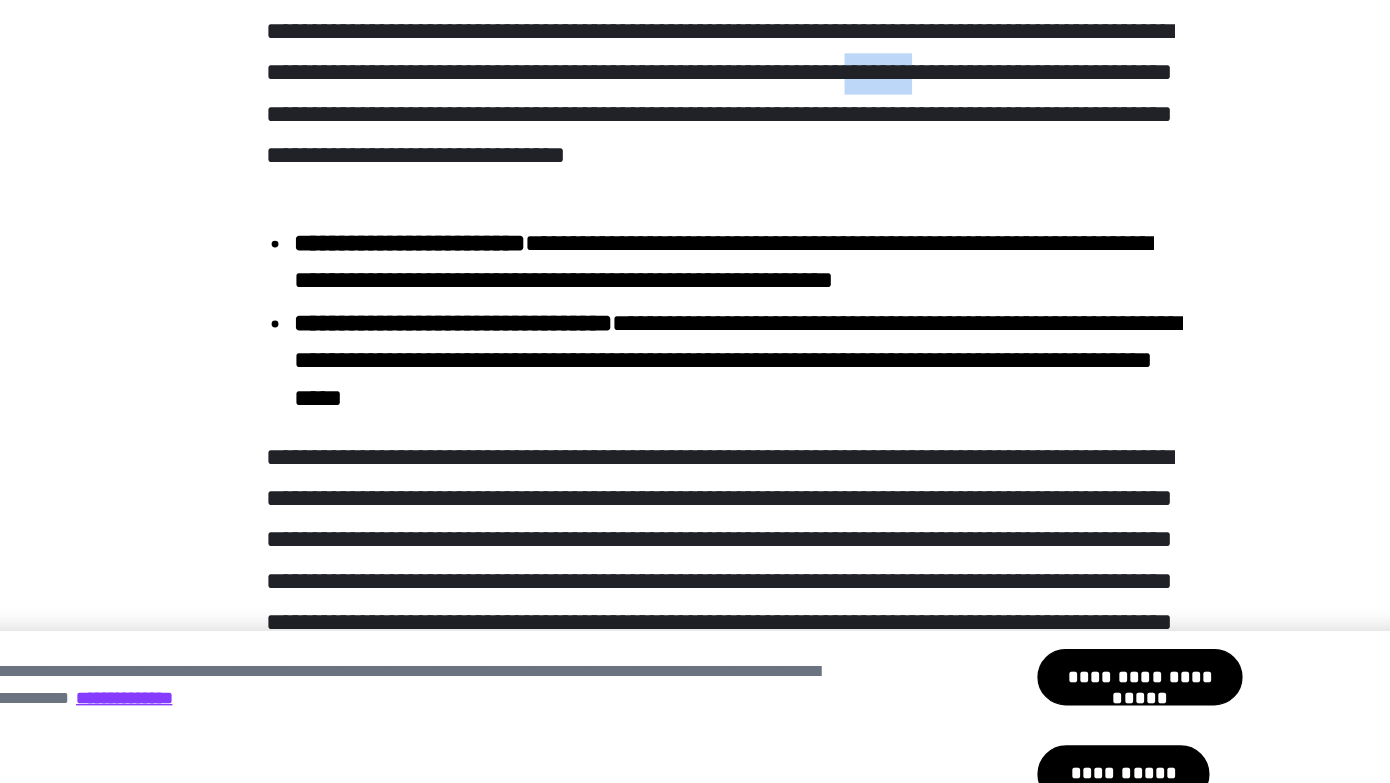 click on "**********" at bounding box center (695, 6932) 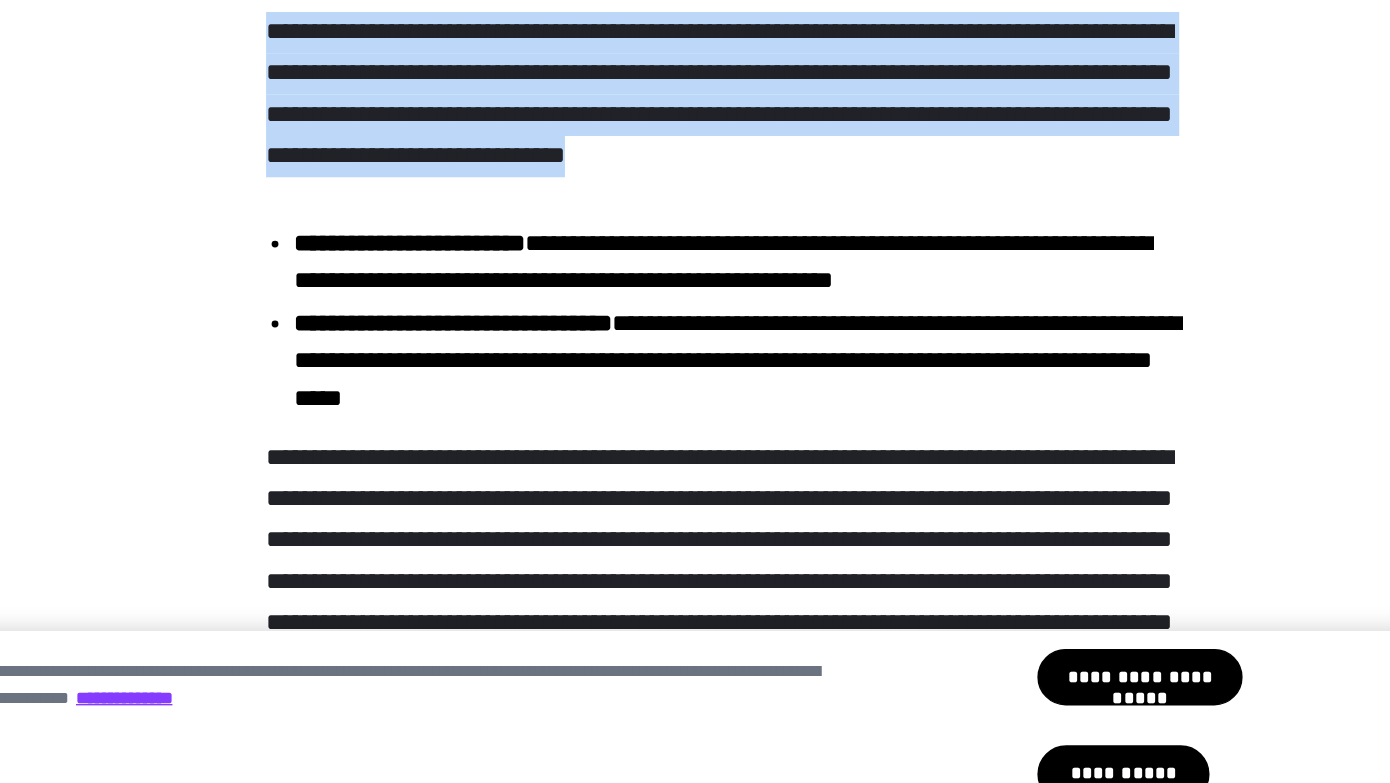 click on "**********" at bounding box center [695, 6932] 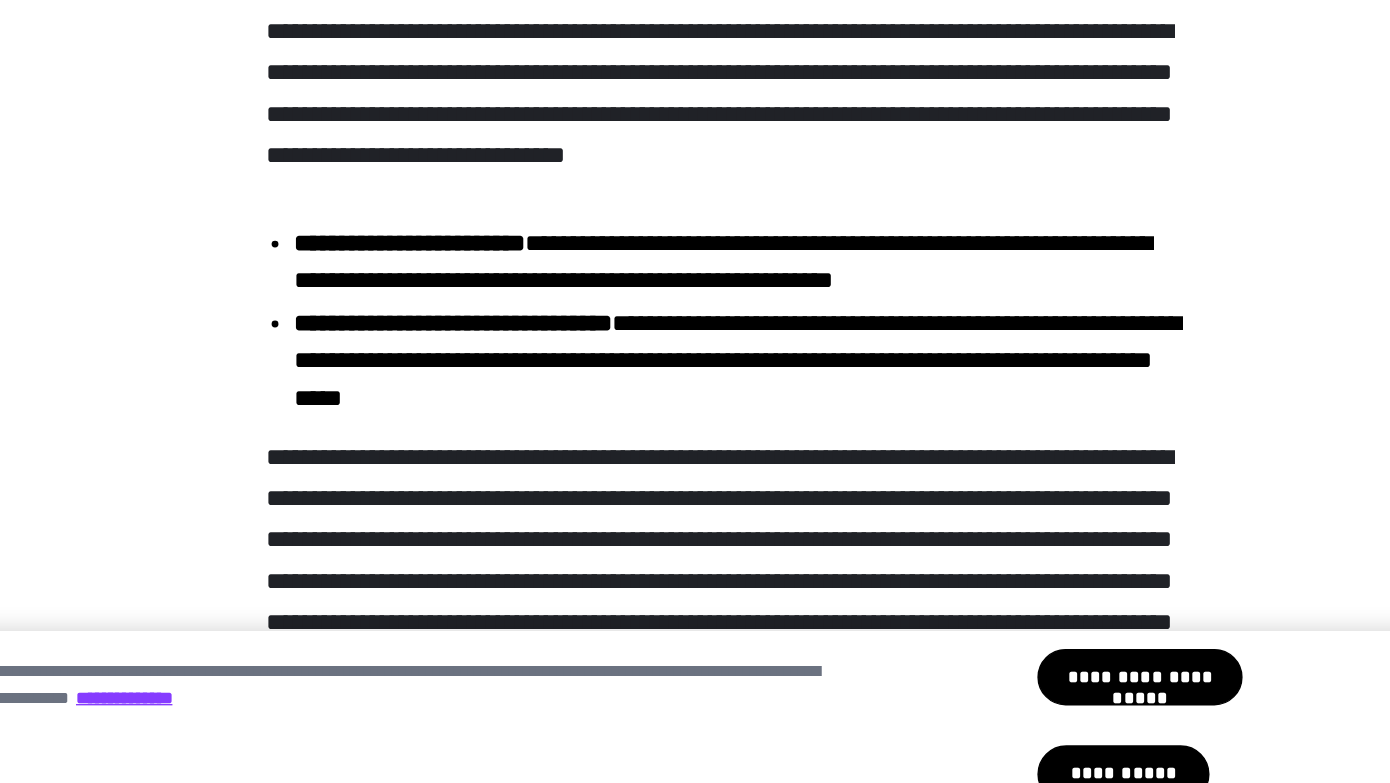 click on "**********" at bounding box center [695, 6932] 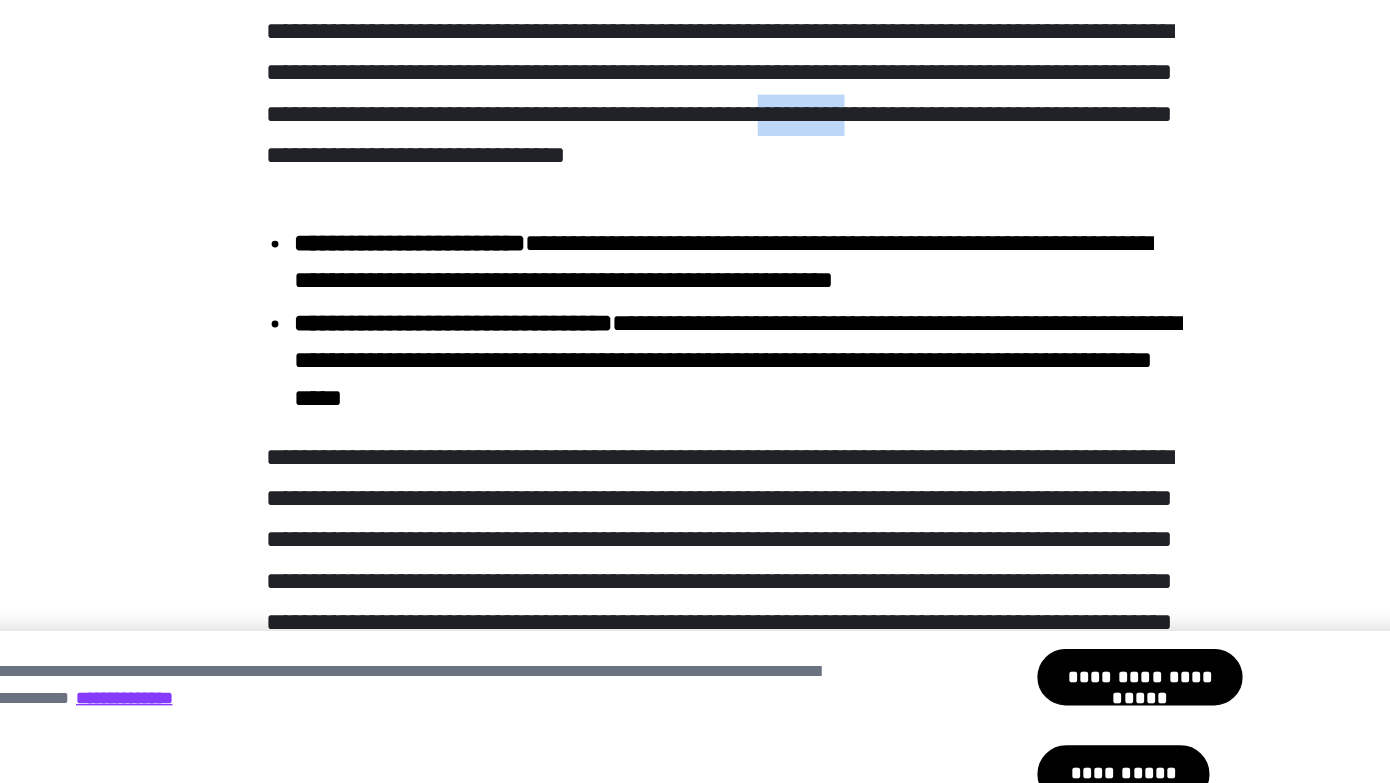click on "**********" at bounding box center [695, 6932] 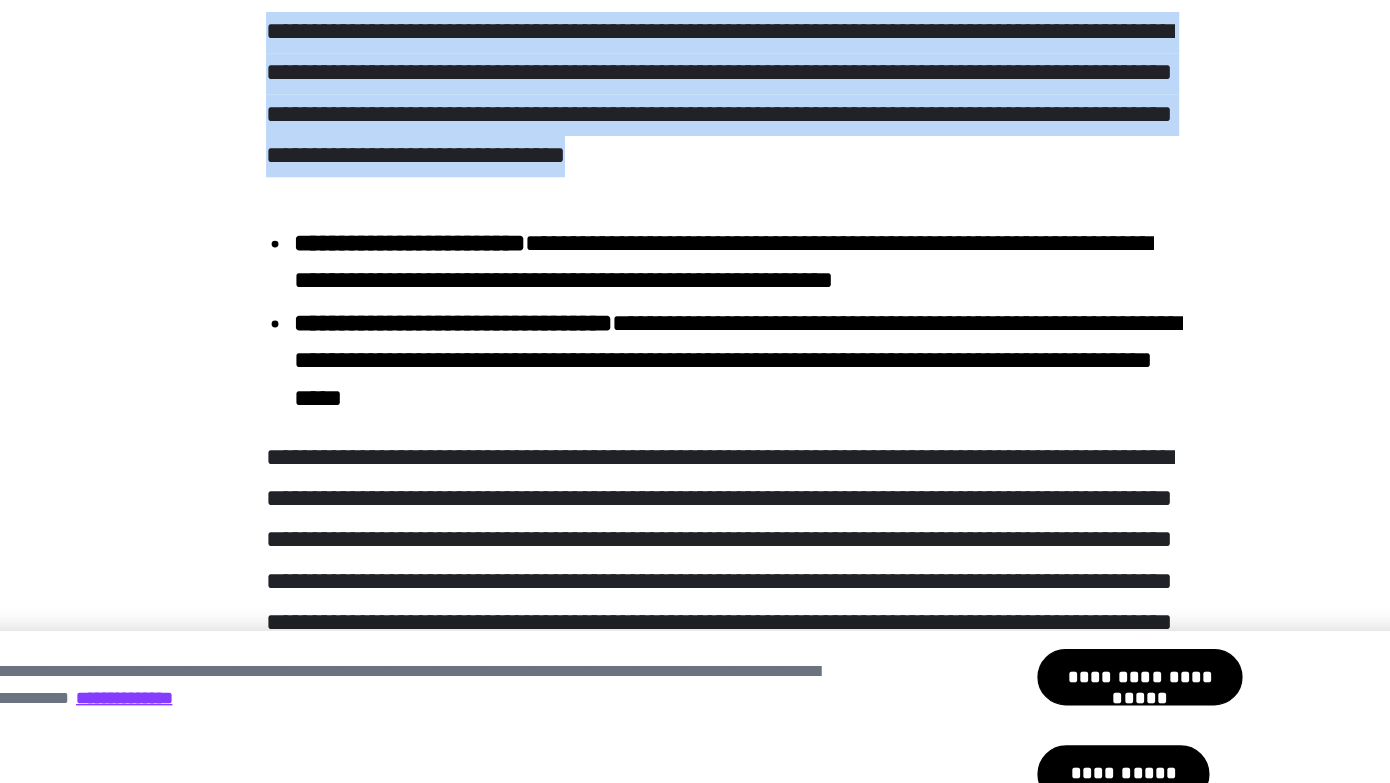 click on "**********" at bounding box center [695, 6932] 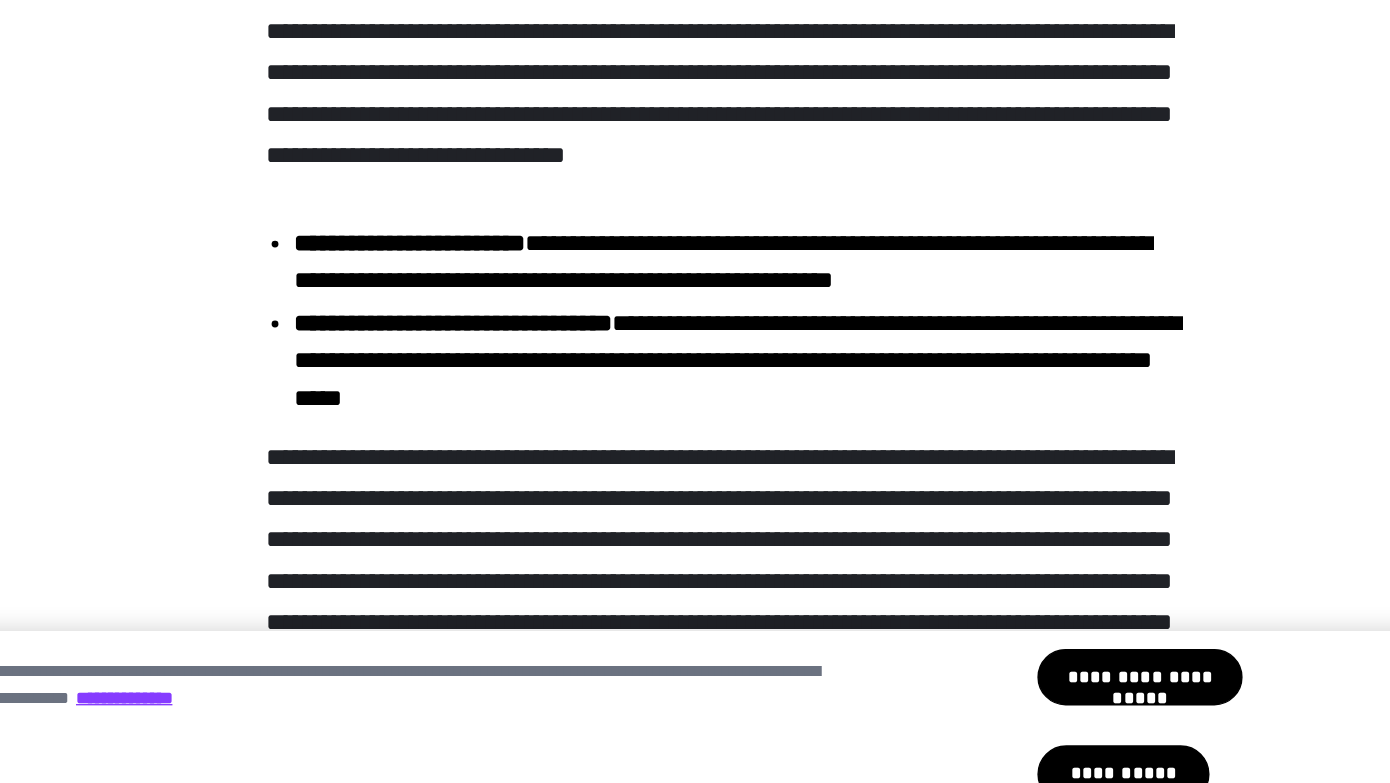 click on "**********" at bounding box center [695, 6932] 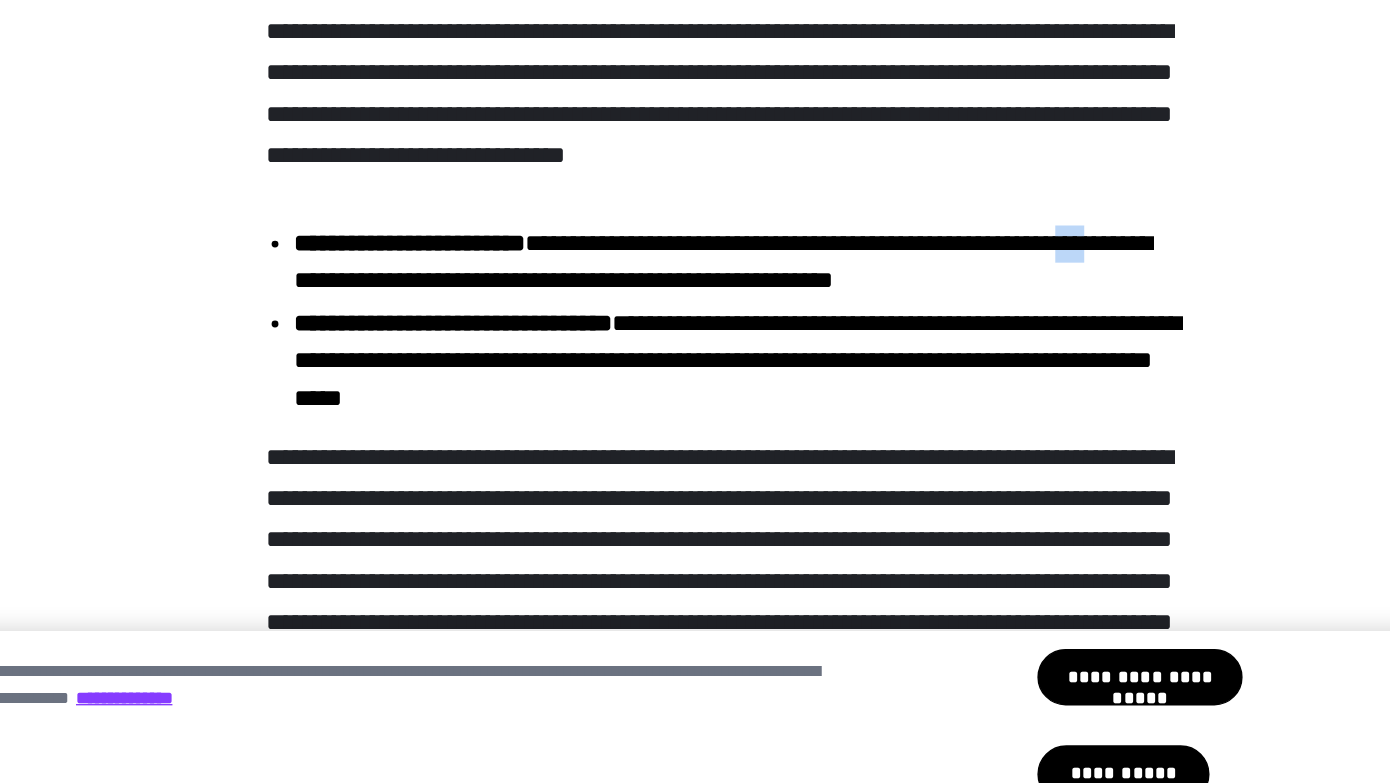 click on "**********" at bounding box center [695, 6932] 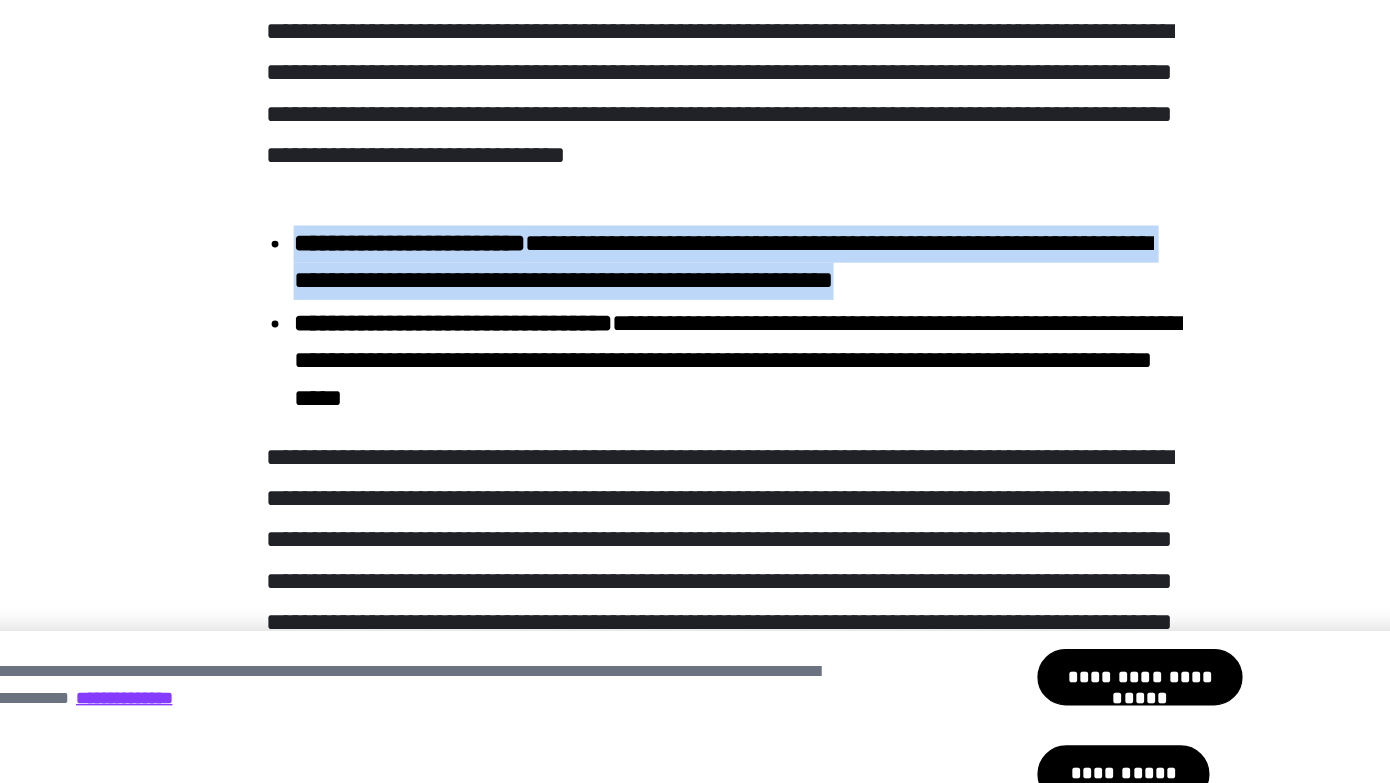 click on "**********" at bounding box center [695, 6932] 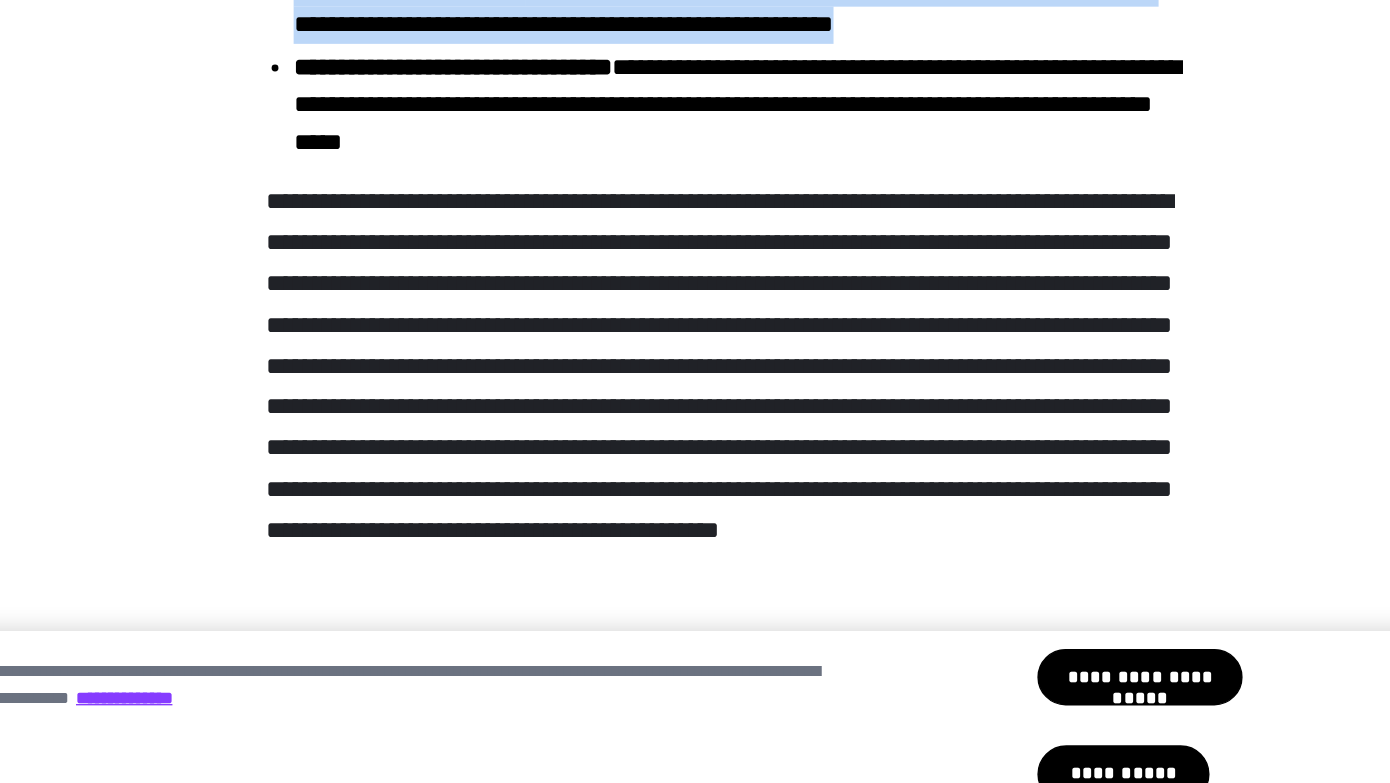 scroll, scrollTop: 987, scrollLeft: 0, axis: vertical 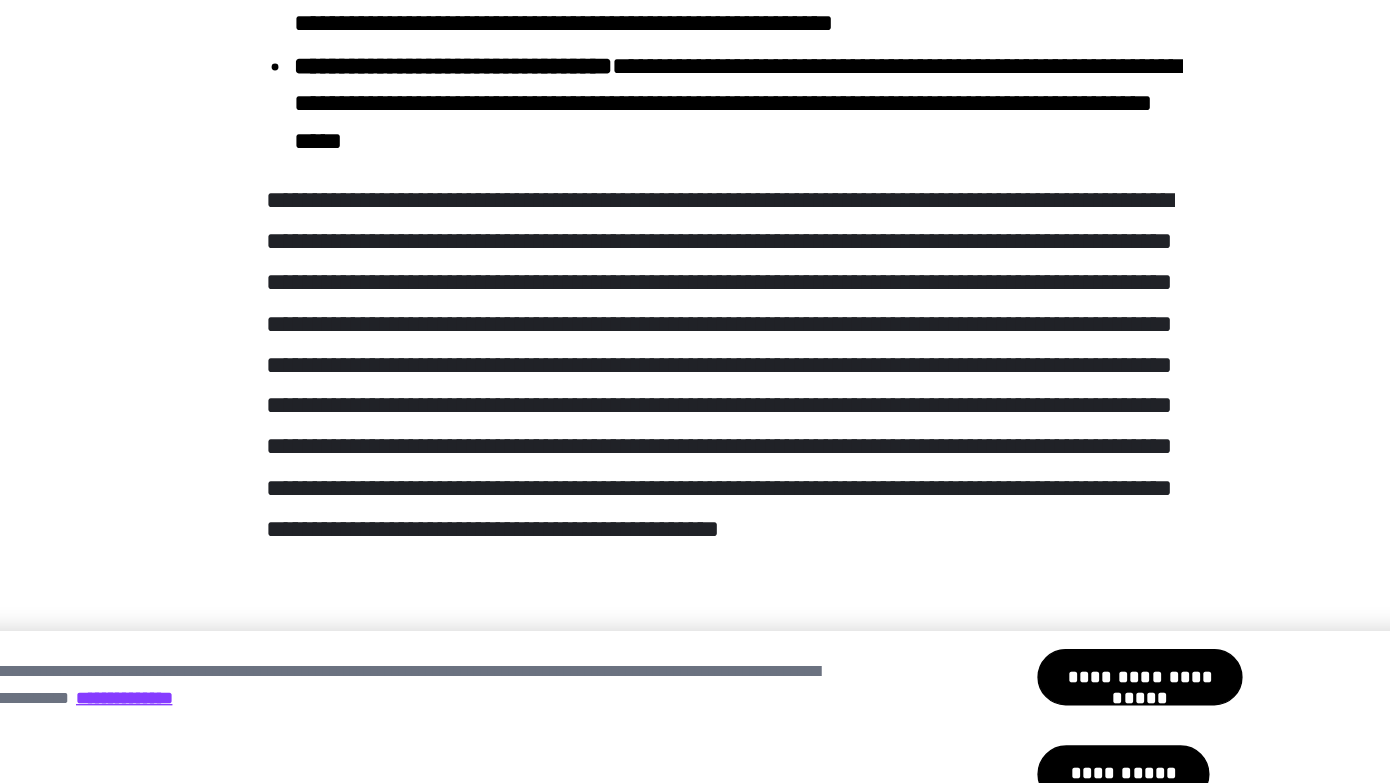 click on "**********" at bounding box center (695, 6745) 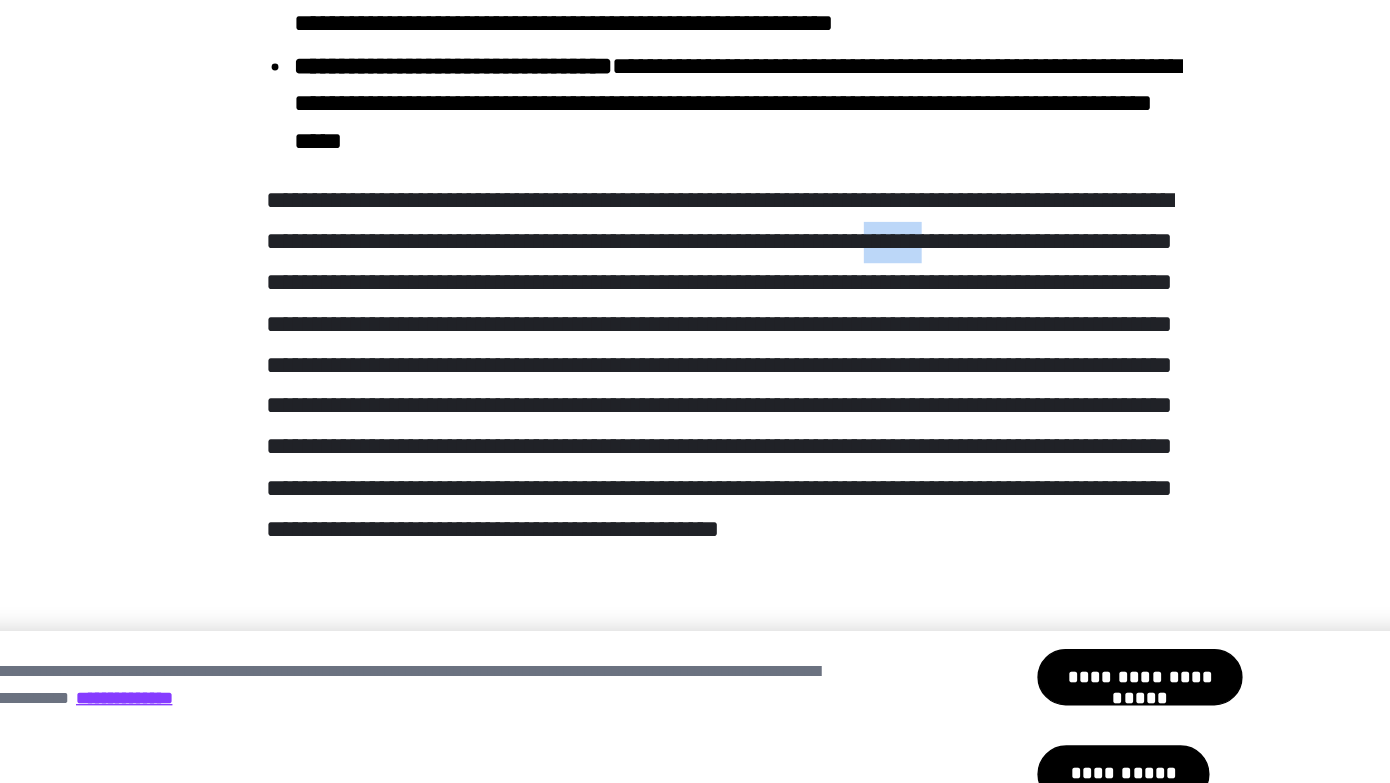 click on "**********" at bounding box center (695, 6745) 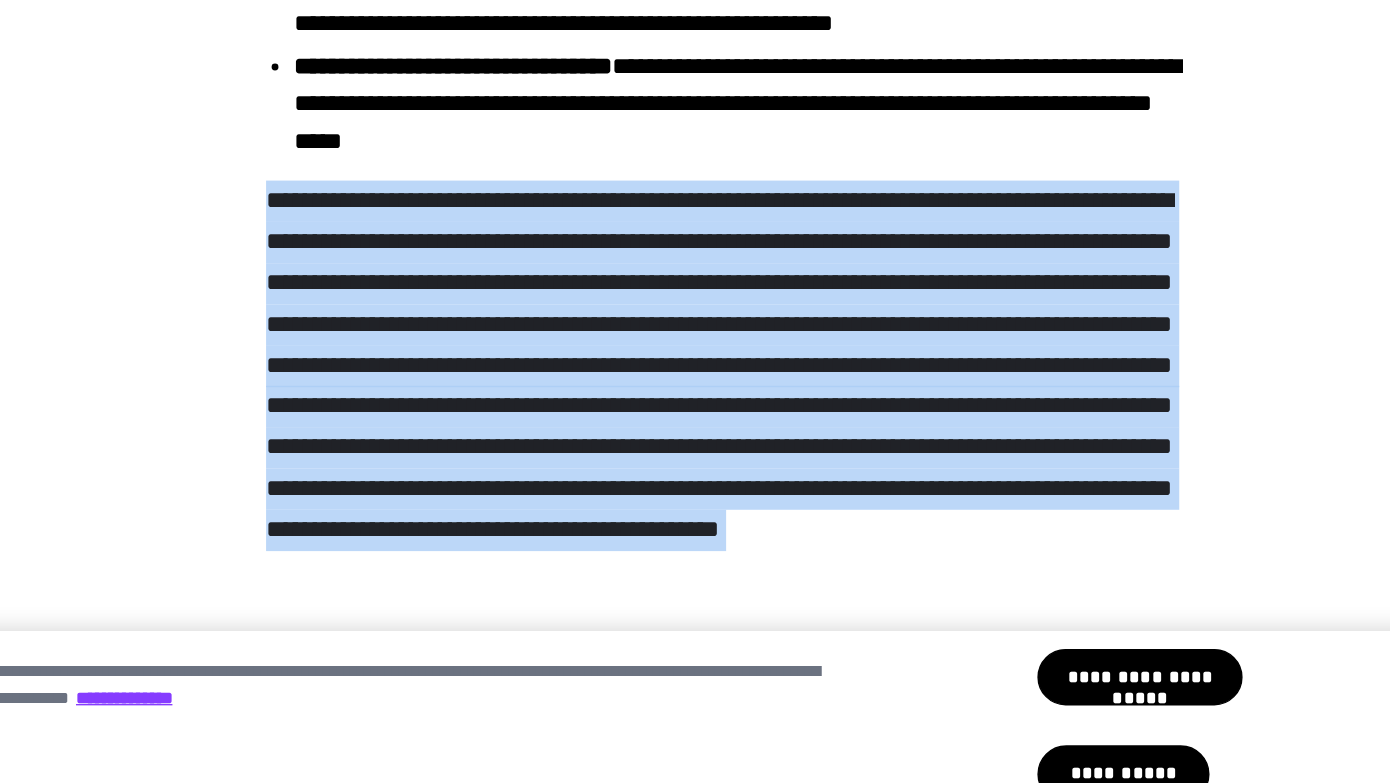 click on "**********" at bounding box center (695, 6745) 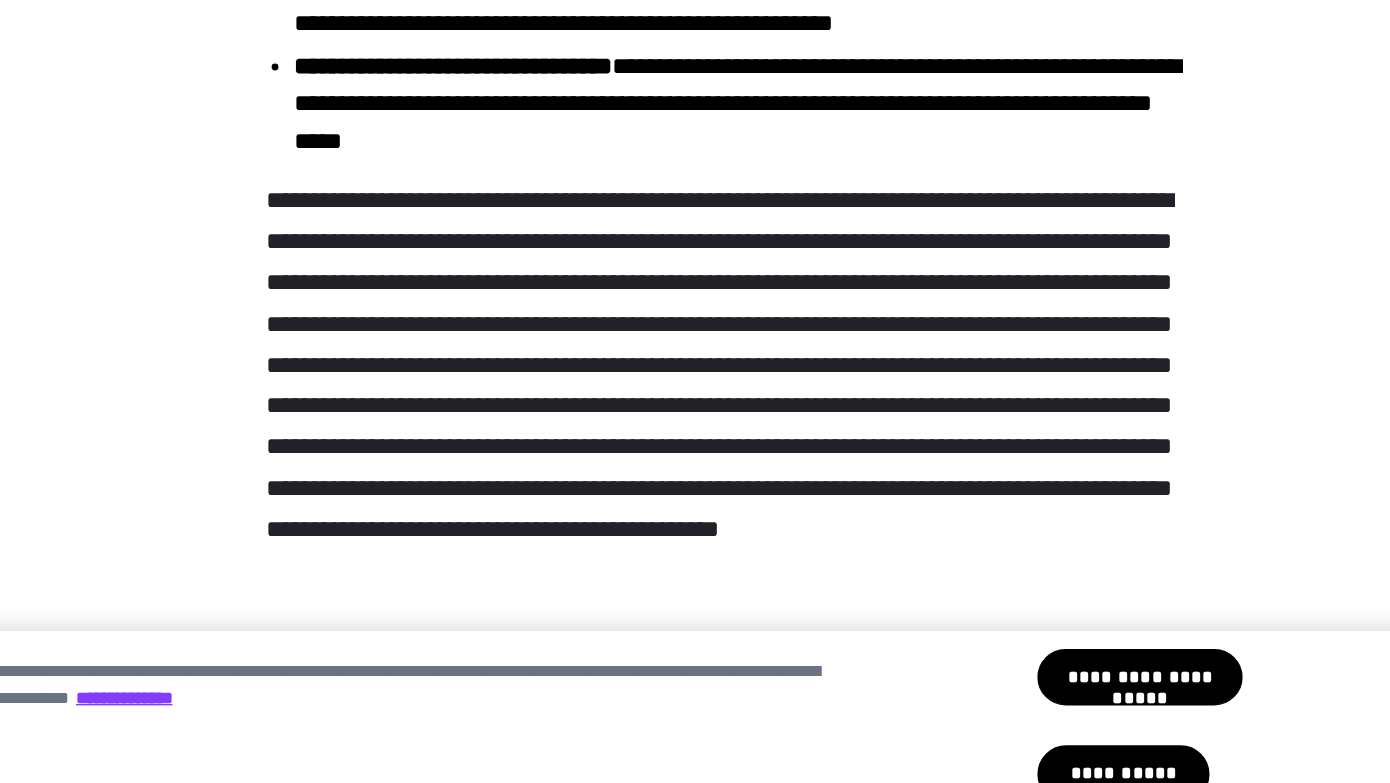 click on "**********" at bounding box center [695, 6745] 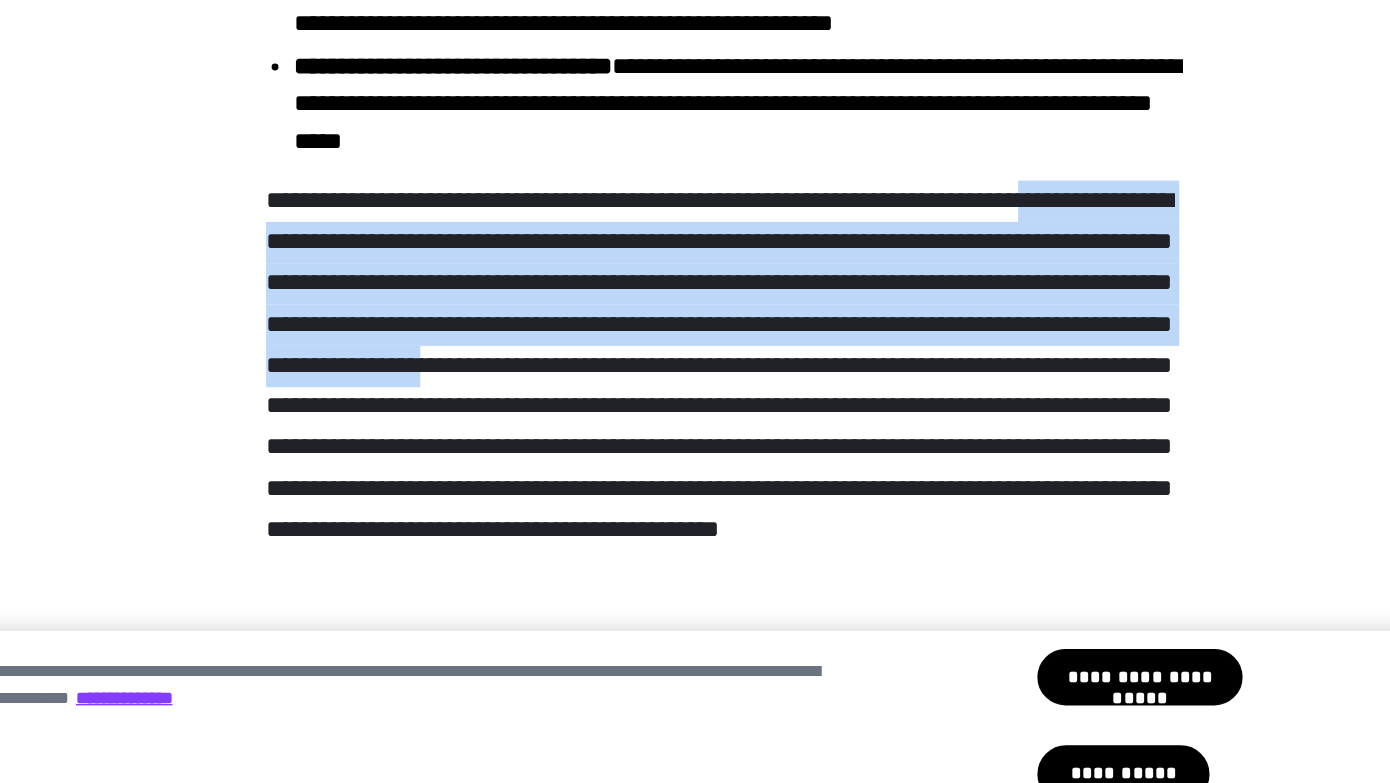 drag, startPoint x: 314, startPoint y: 580, endPoint x: 289, endPoint y: 437, distance: 145.16887 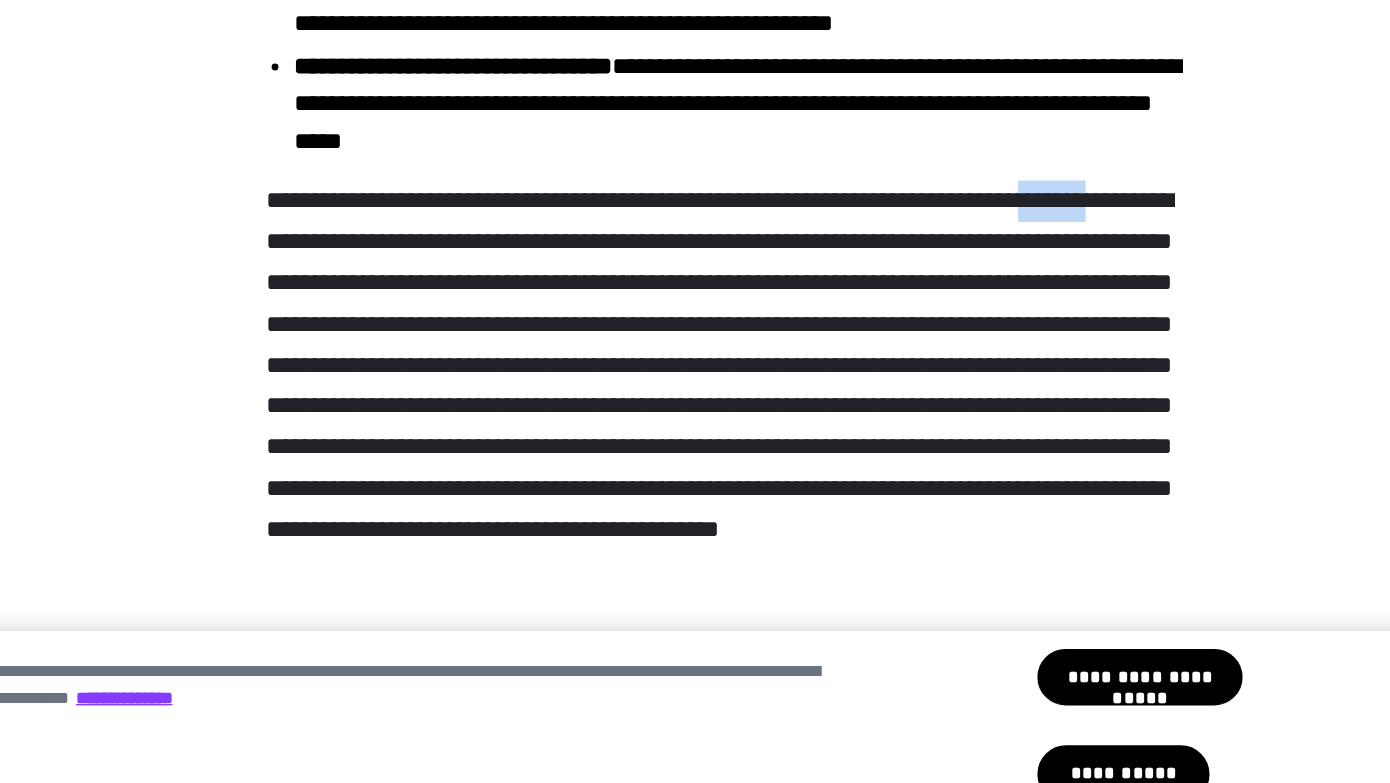click on "**********" at bounding box center [695, 6745] 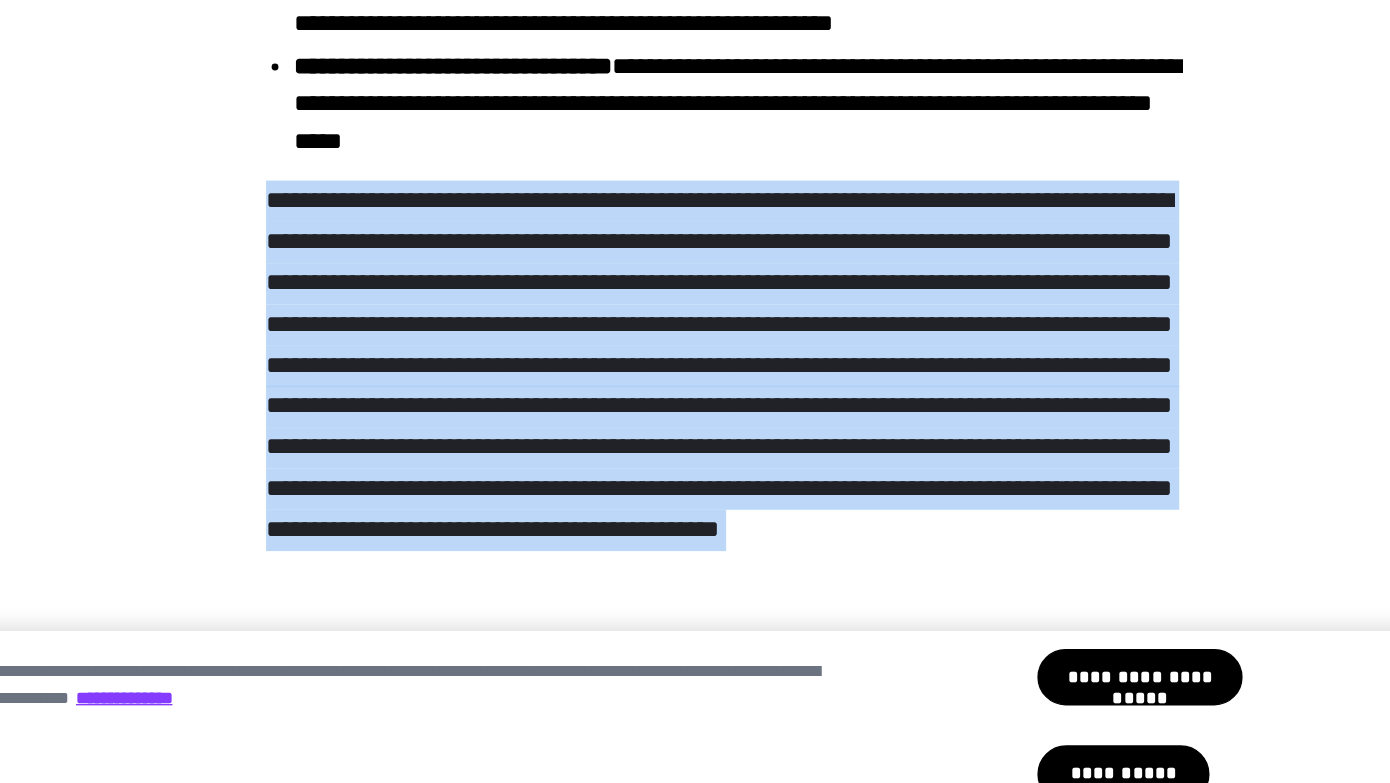 click on "**********" at bounding box center [695, 6745] 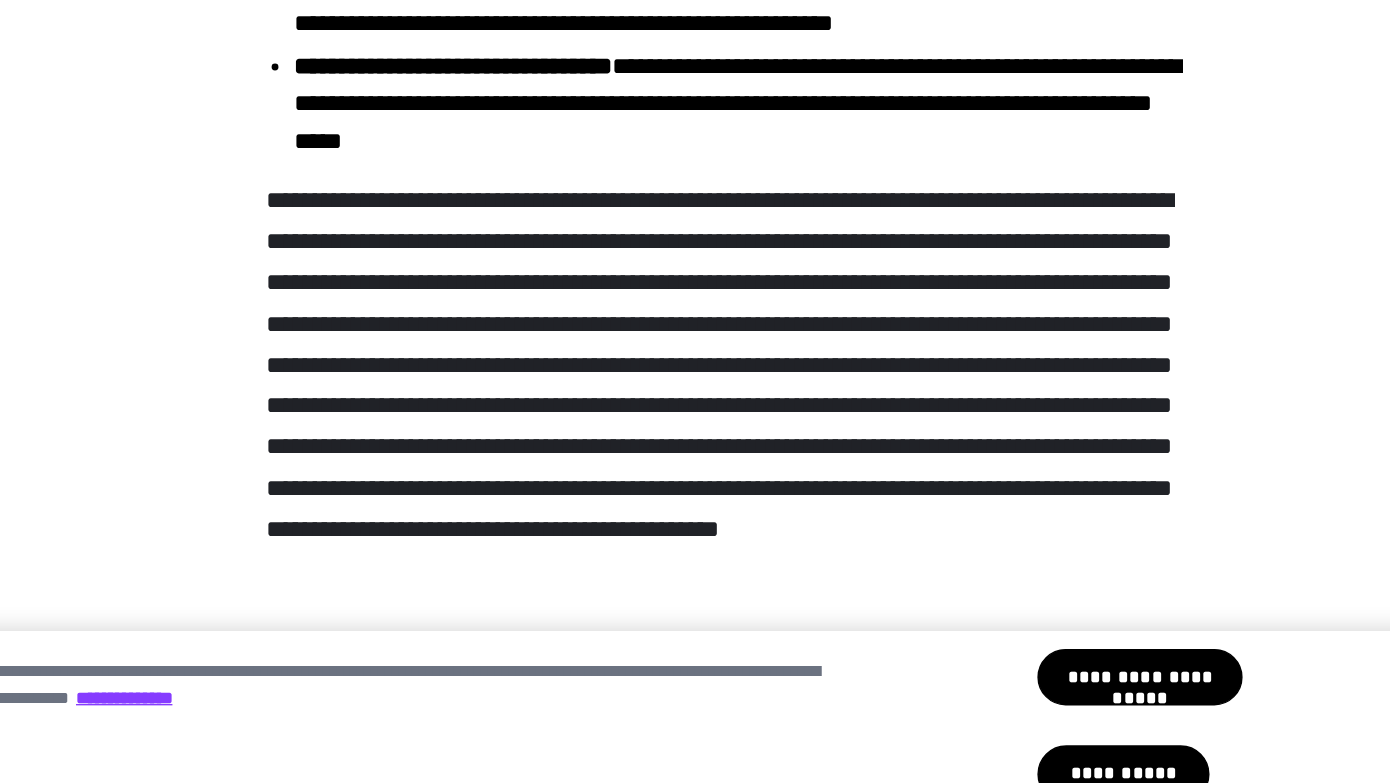click on "**********" at bounding box center (695, 6745) 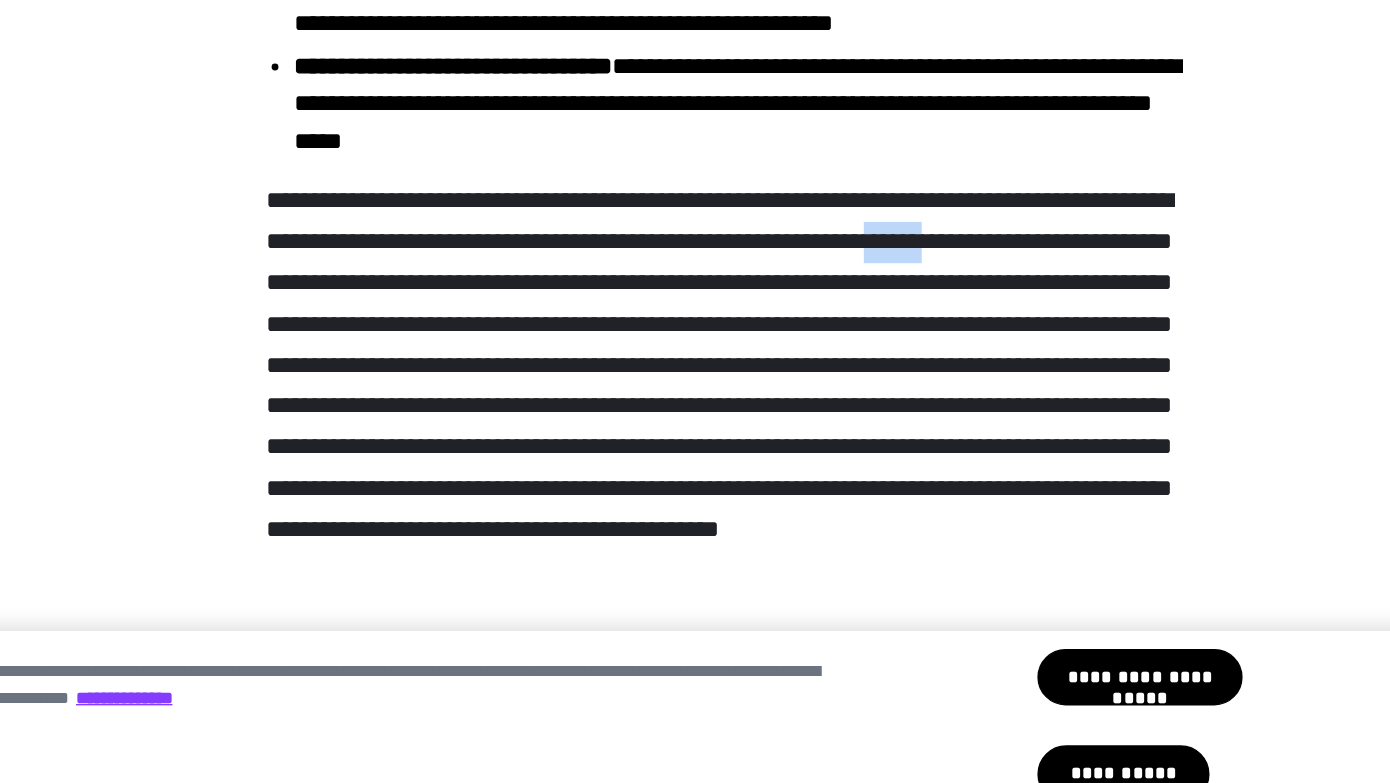 click on "**********" at bounding box center (695, 6745) 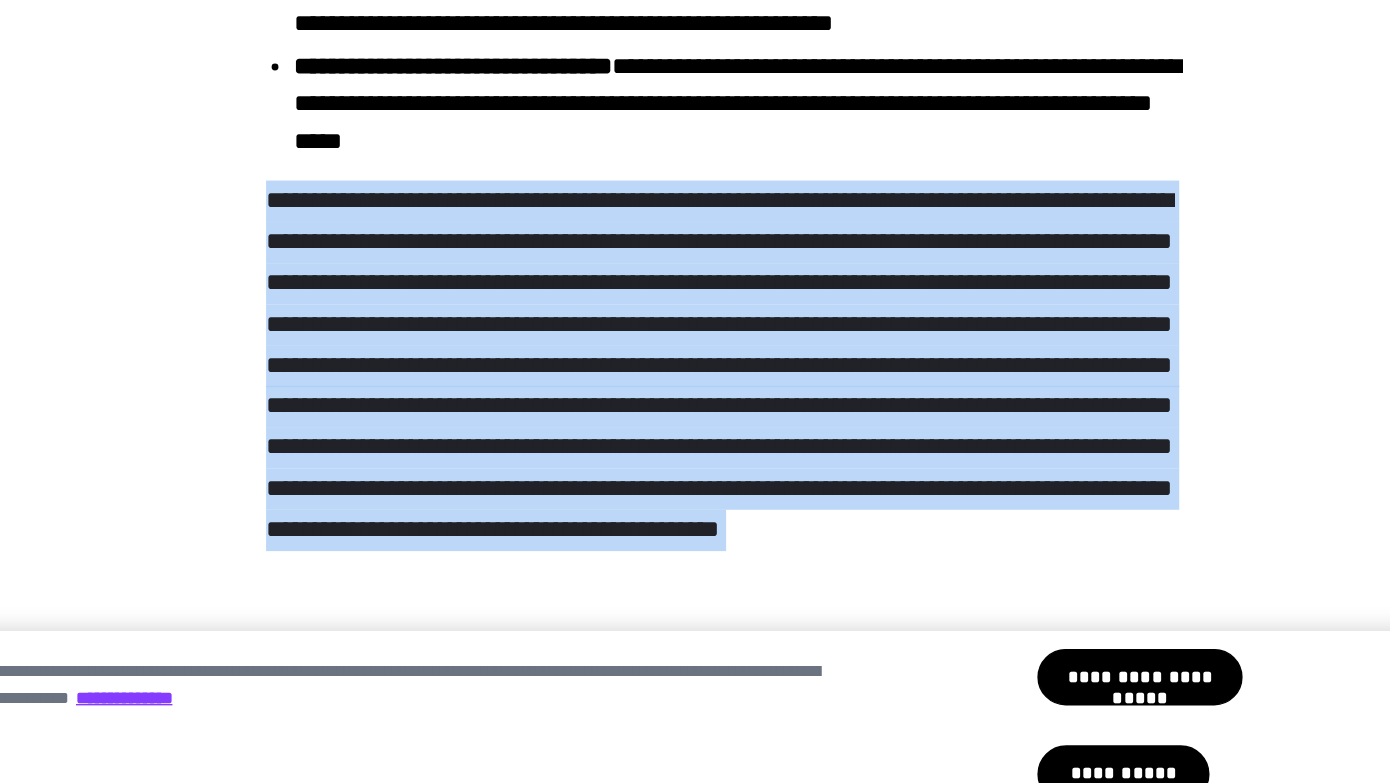 click on "**********" at bounding box center [695, 6745] 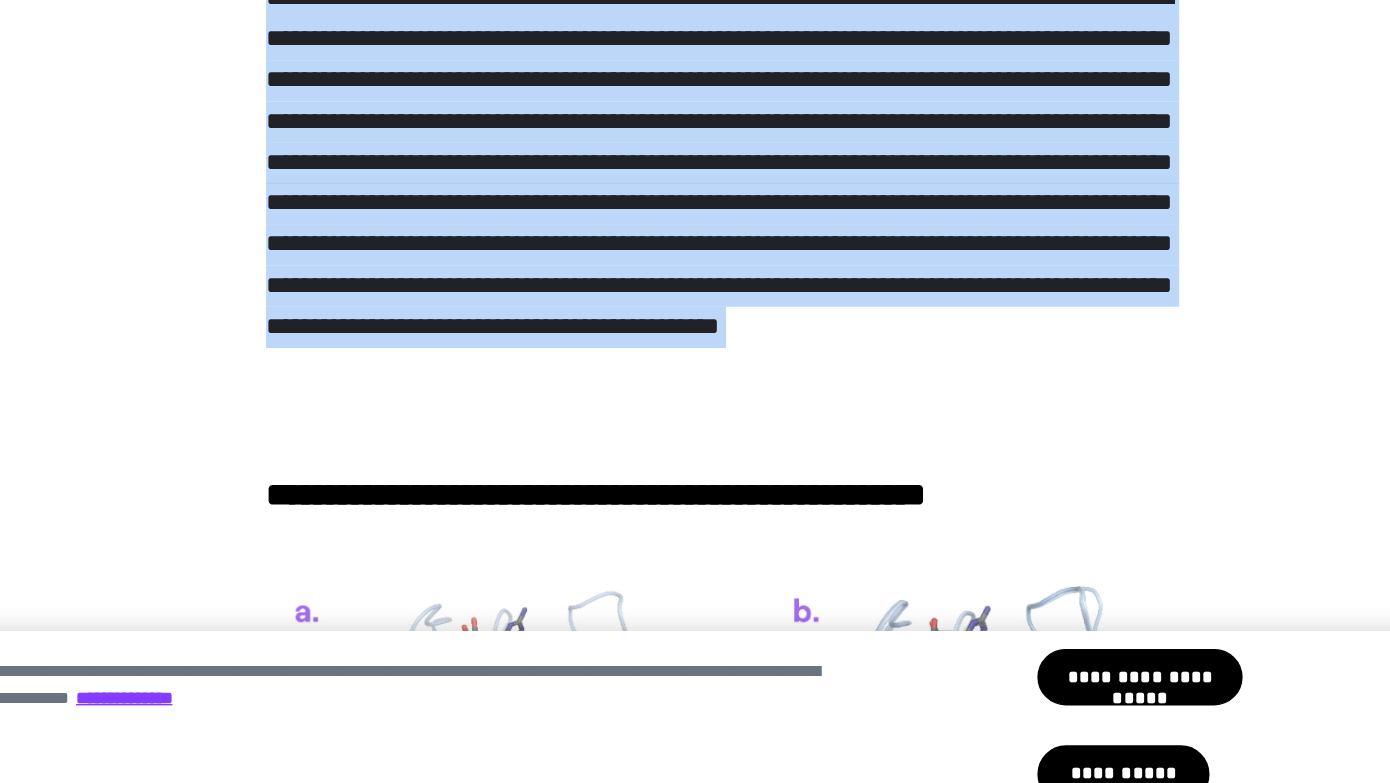 scroll, scrollTop: 1140, scrollLeft: 0, axis: vertical 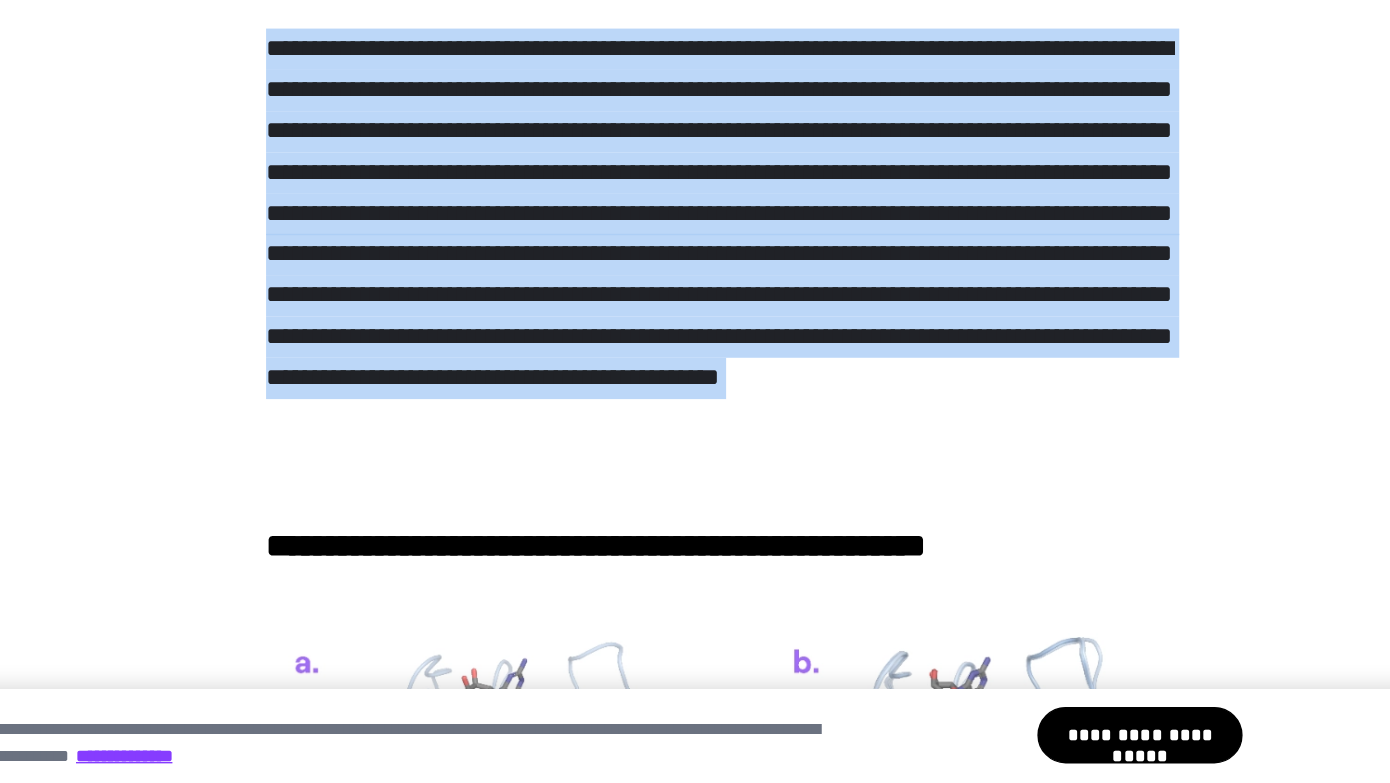 click on "**********" at bounding box center [695, 6592] 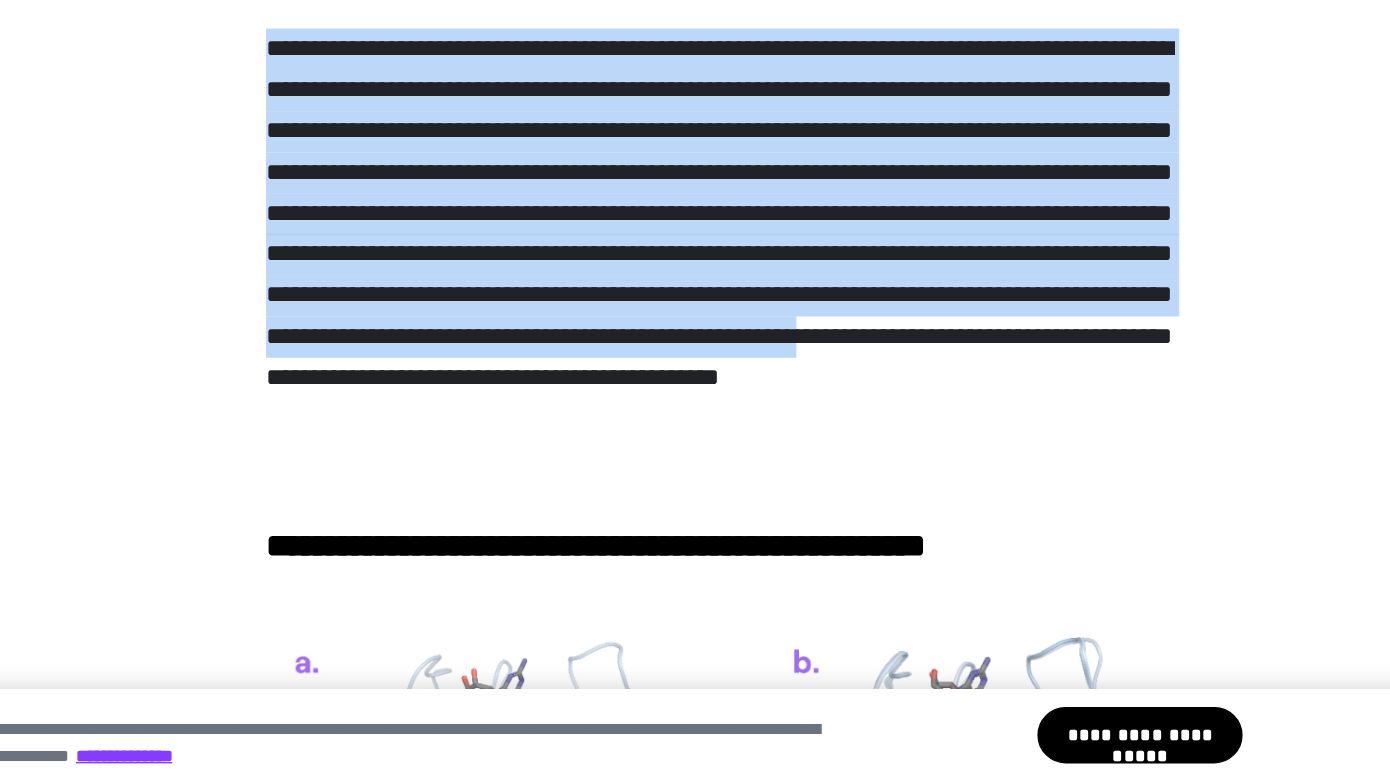 drag, startPoint x: 278, startPoint y: 281, endPoint x: 328, endPoint y: 531, distance: 254.95097 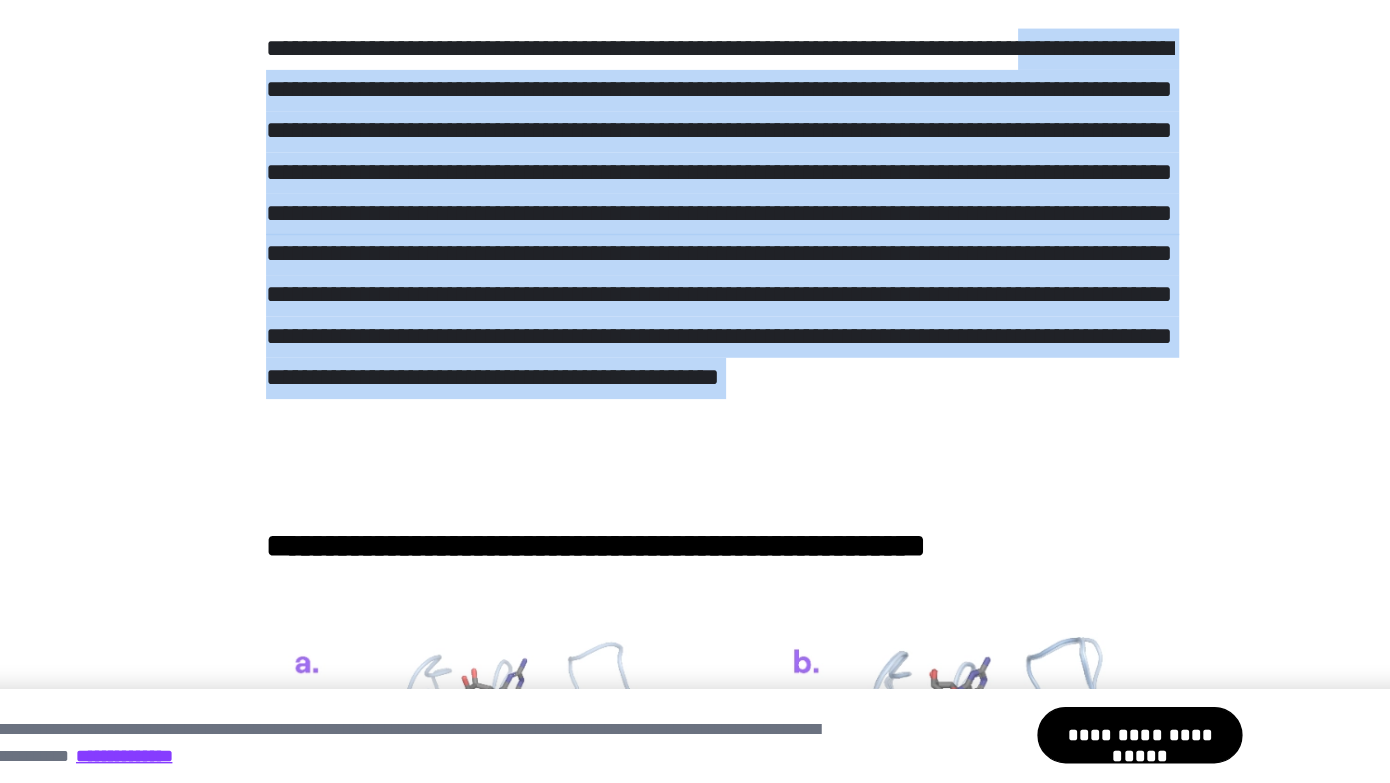 drag, startPoint x: 337, startPoint y: 586, endPoint x: 267, endPoint y: 310, distance: 284.73846 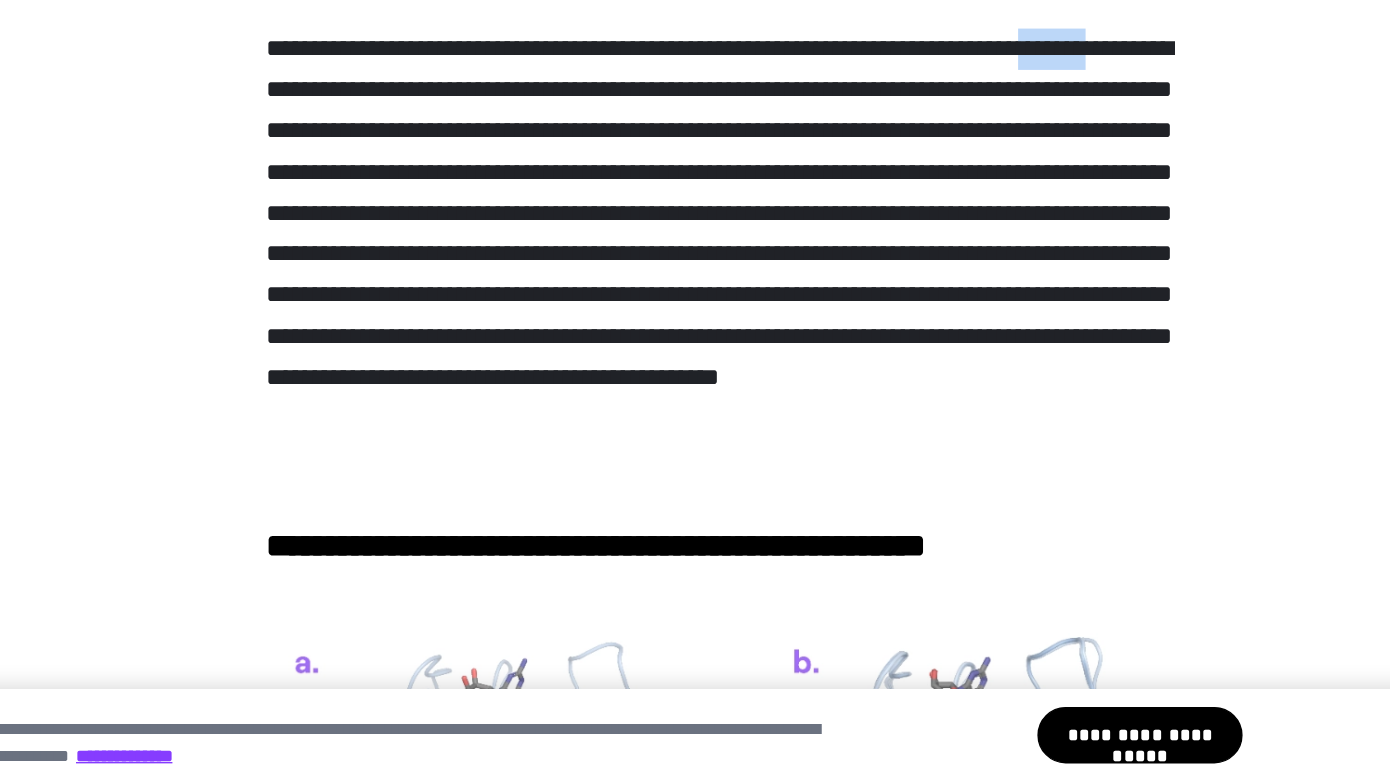 click on "**********" at bounding box center [695, 6592] 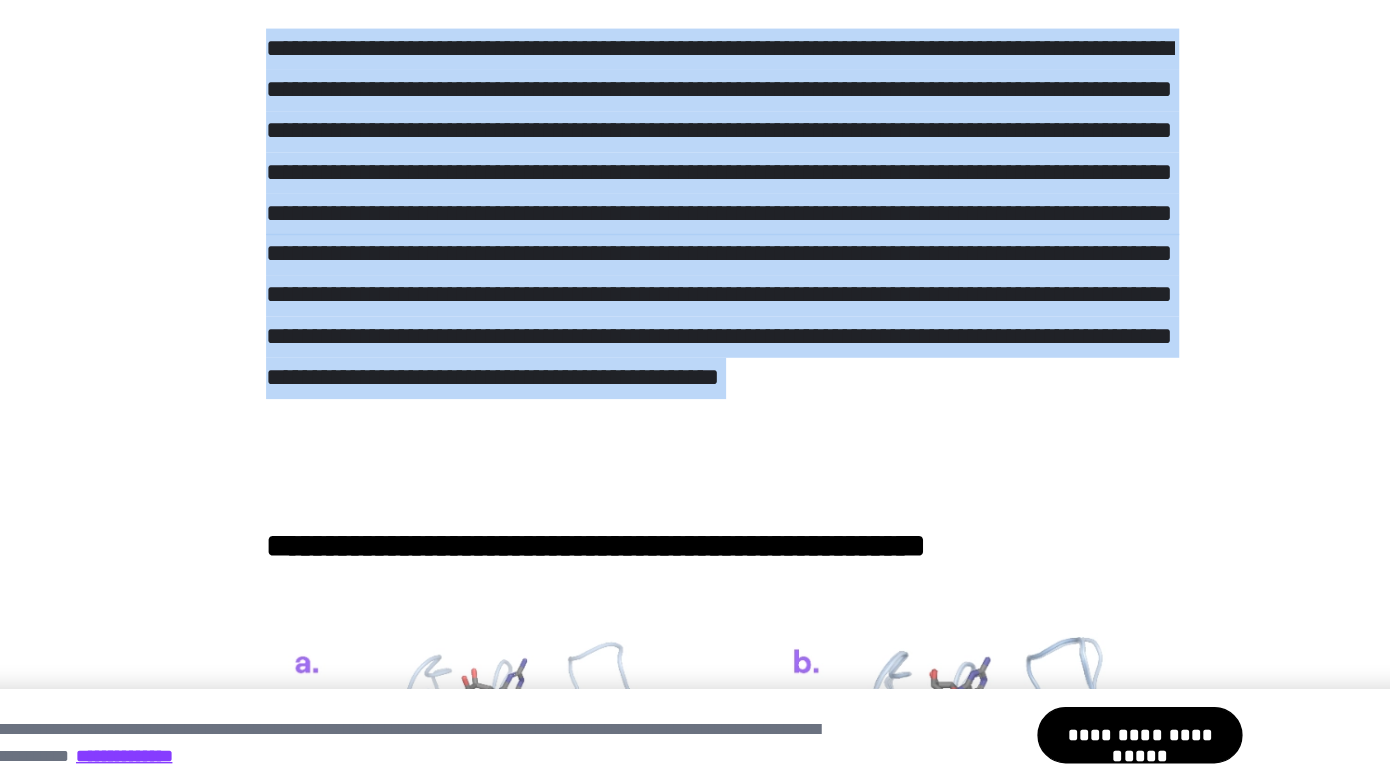 click on "**********" at bounding box center [695, 6592] 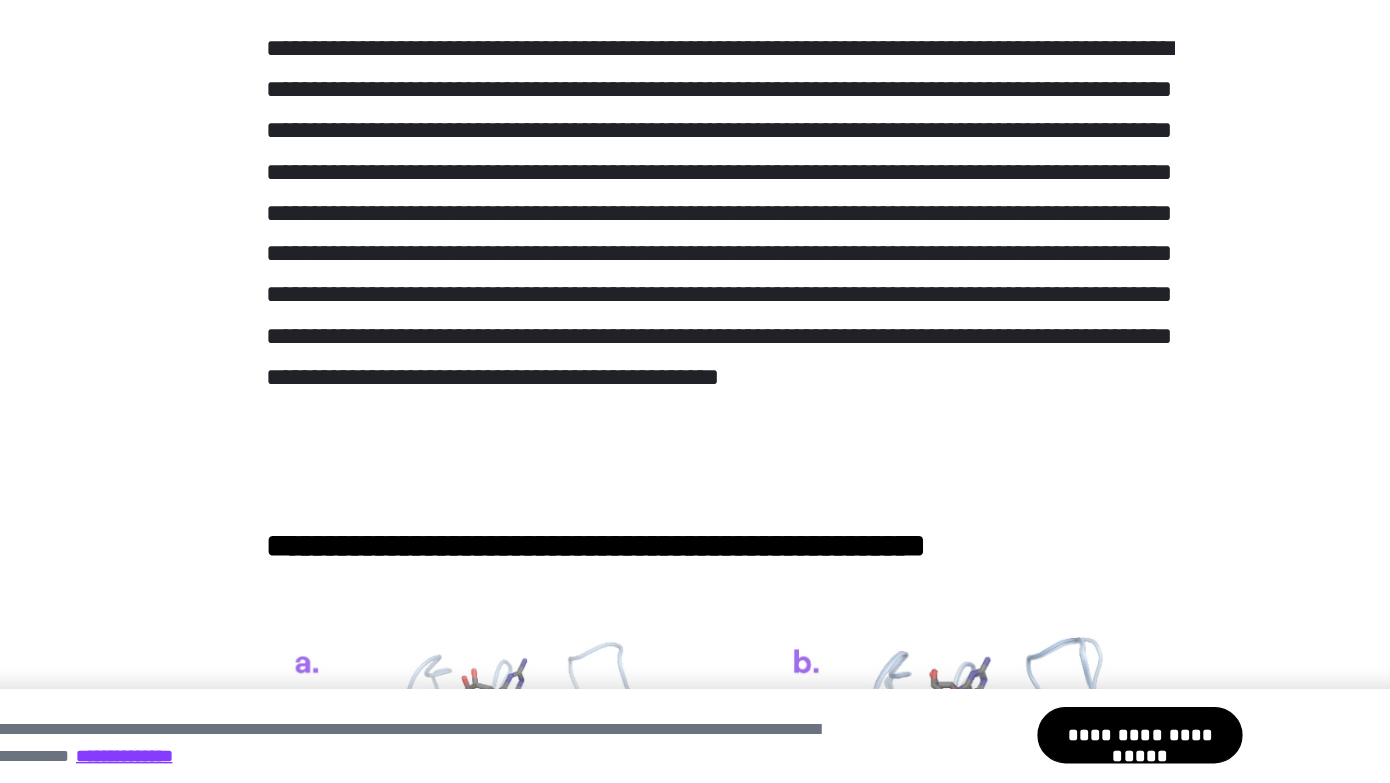 click on "**********" at bounding box center [695, 6592] 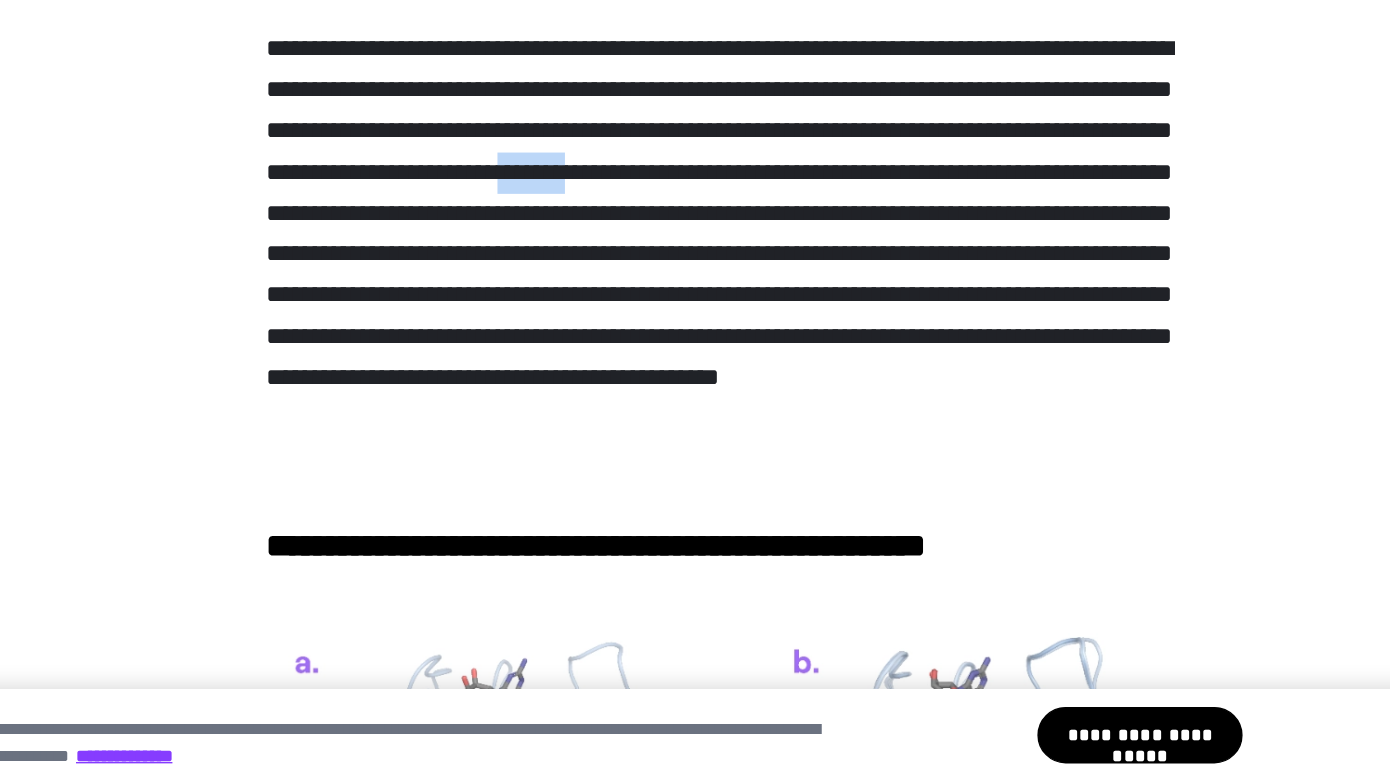 click on "**********" at bounding box center [695, 6592] 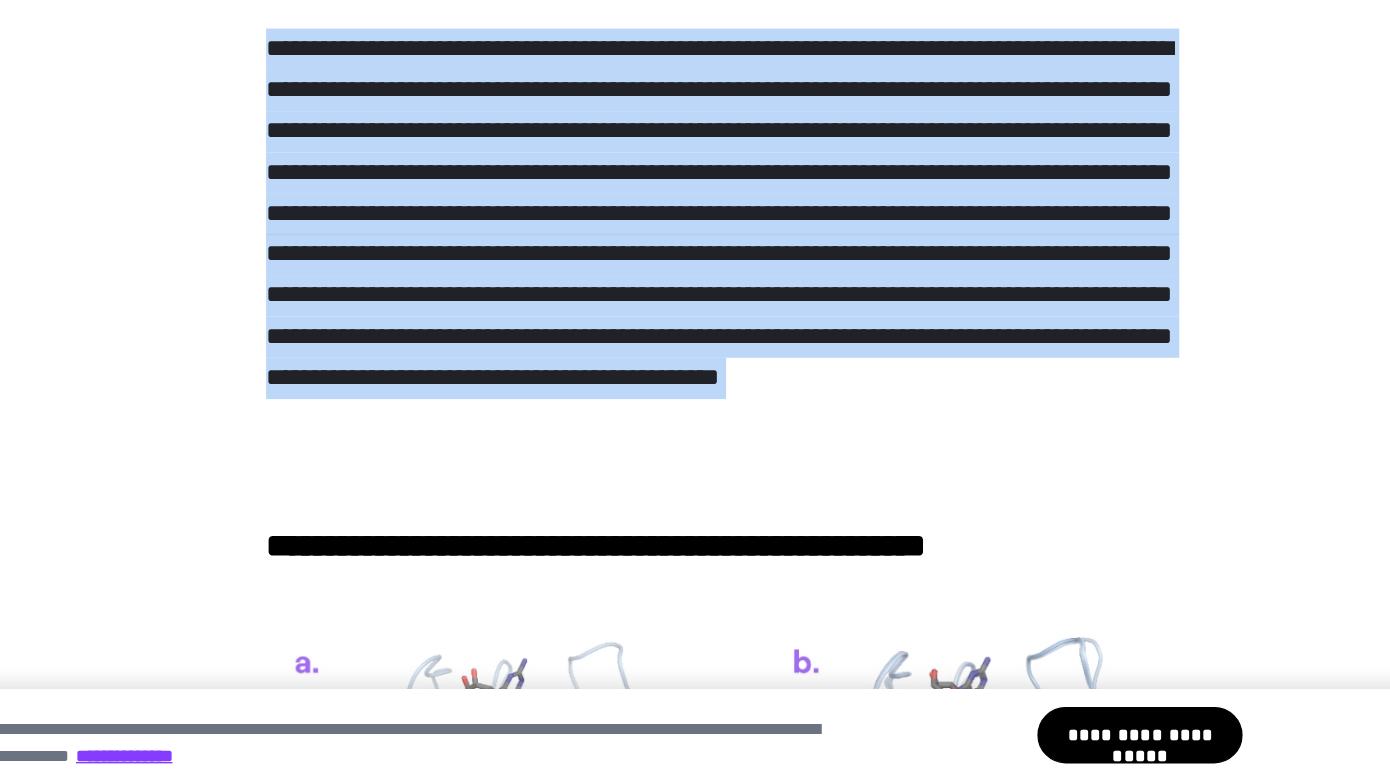 click on "**********" at bounding box center (695, 6592) 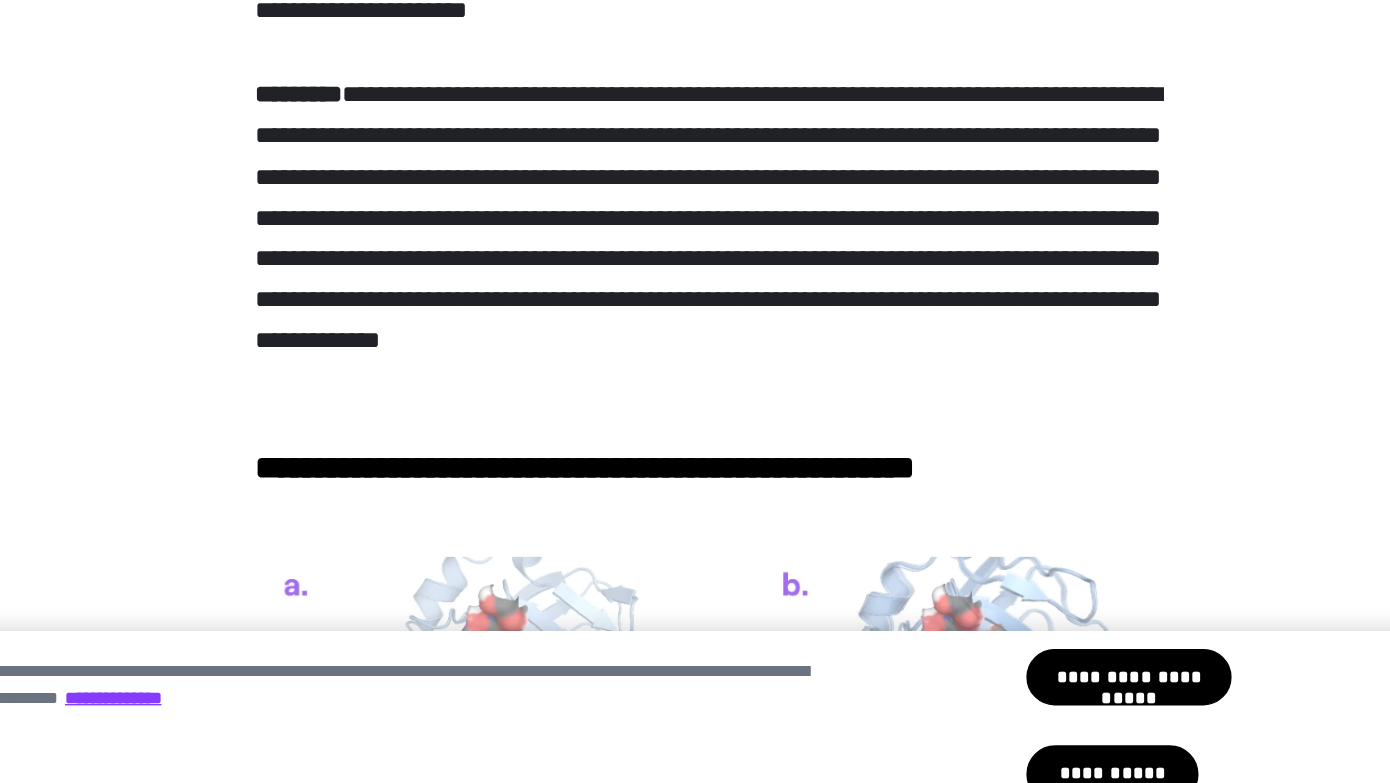 scroll, scrollTop: 2771, scrollLeft: 0, axis: vertical 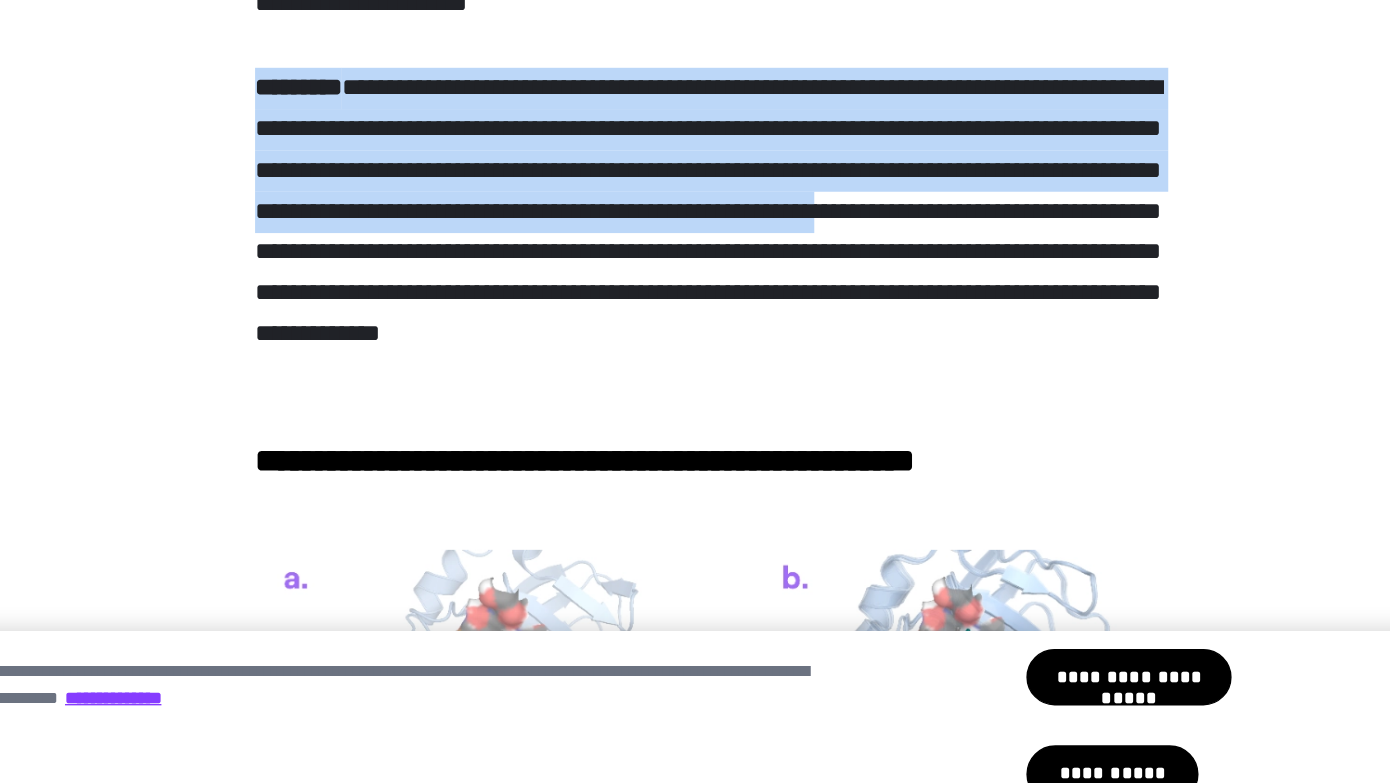 drag, startPoint x: 470, startPoint y: 471, endPoint x: 283, endPoint y: 348, distance: 223.82582 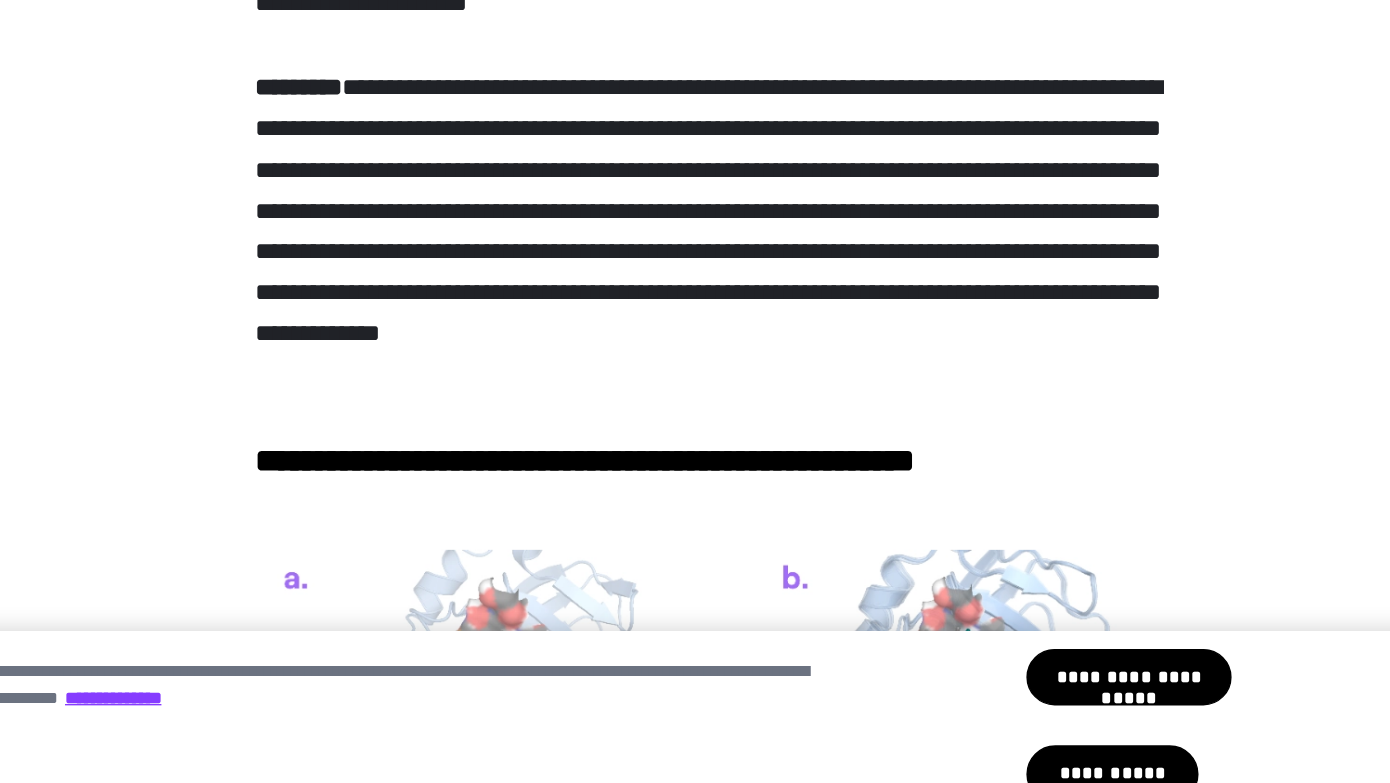 click on "**********" at bounding box center [695, 4961] 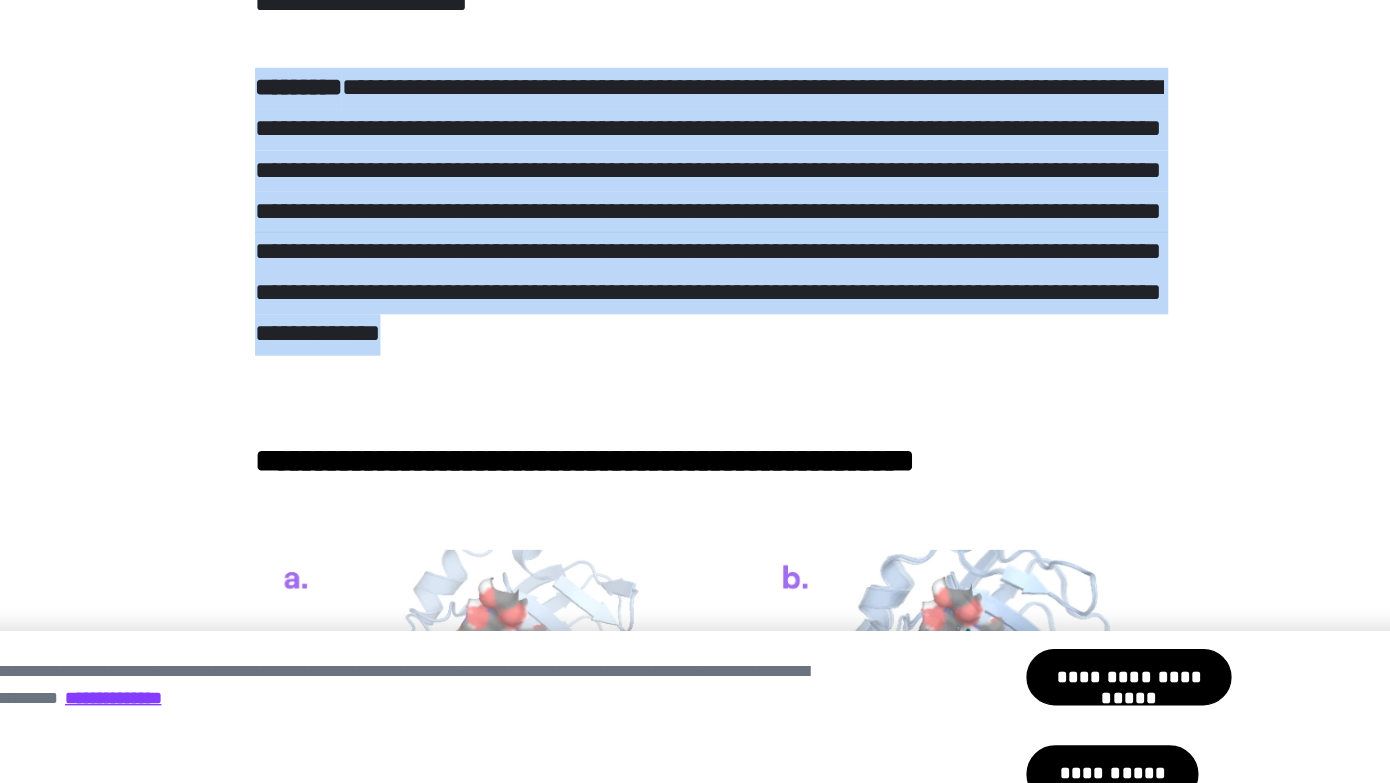 drag, startPoint x: 559, startPoint y: 545, endPoint x: 321, endPoint y: 345, distance: 310.8762 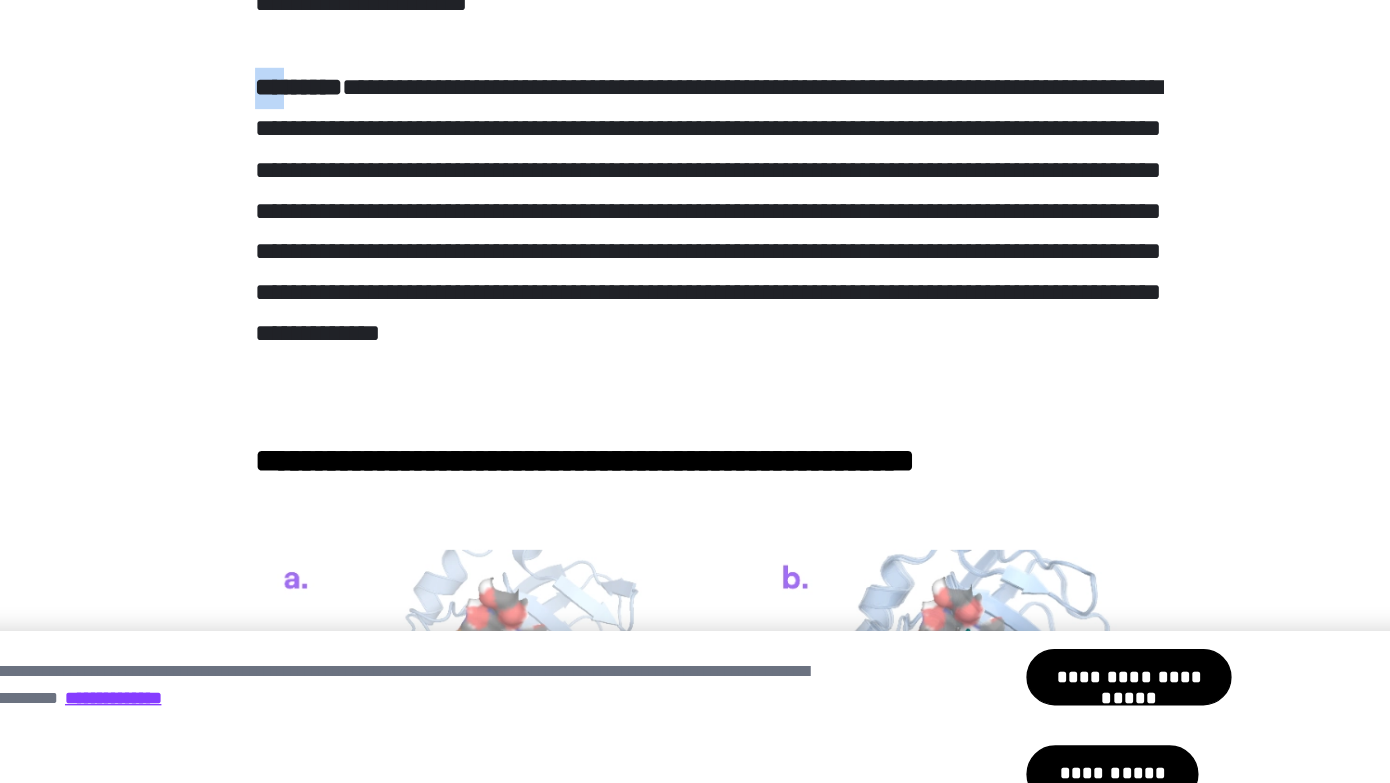 click on "**********" at bounding box center [695, 4961] 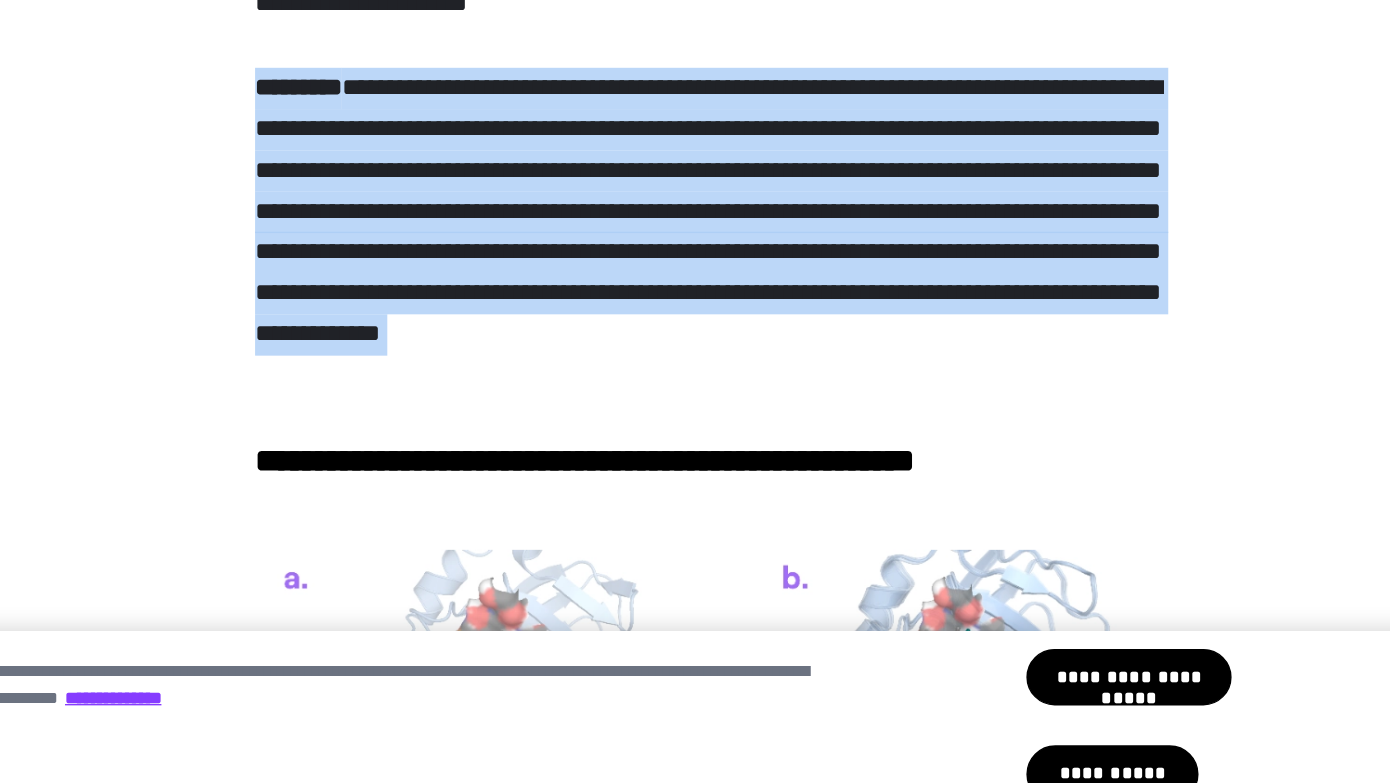 click on "**********" at bounding box center [695, 4961] 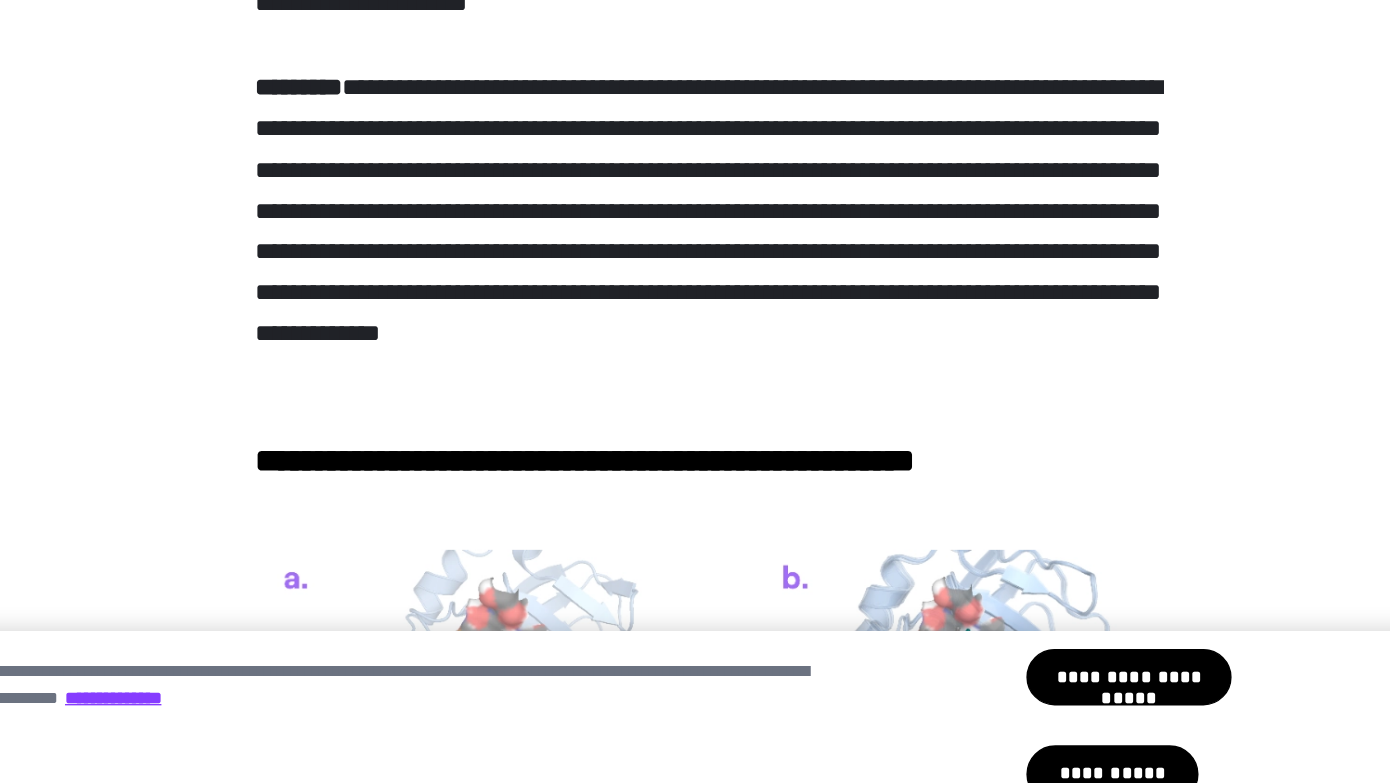 click on "**********" at bounding box center (695, 4961) 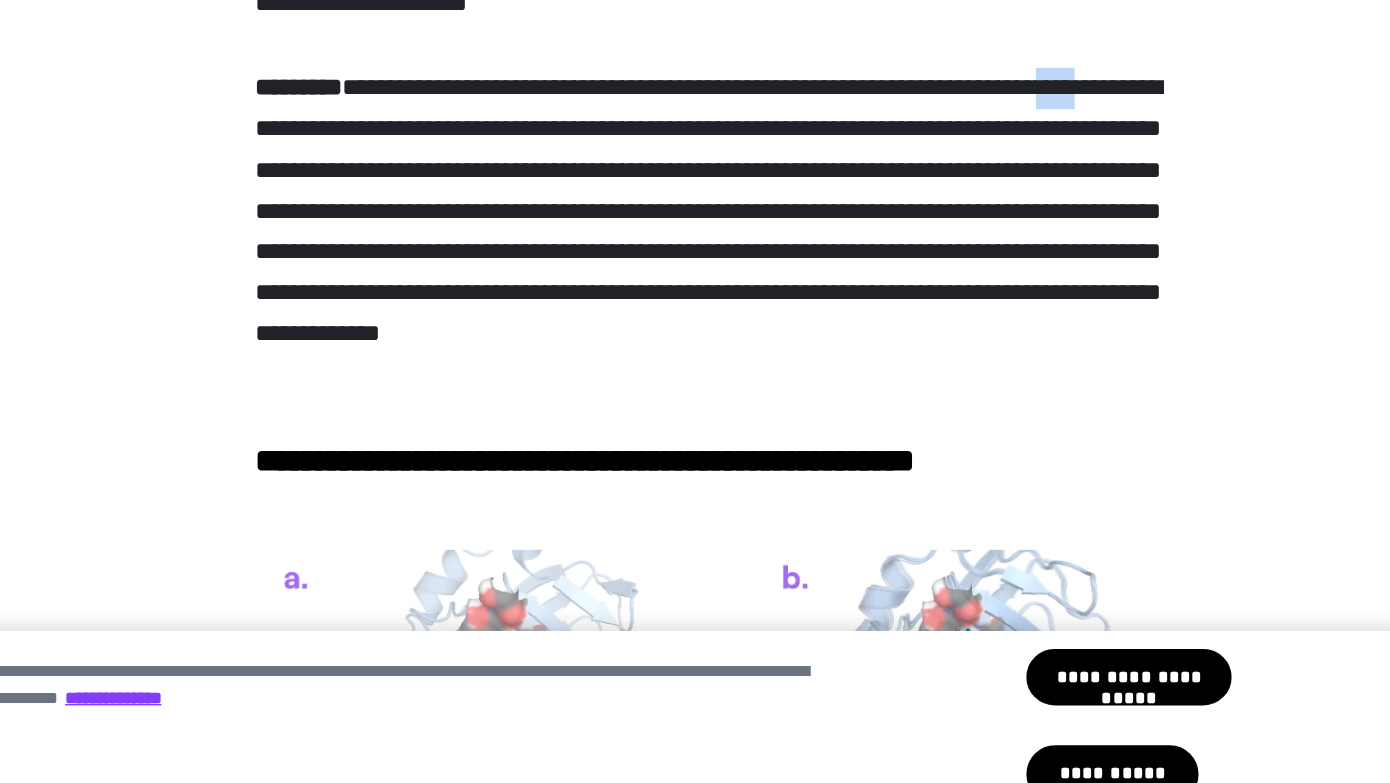 click on "**********" at bounding box center [695, 4961] 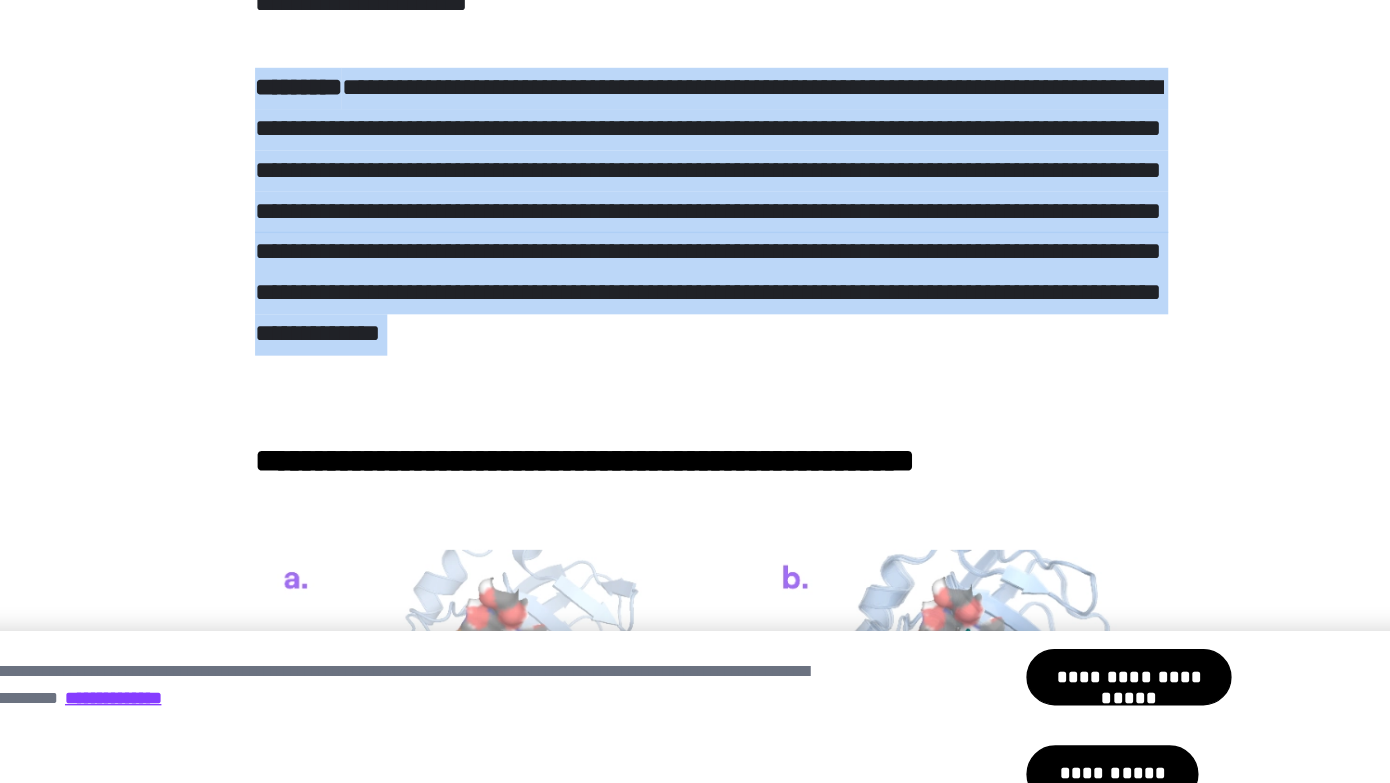 click on "**********" at bounding box center (695, 4961) 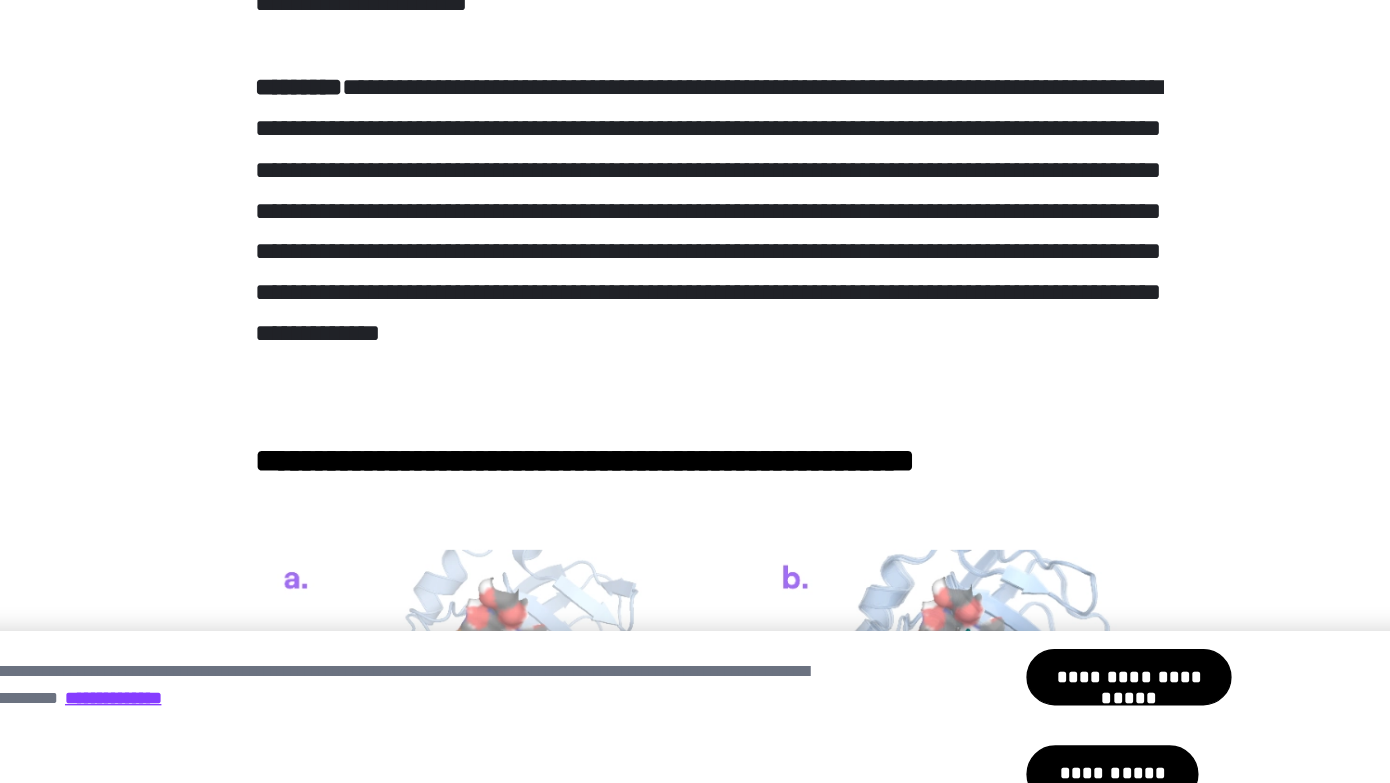 click on "**********" at bounding box center (695, 4961) 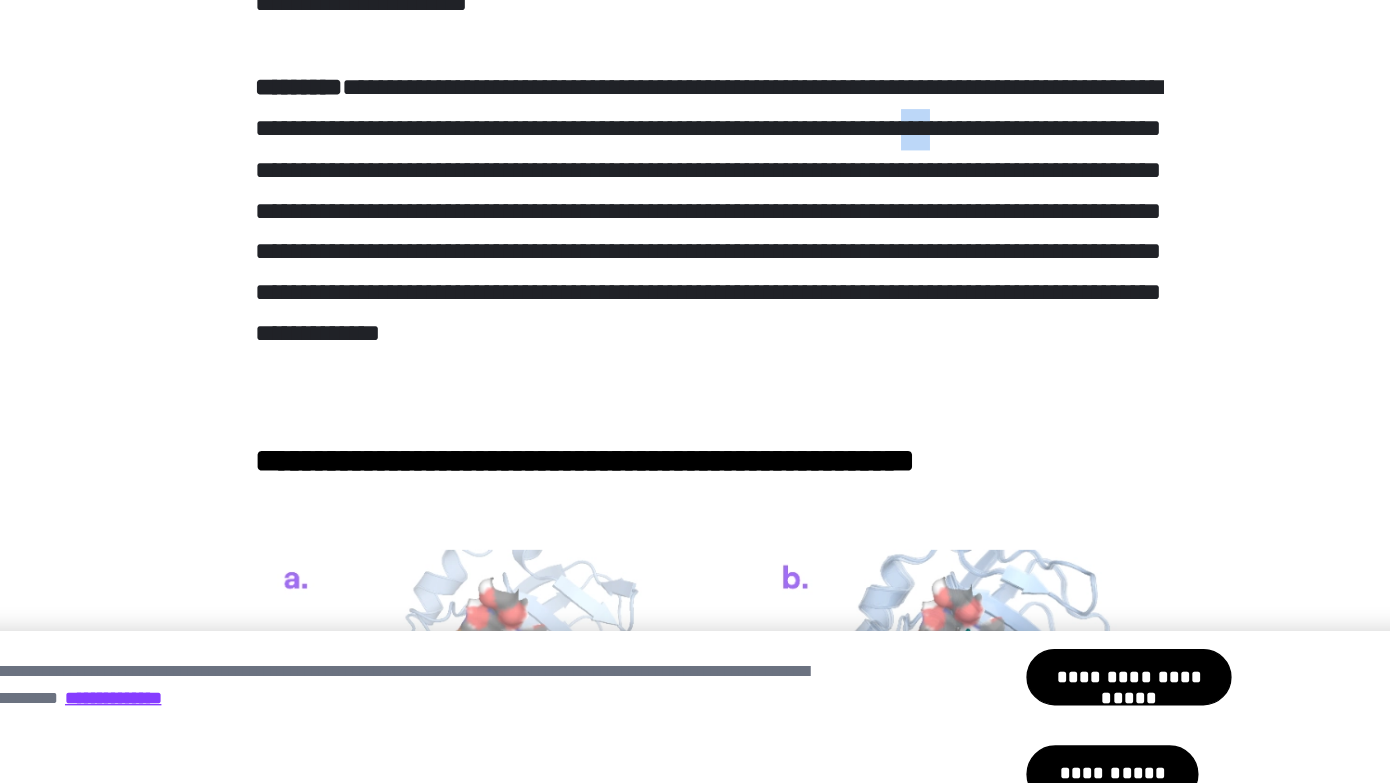 click on "**********" at bounding box center (695, 4961) 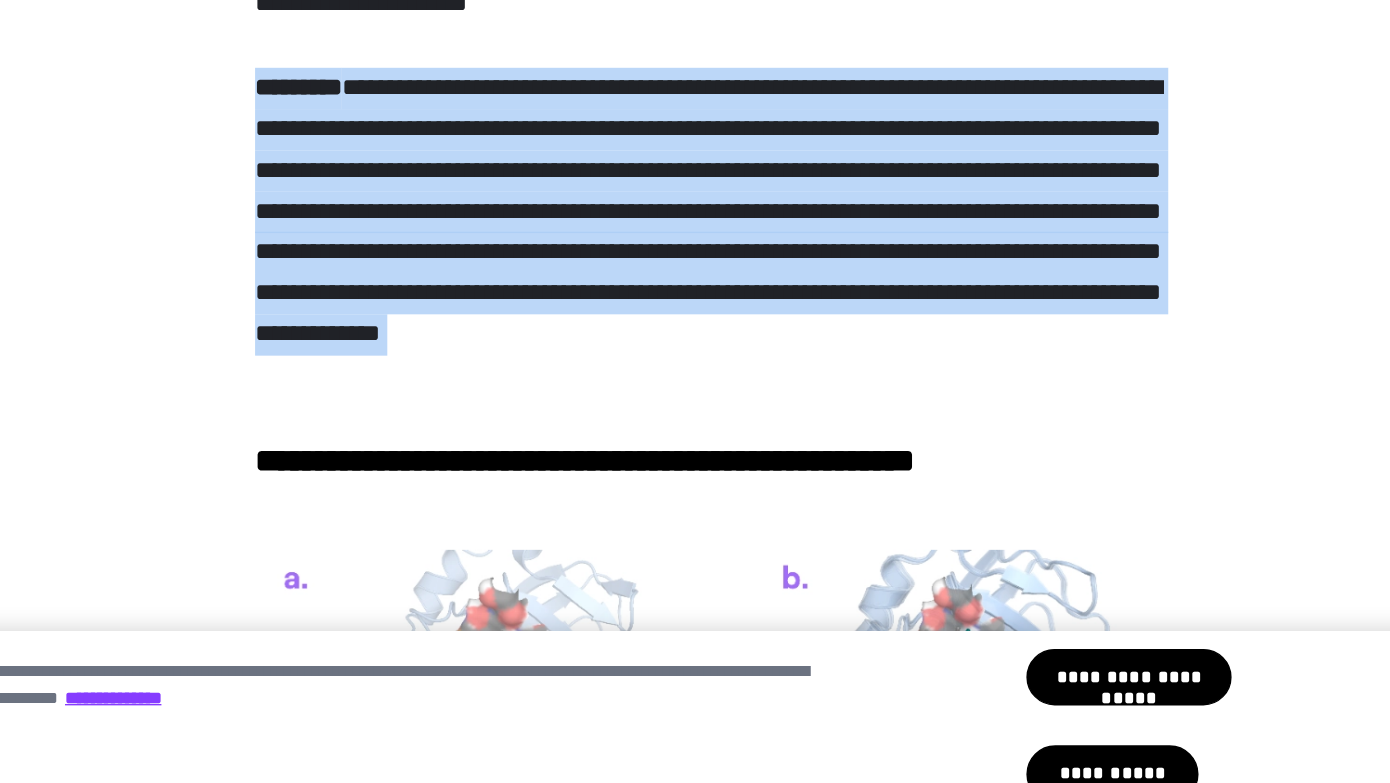 click on "**********" at bounding box center [695, 4961] 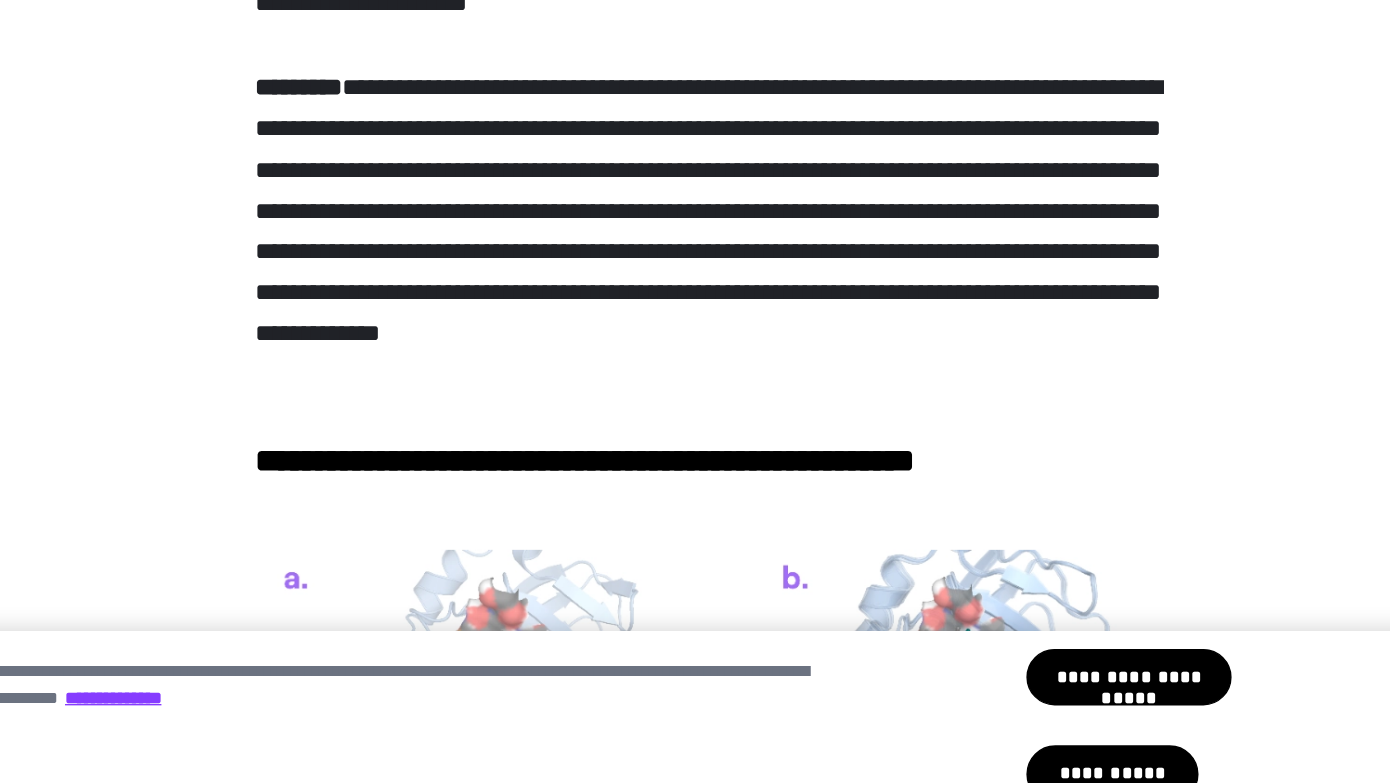click on "**********" at bounding box center [695, 4961] 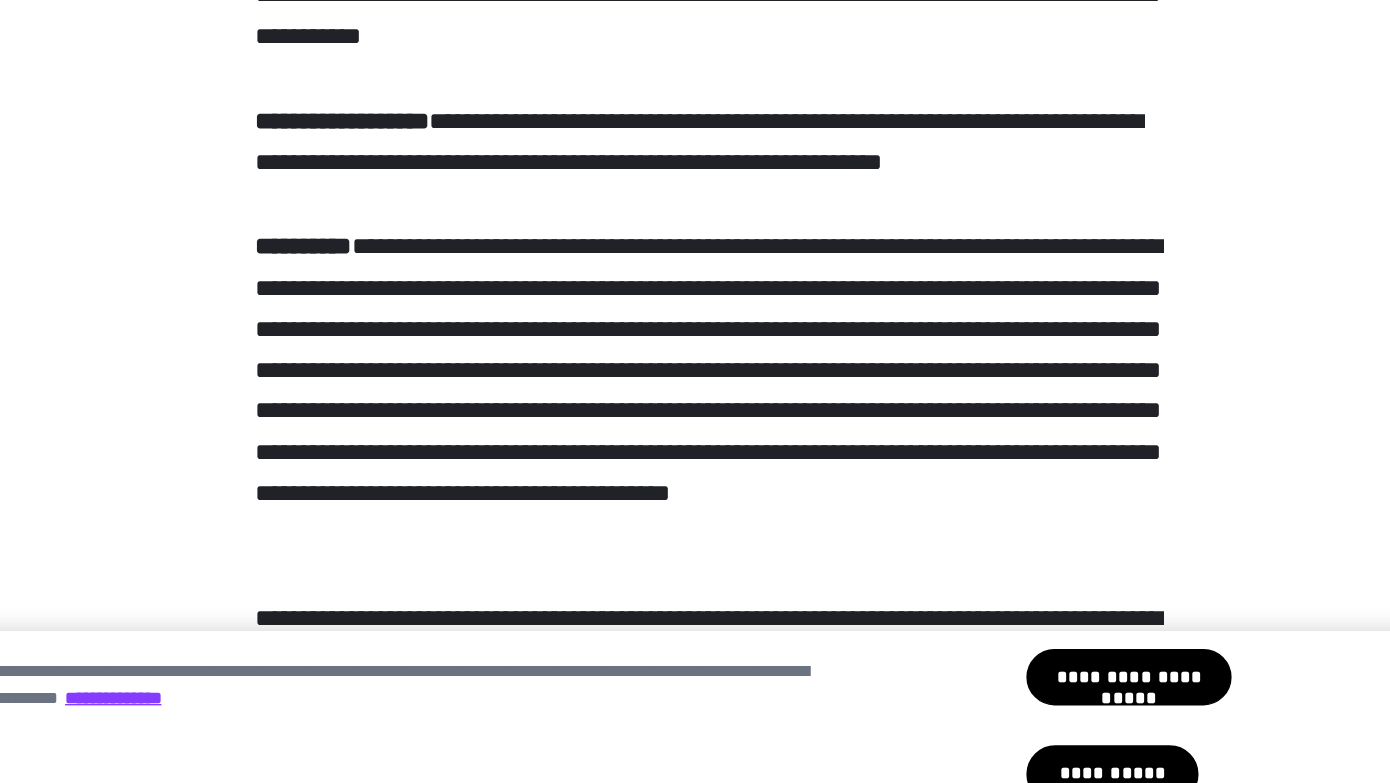 scroll, scrollTop: 4245, scrollLeft: 0, axis: vertical 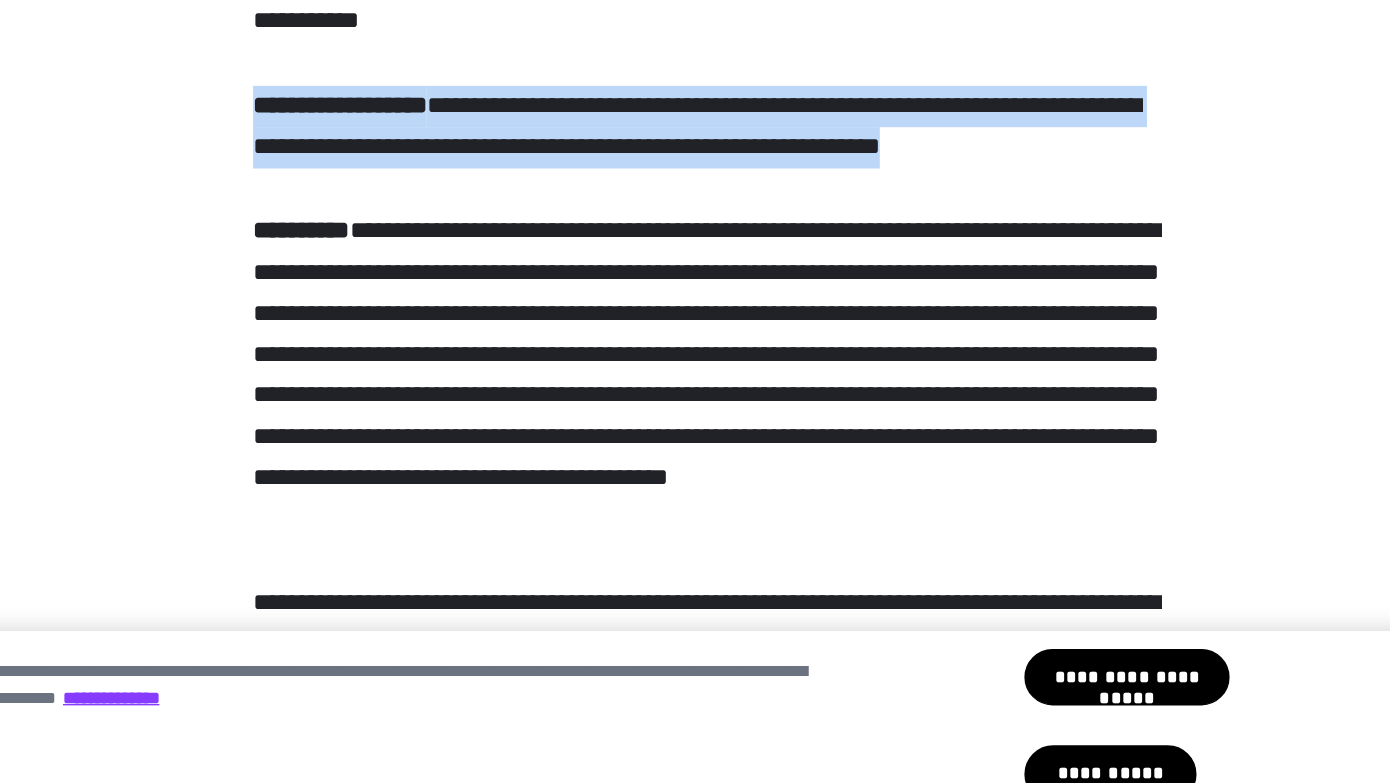 drag, startPoint x: 316, startPoint y: 467, endPoint x: 298, endPoint y: 374, distance: 94.72592 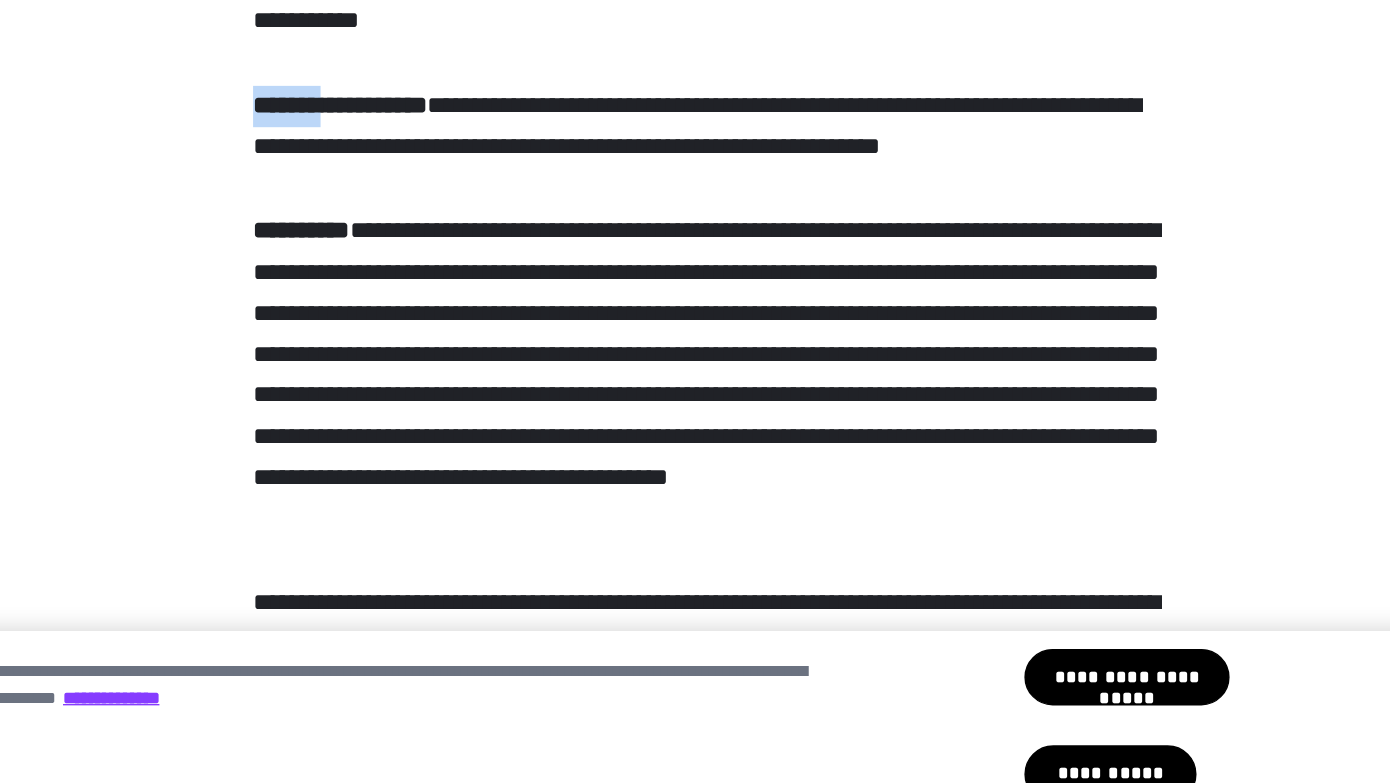 click on "**********" at bounding box center [695, 3487] 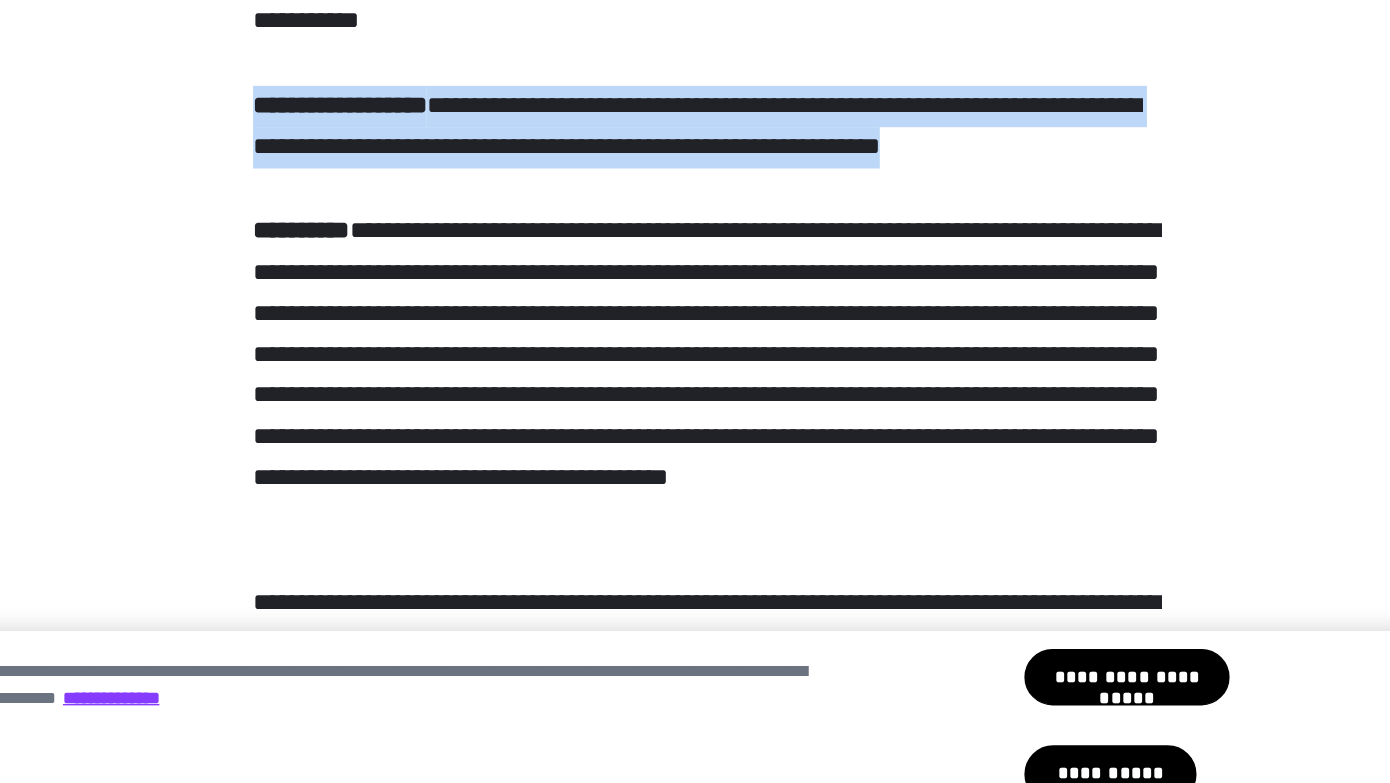 click on "**********" at bounding box center [695, 3487] 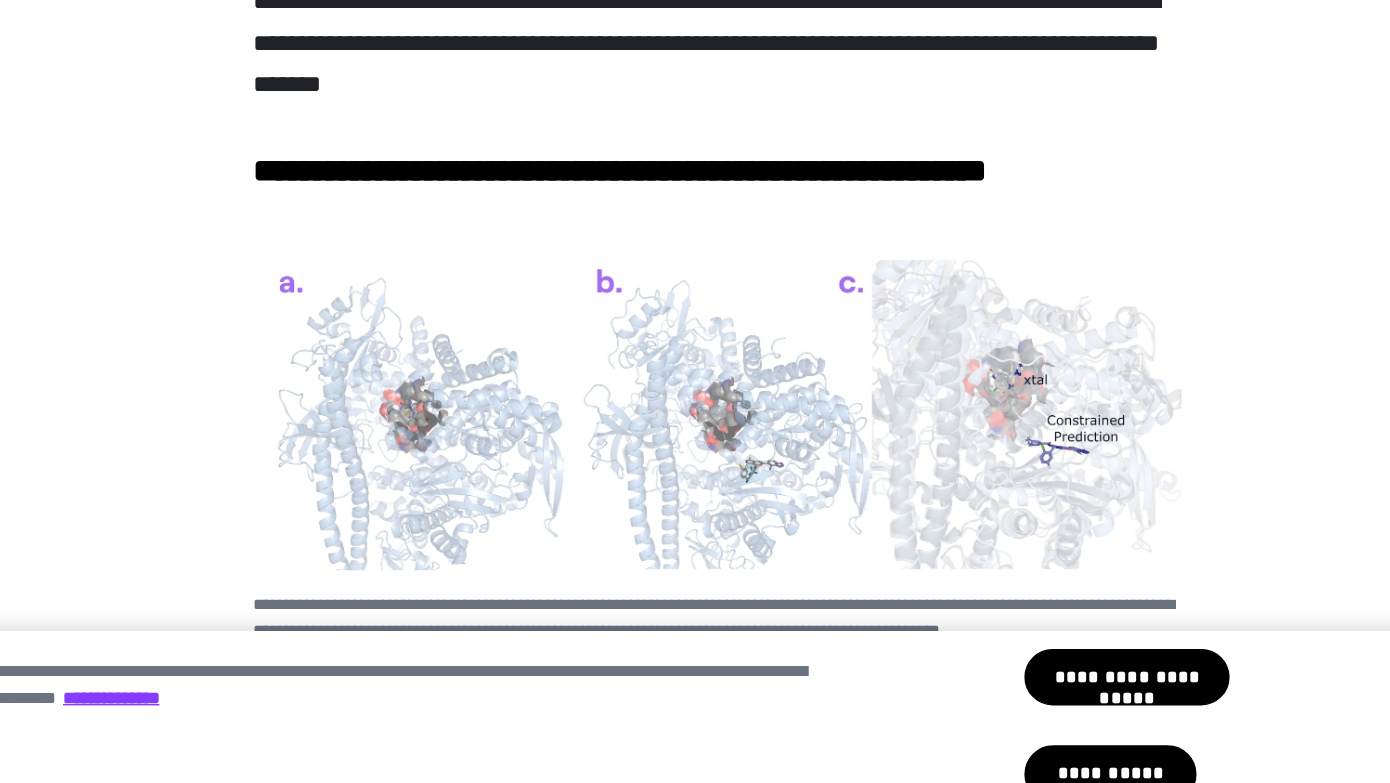 scroll, scrollTop: 4683, scrollLeft: 0, axis: vertical 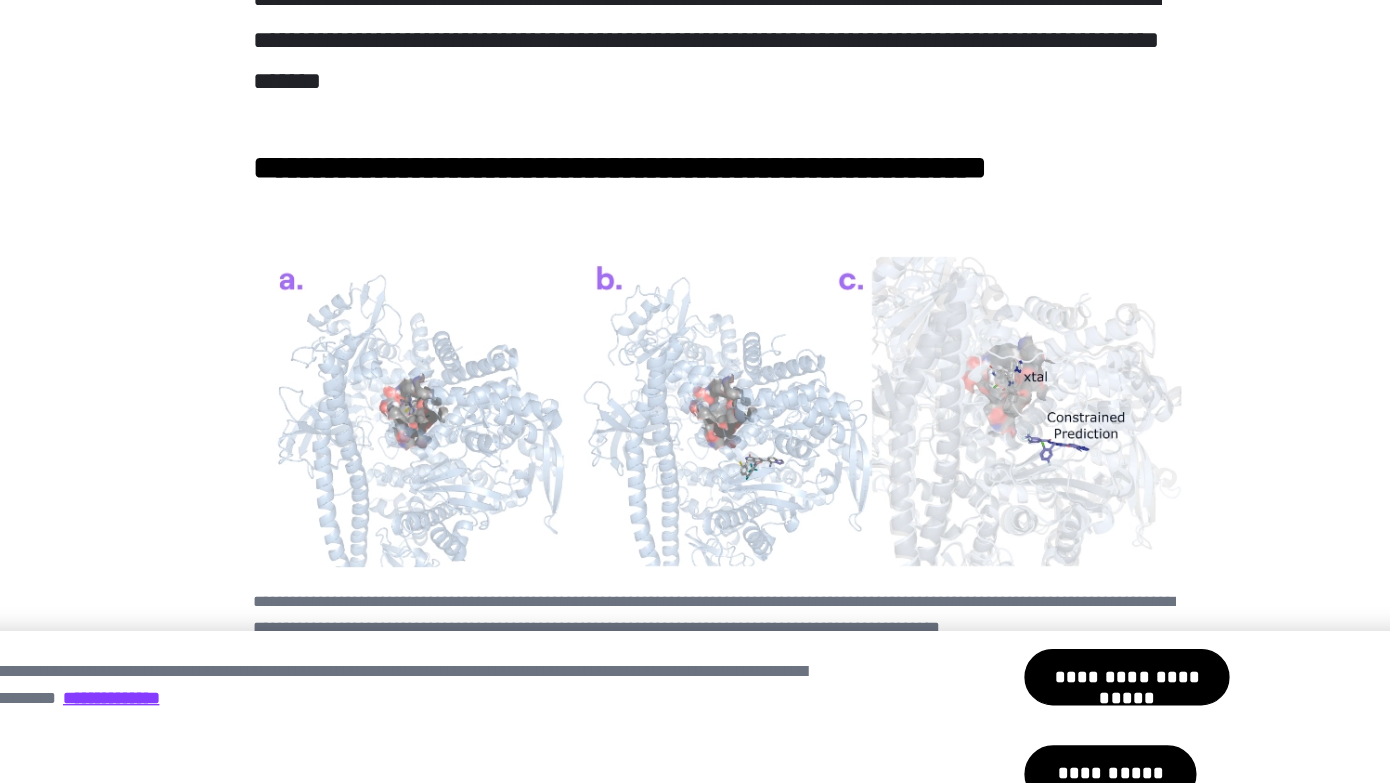 click on "**********" at bounding box center (695, 3049) 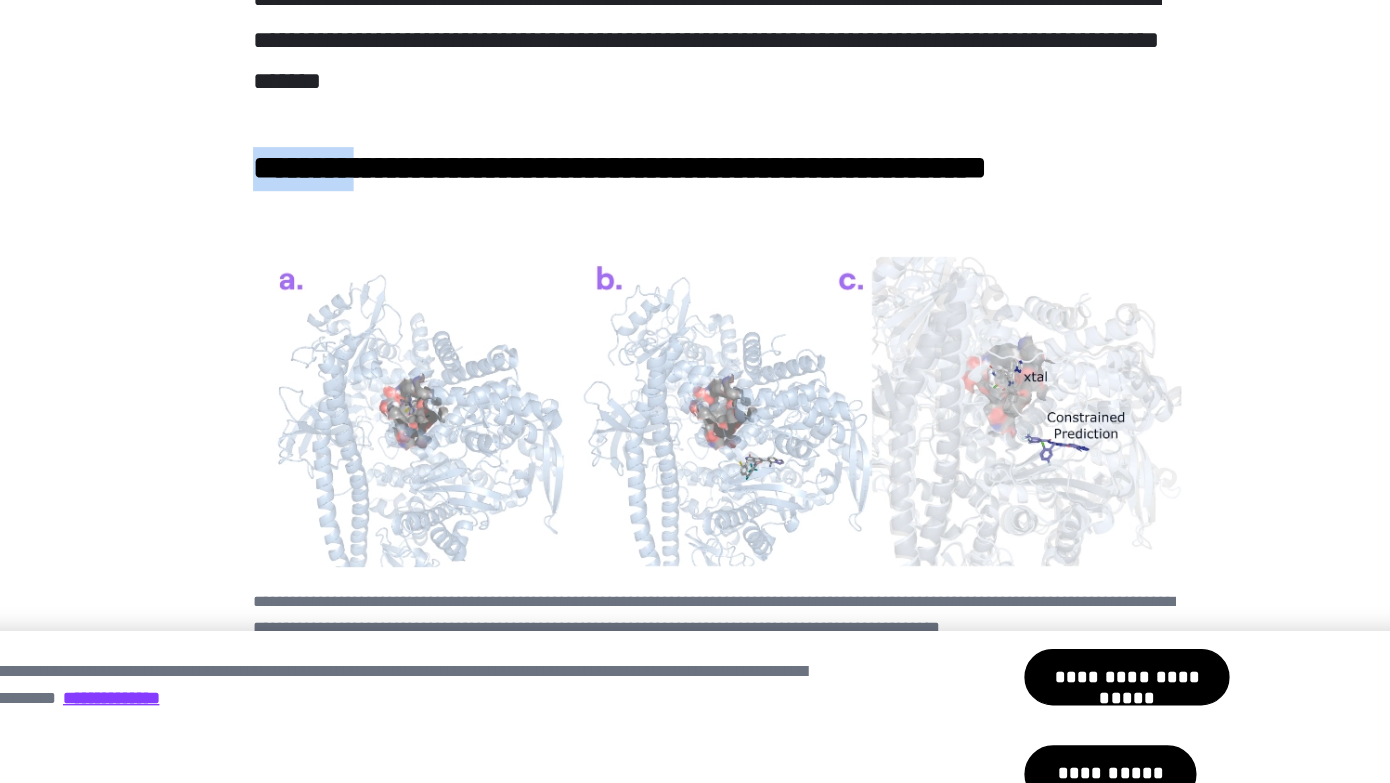 click on "**********" at bounding box center (695, 3049) 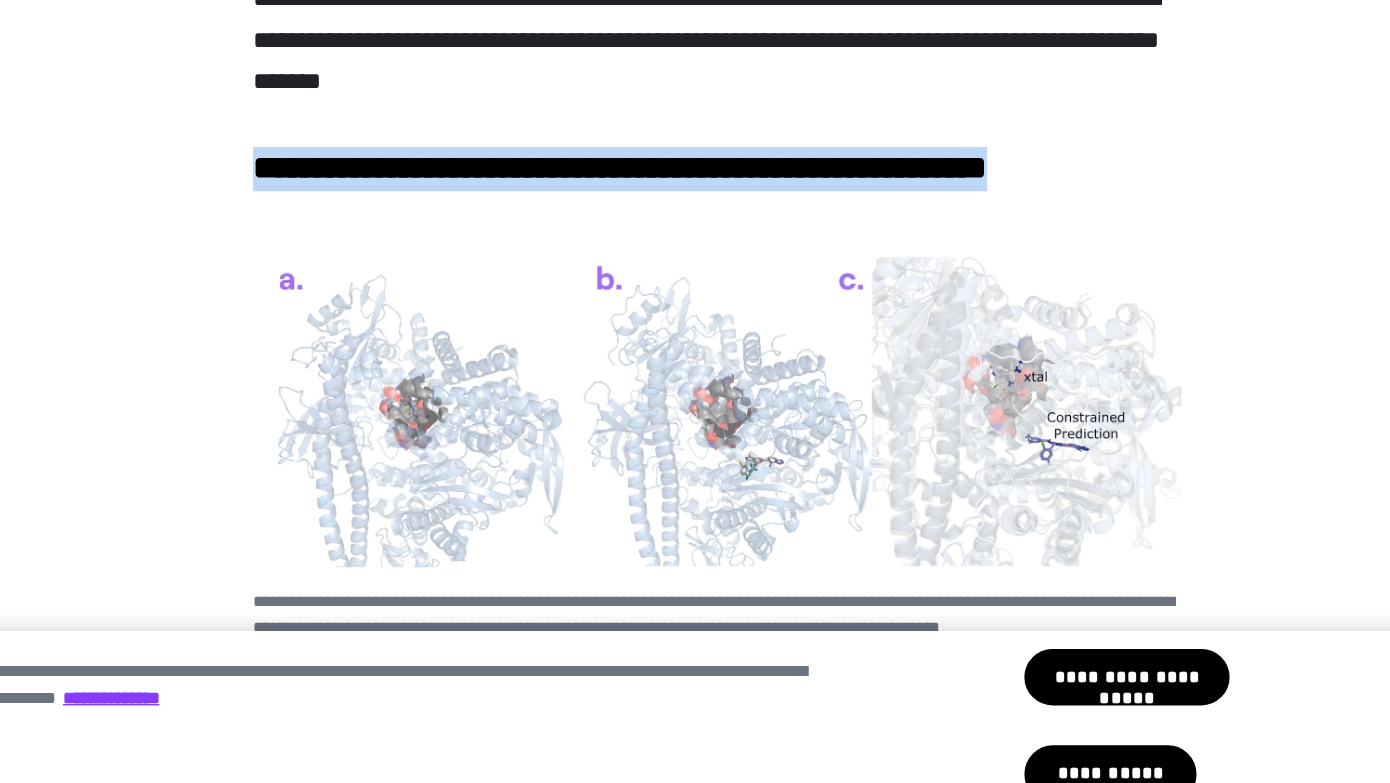 click on "**********" at bounding box center [695, 3049] 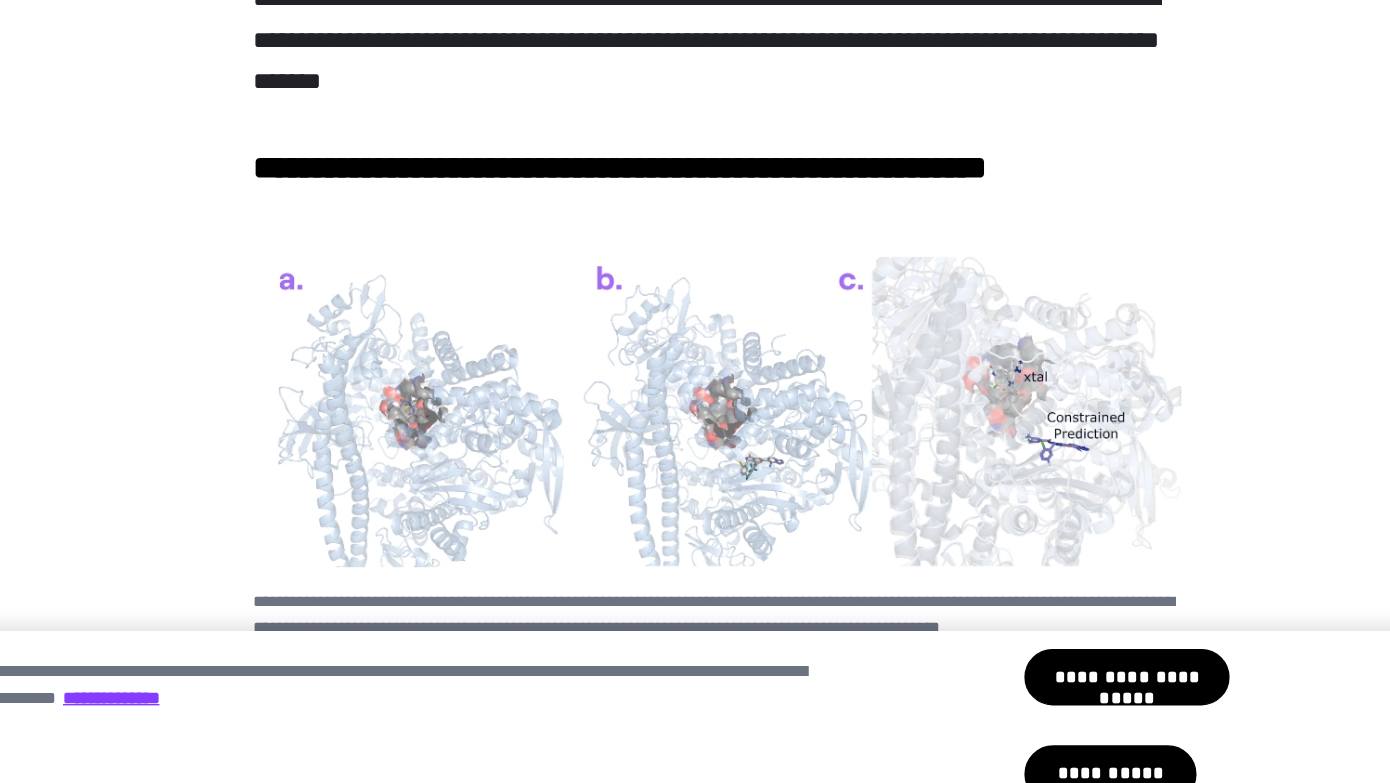 click on "**********" at bounding box center [695, 3049] 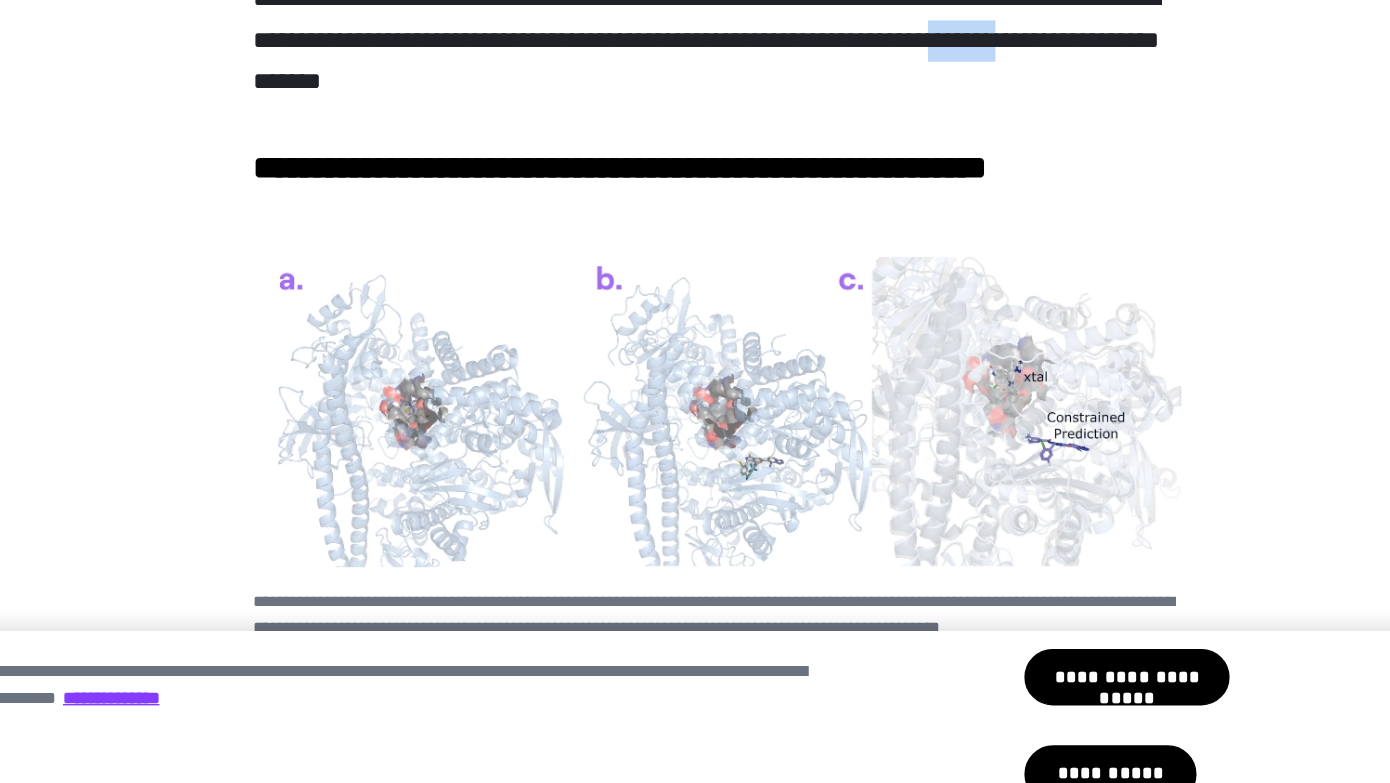 click on "**********" at bounding box center (695, 3049) 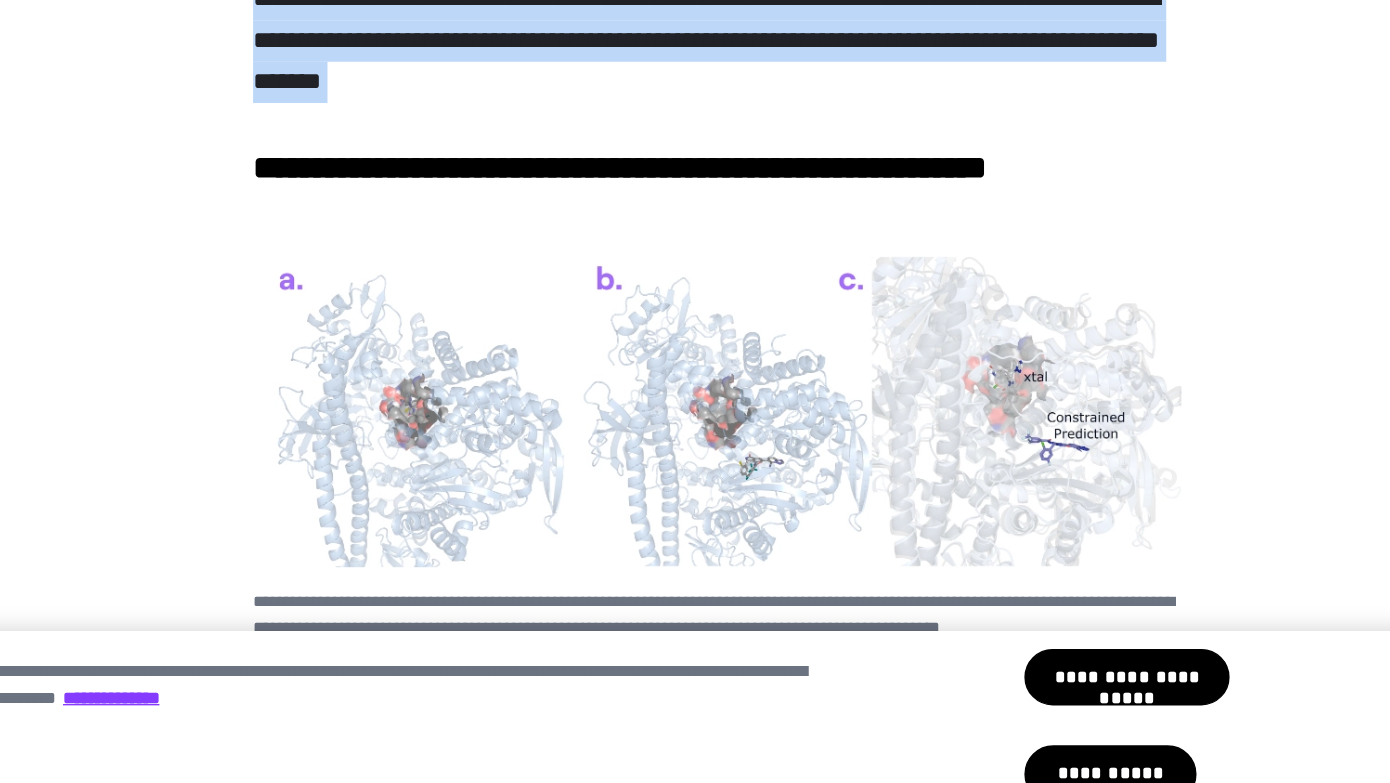 click on "**********" at bounding box center (695, 3049) 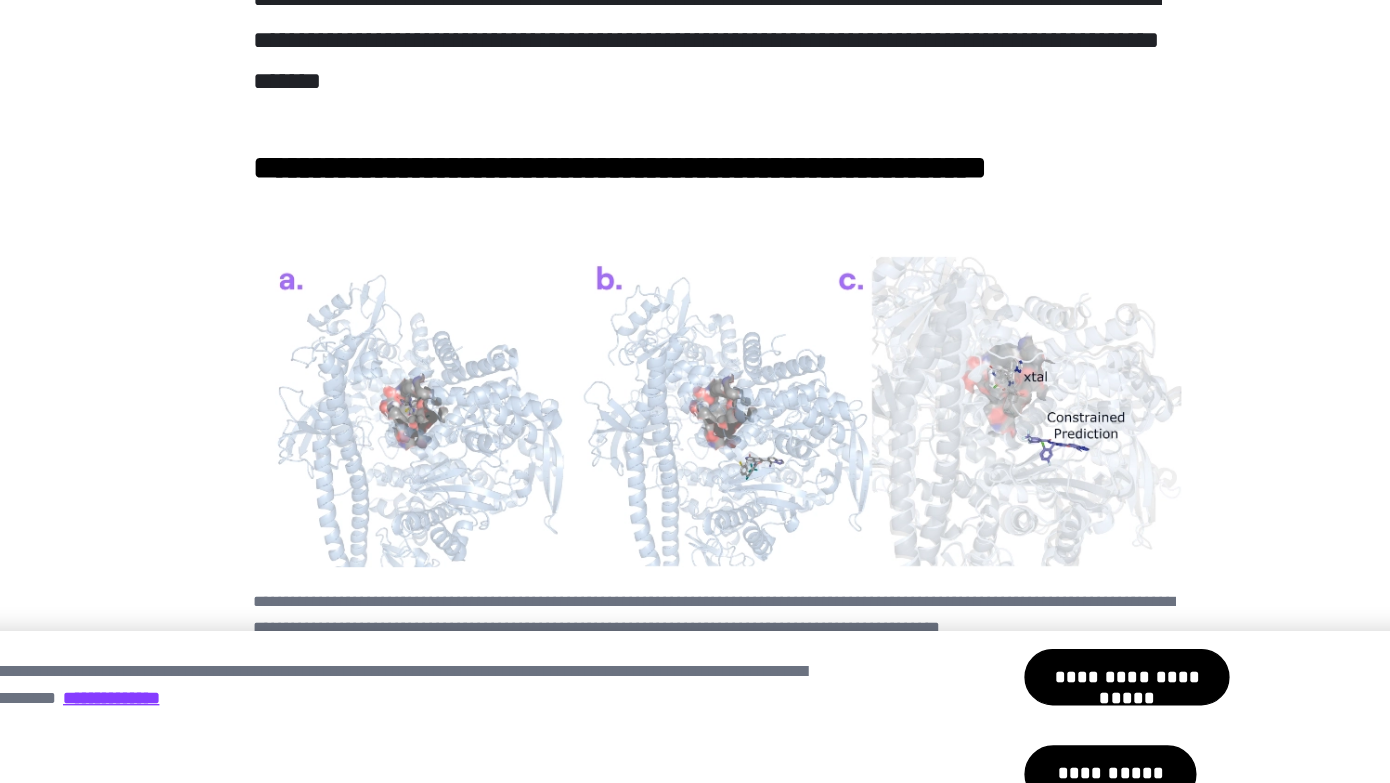 click on "**********" at bounding box center (695, 3049) 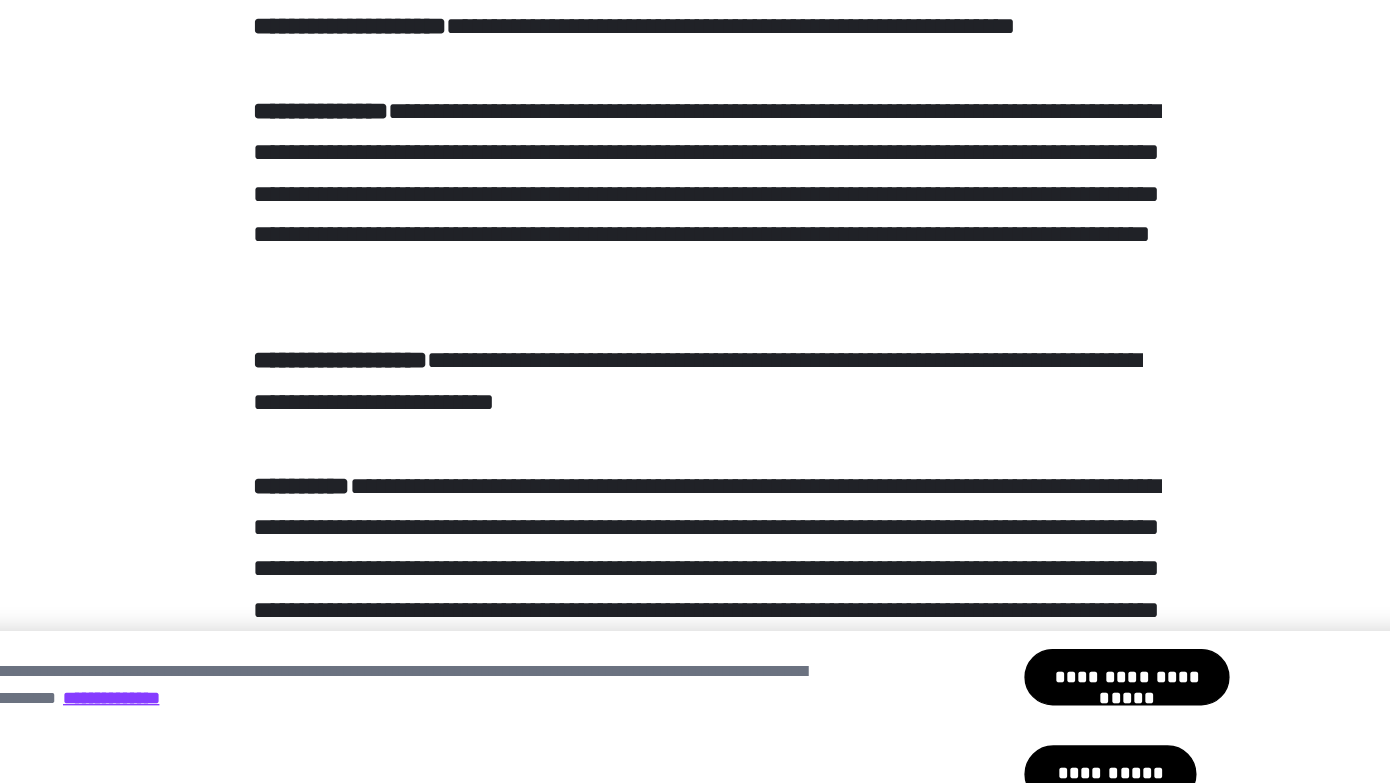 scroll, scrollTop: 5296, scrollLeft: 0, axis: vertical 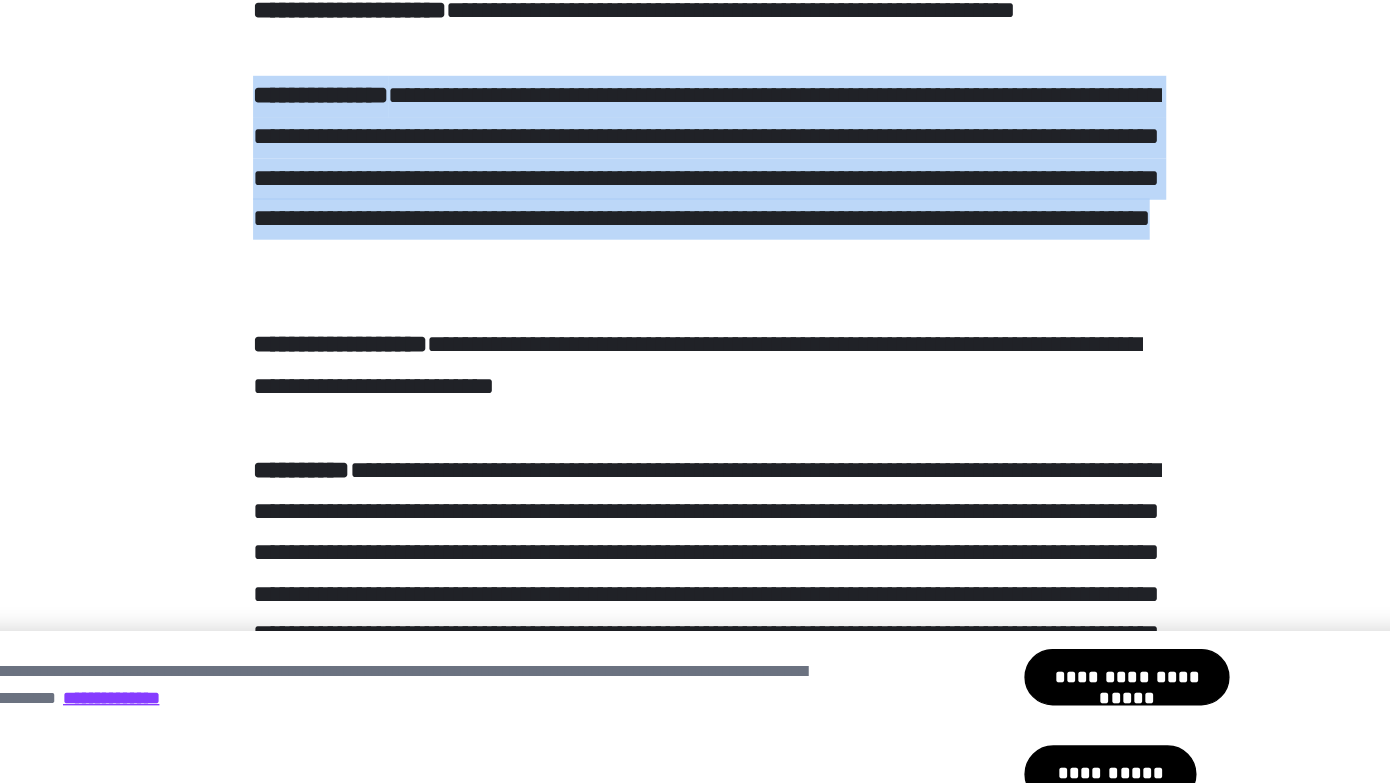 drag, startPoint x: 319, startPoint y: 523, endPoint x: 296, endPoint y: 365, distance: 159.66527 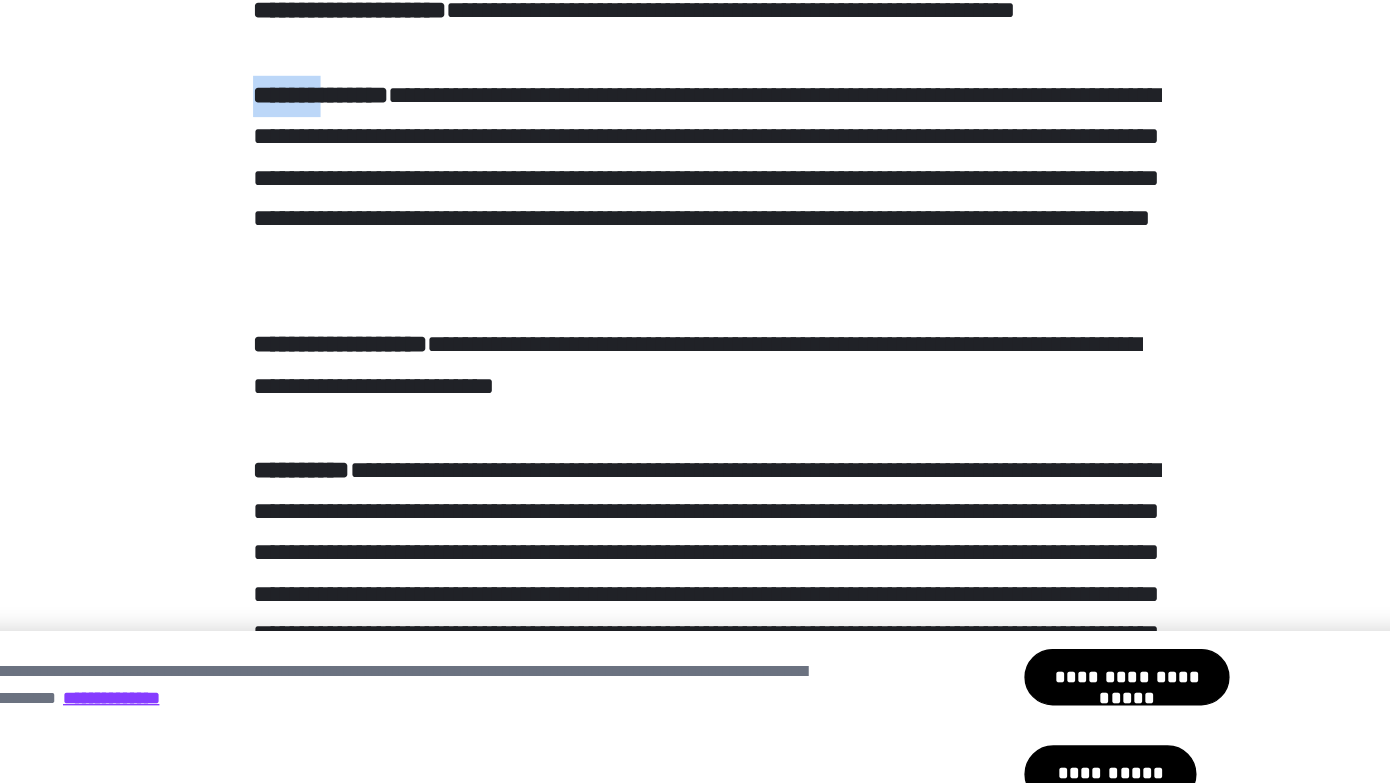 click on "**********" at bounding box center [695, 2436] 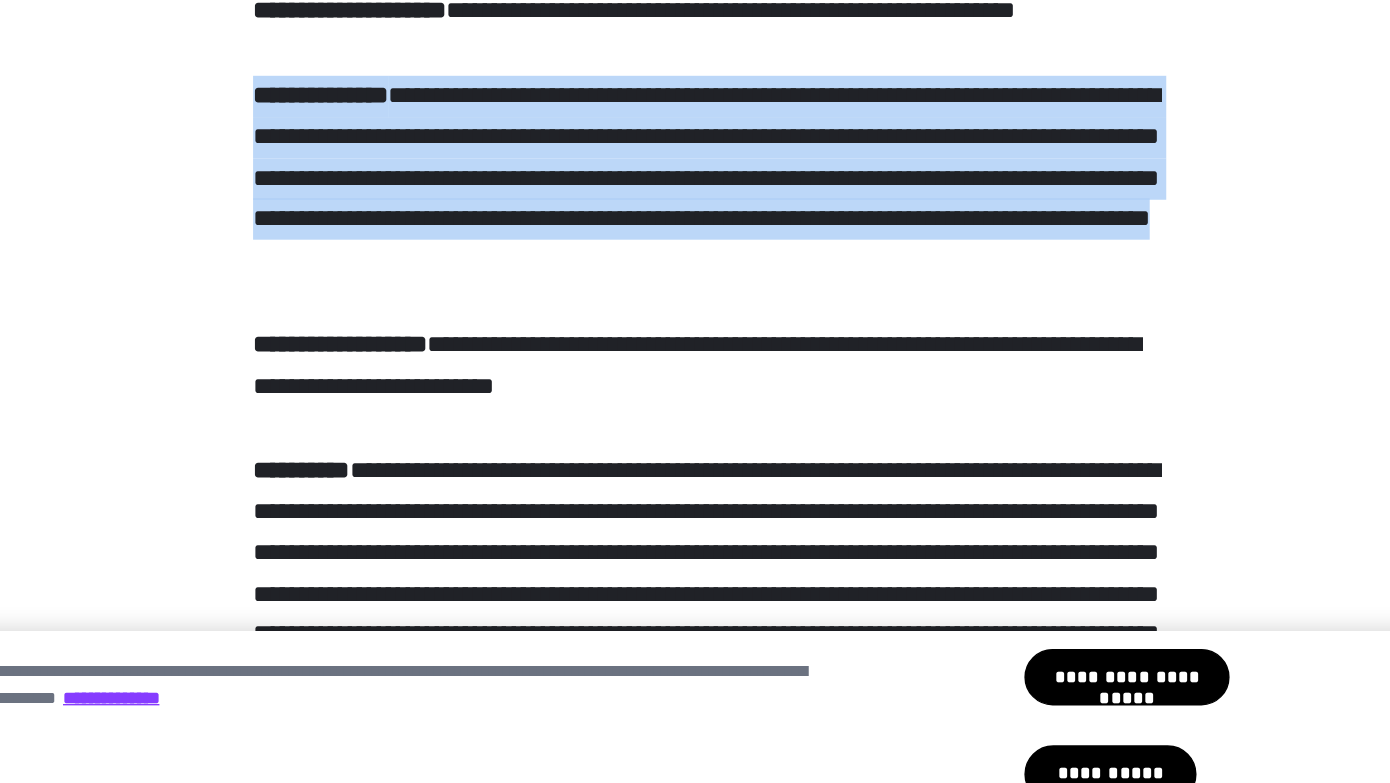 click on "**********" at bounding box center (695, 2436) 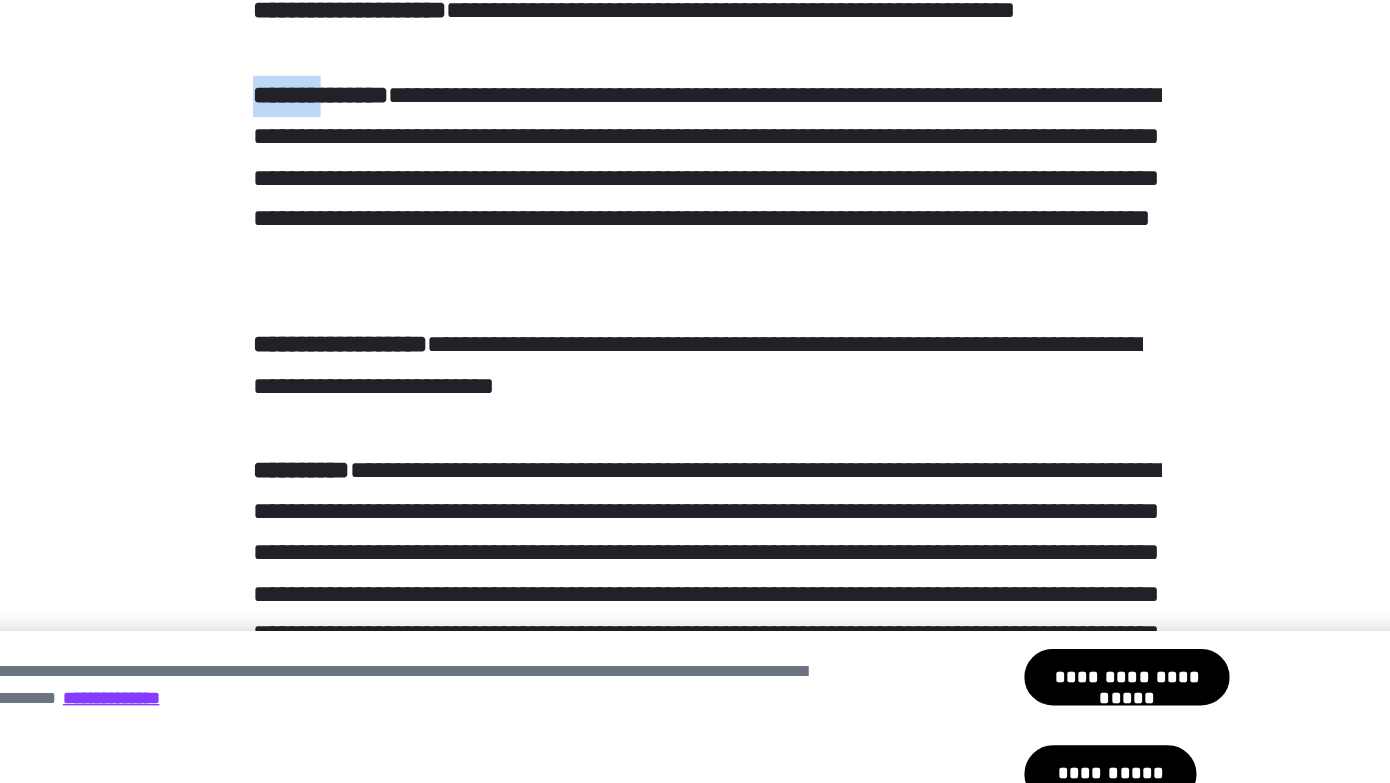 click on "**********" at bounding box center (695, 2436) 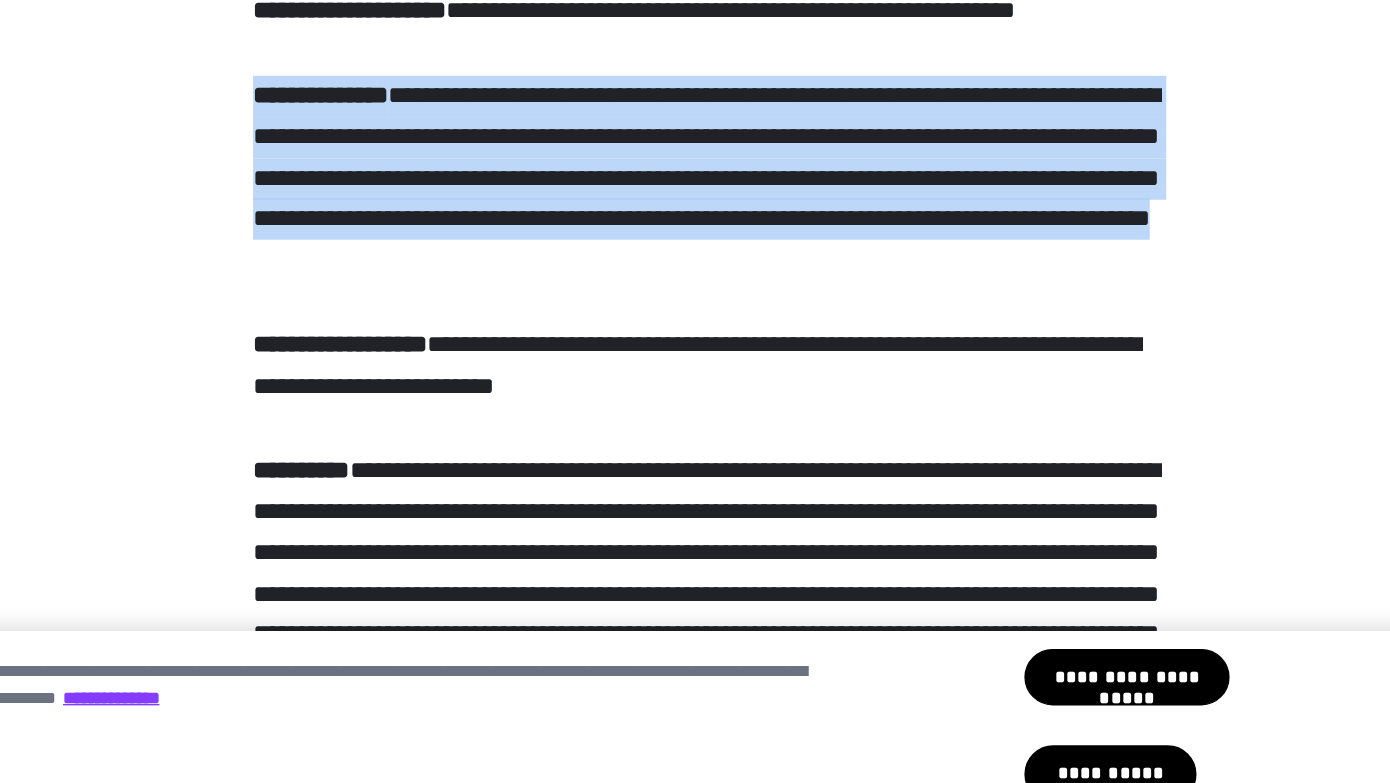 click on "**********" at bounding box center (695, 2436) 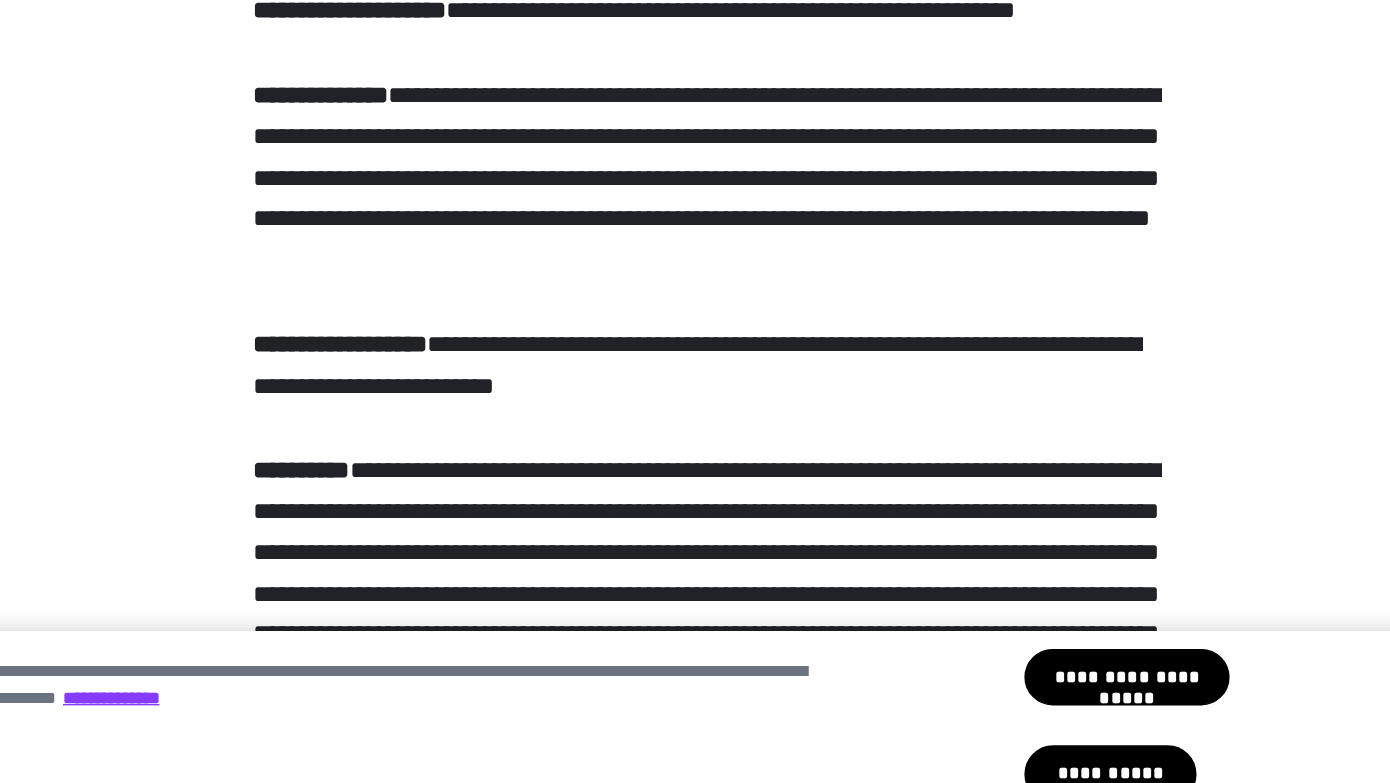 click on "**********" at bounding box center [695, 2436] 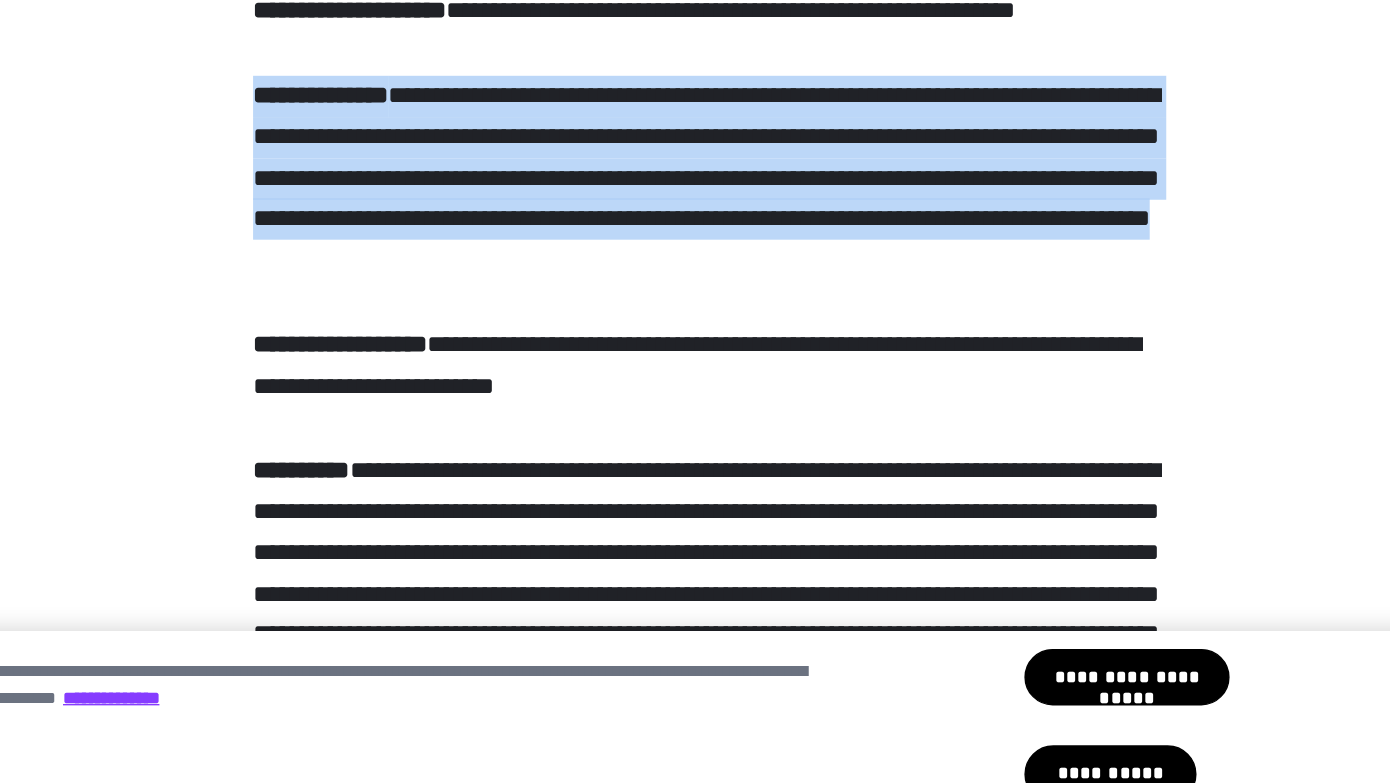drag, startPoint x: 319, startPoint y: 514, endPoint x: 305, endPoint y: 373, distance: 141.69333 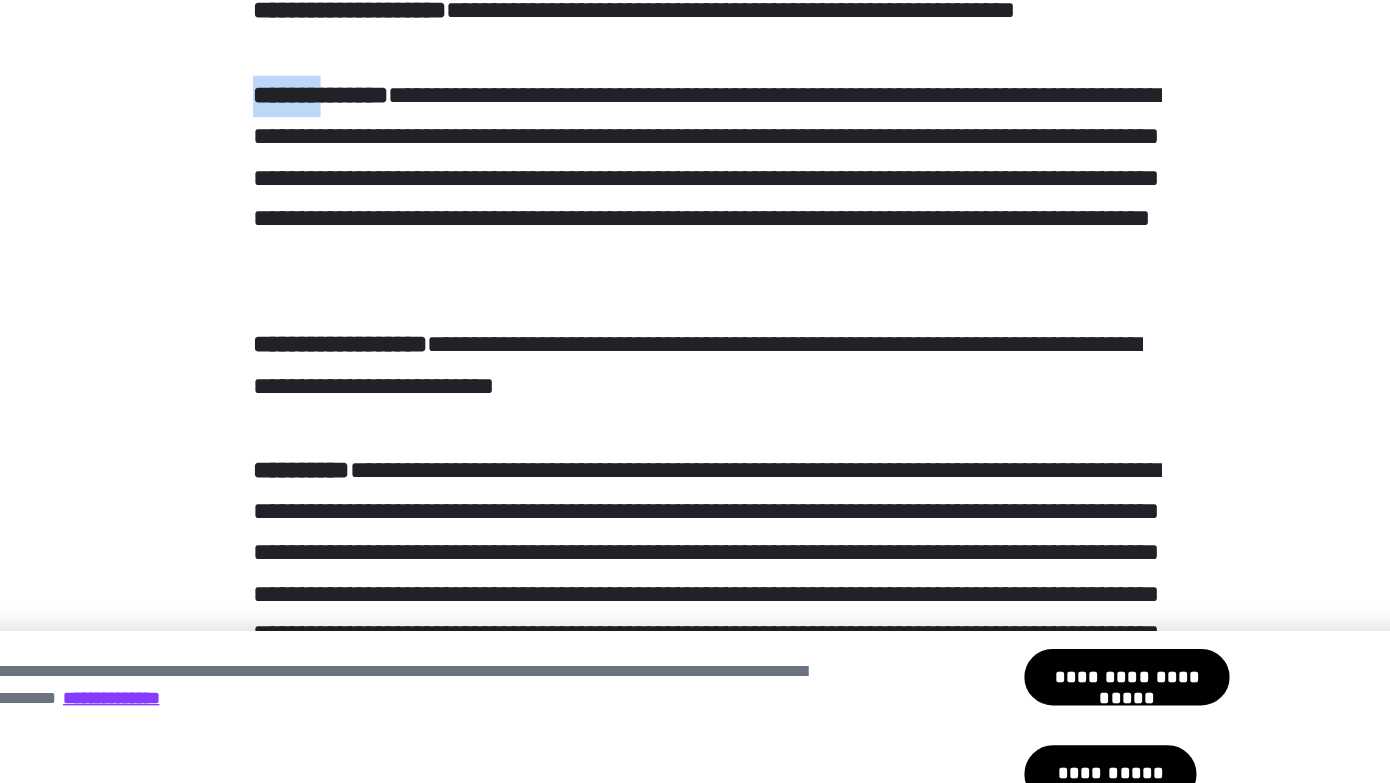 click on "**********" at bounding box center (695, 2436) 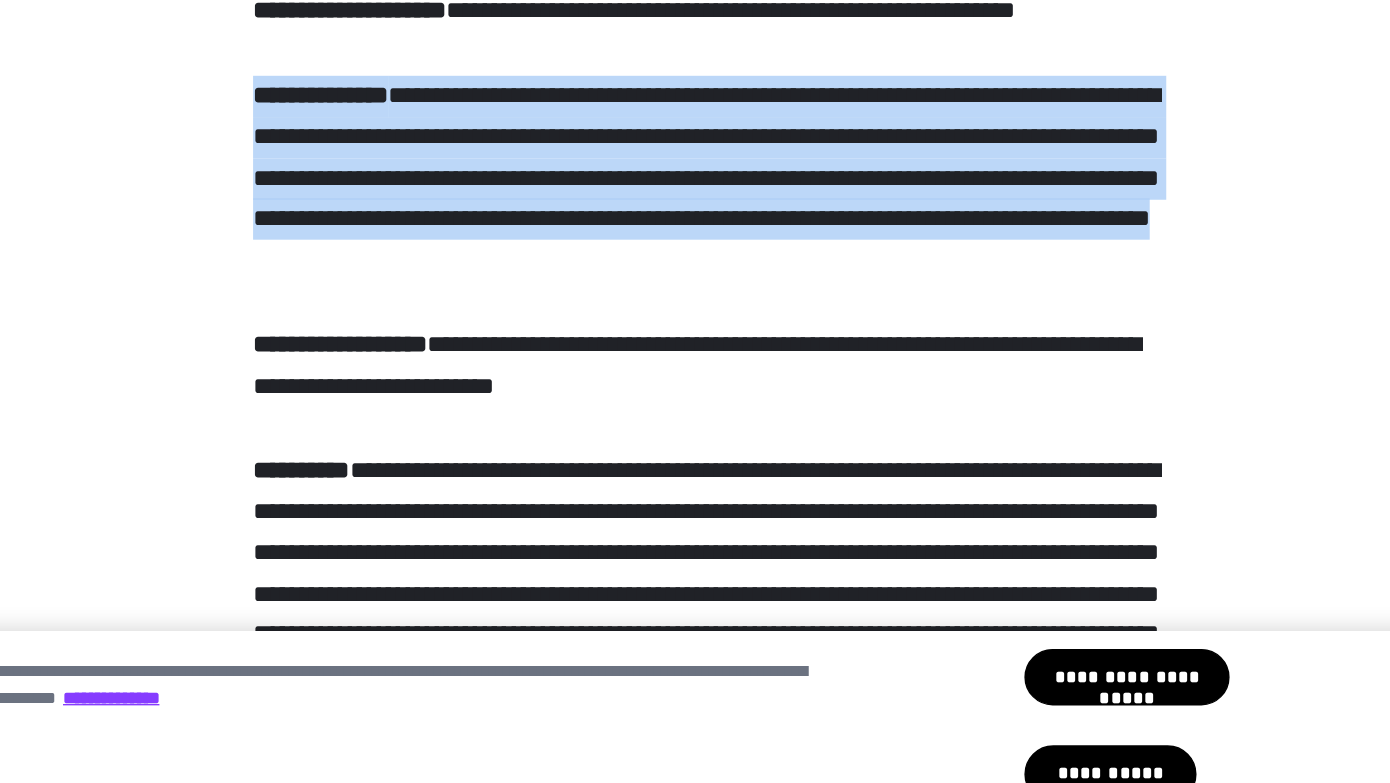 click on "**********" at bounding box center [695, 2436] 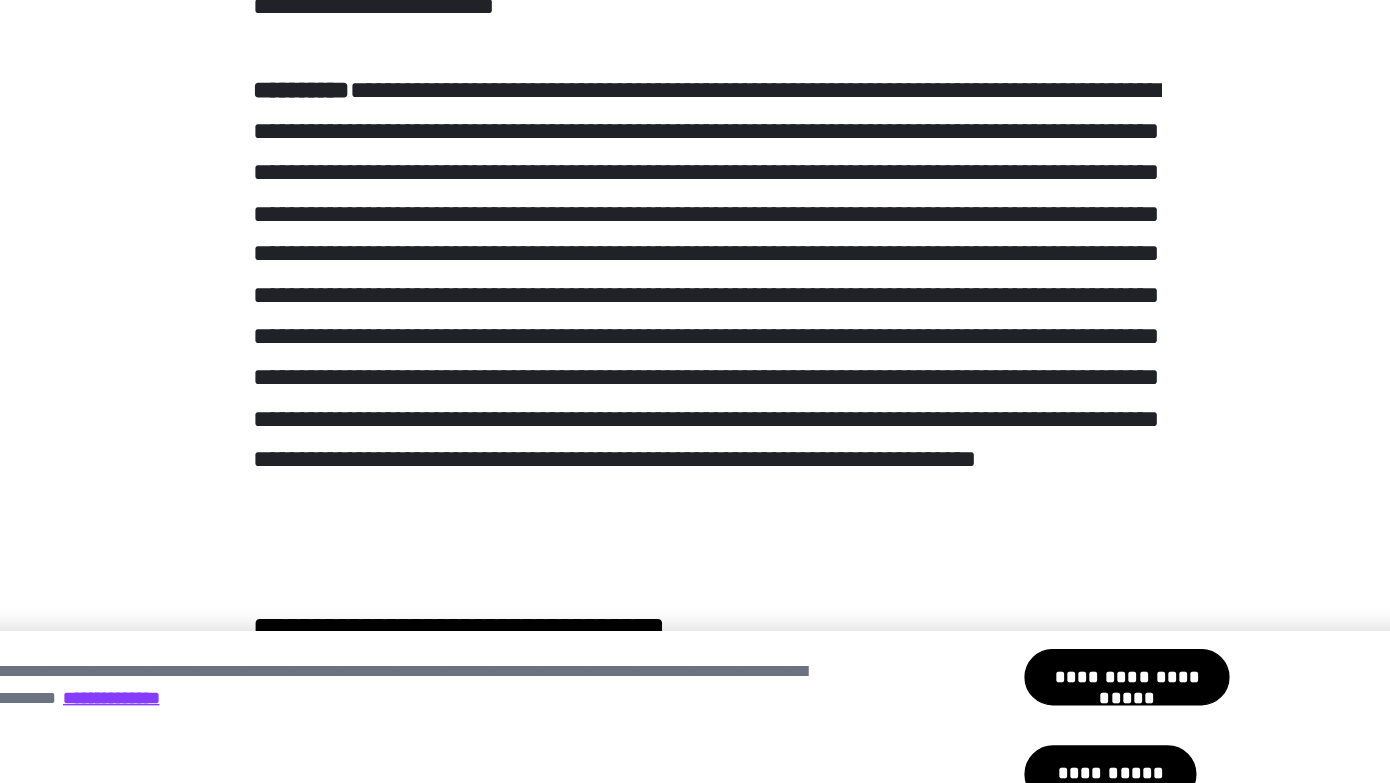 scroll, scrollTop: 5576, scrollLeft: 0, axis: vertical 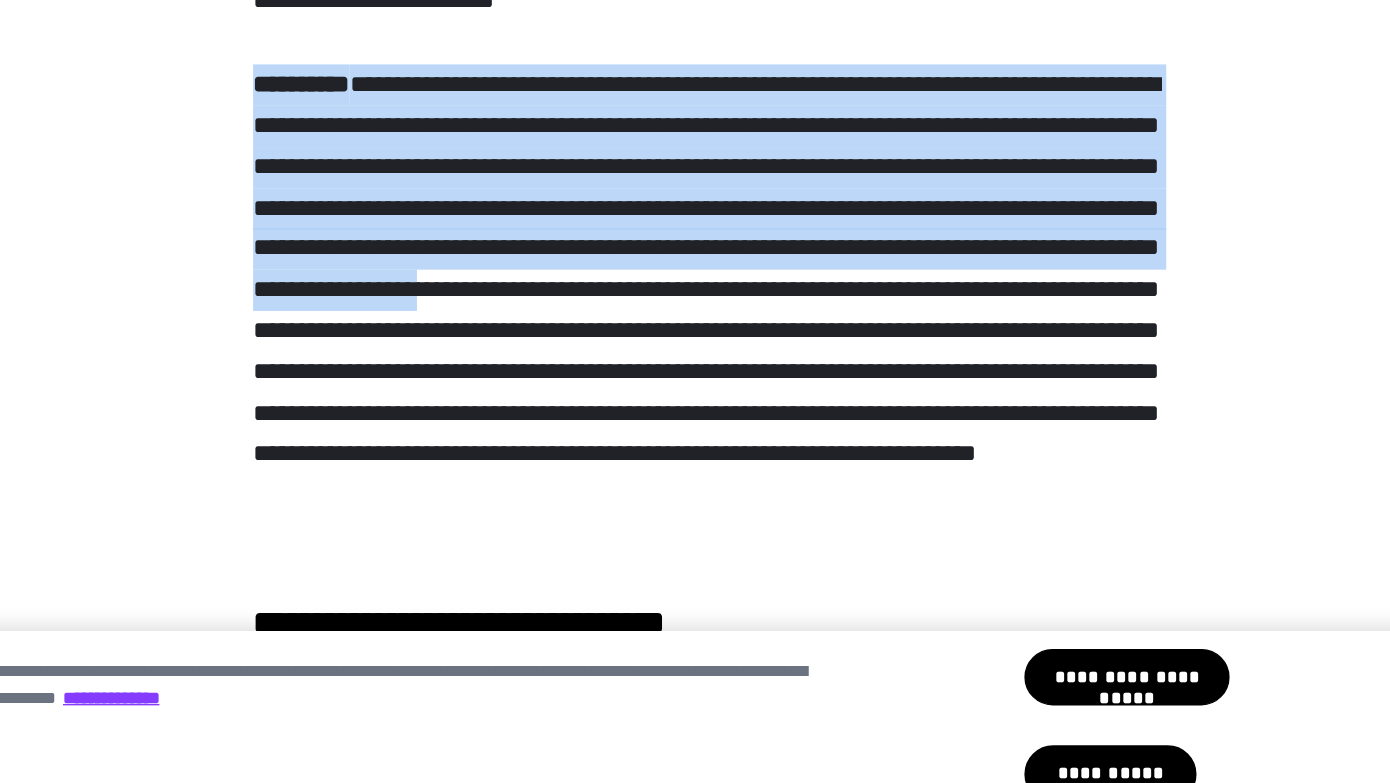 drag, startPoint x: 305, startPoint y: 529, endPoint x: 286, endPoint y: 363, distance: 167.08382 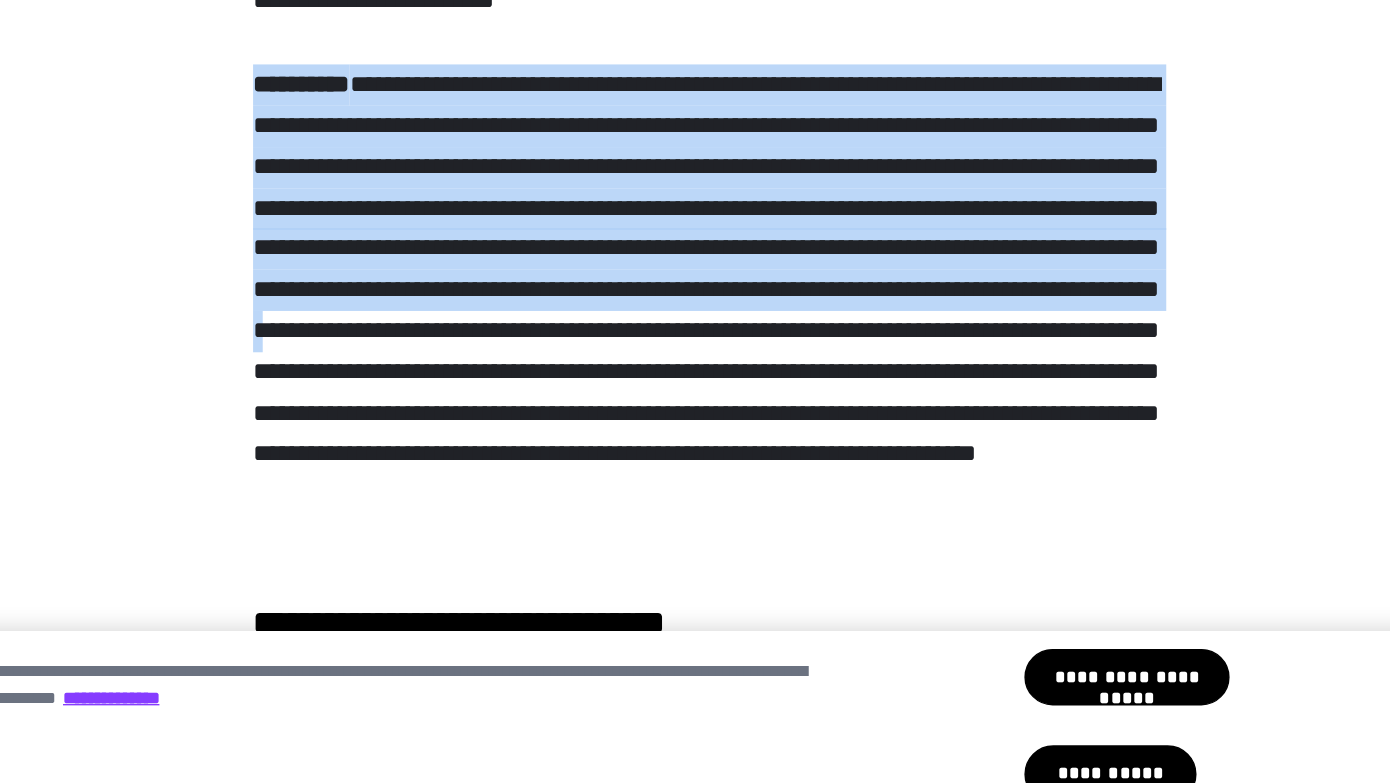 drag, startPoint x: 330, startPoint y: 563, endPoint x: 277, endPoint y: 363, distance: 206.90337 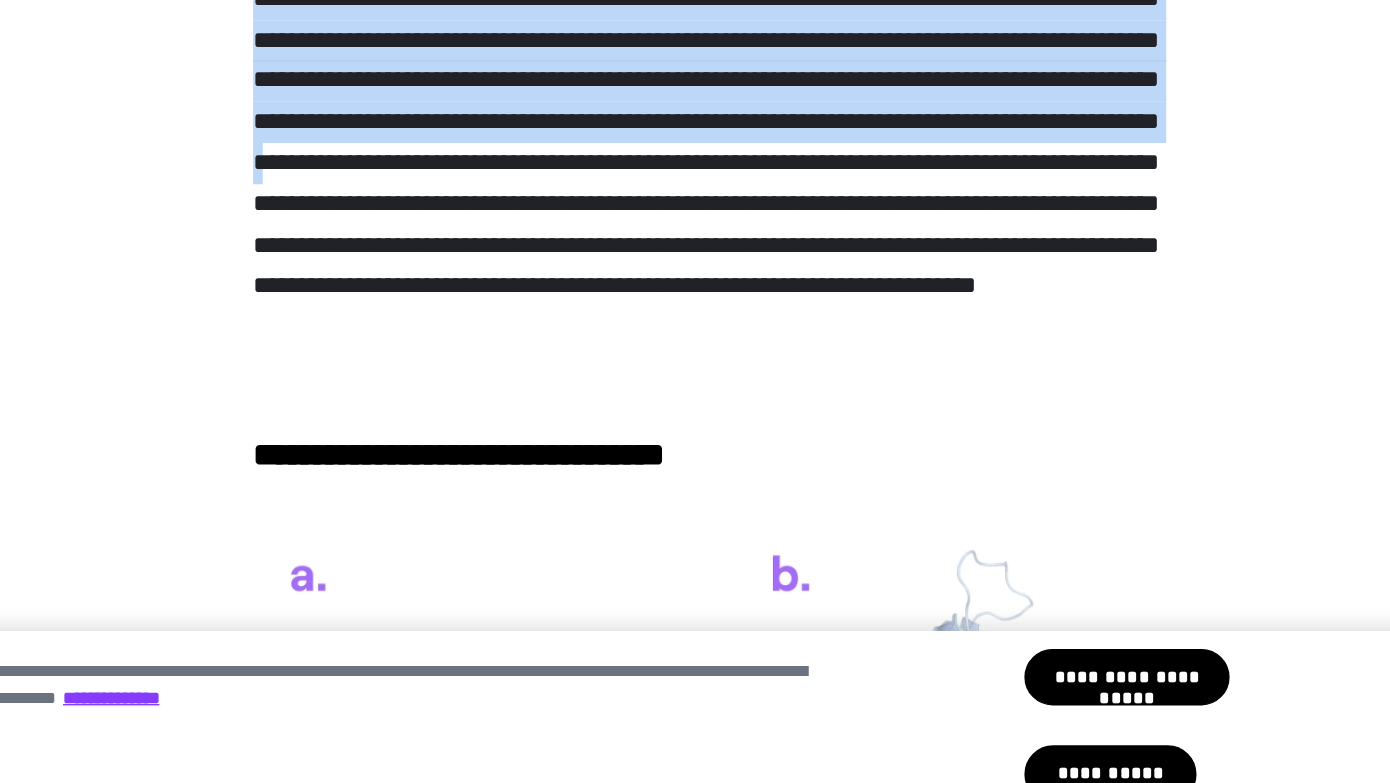 scroll, scrollTop: 5714, scrollLeft: 0, axis: vertical 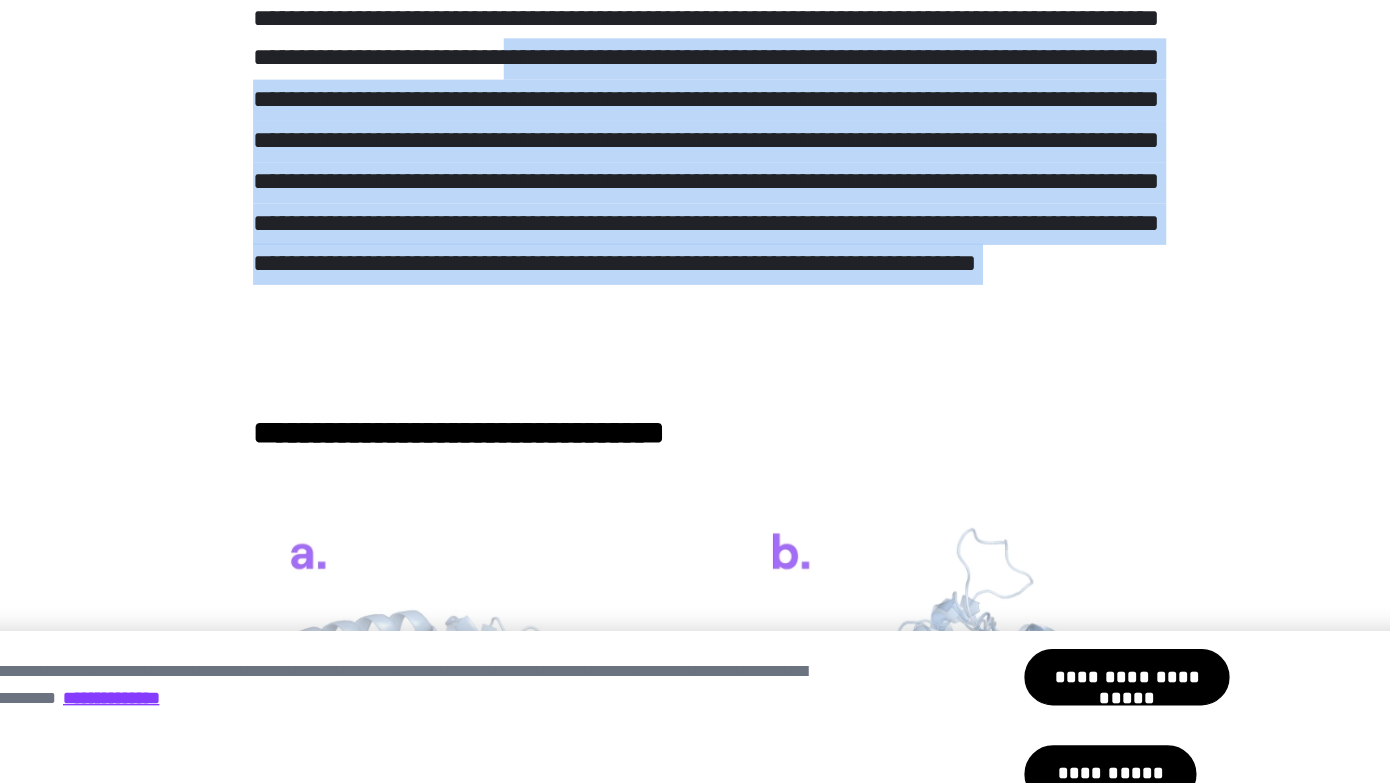 drag, startPoint x: 565, startPoint y: 563, endPoint x: 312, endPoint y: 381, distance: 311.66168 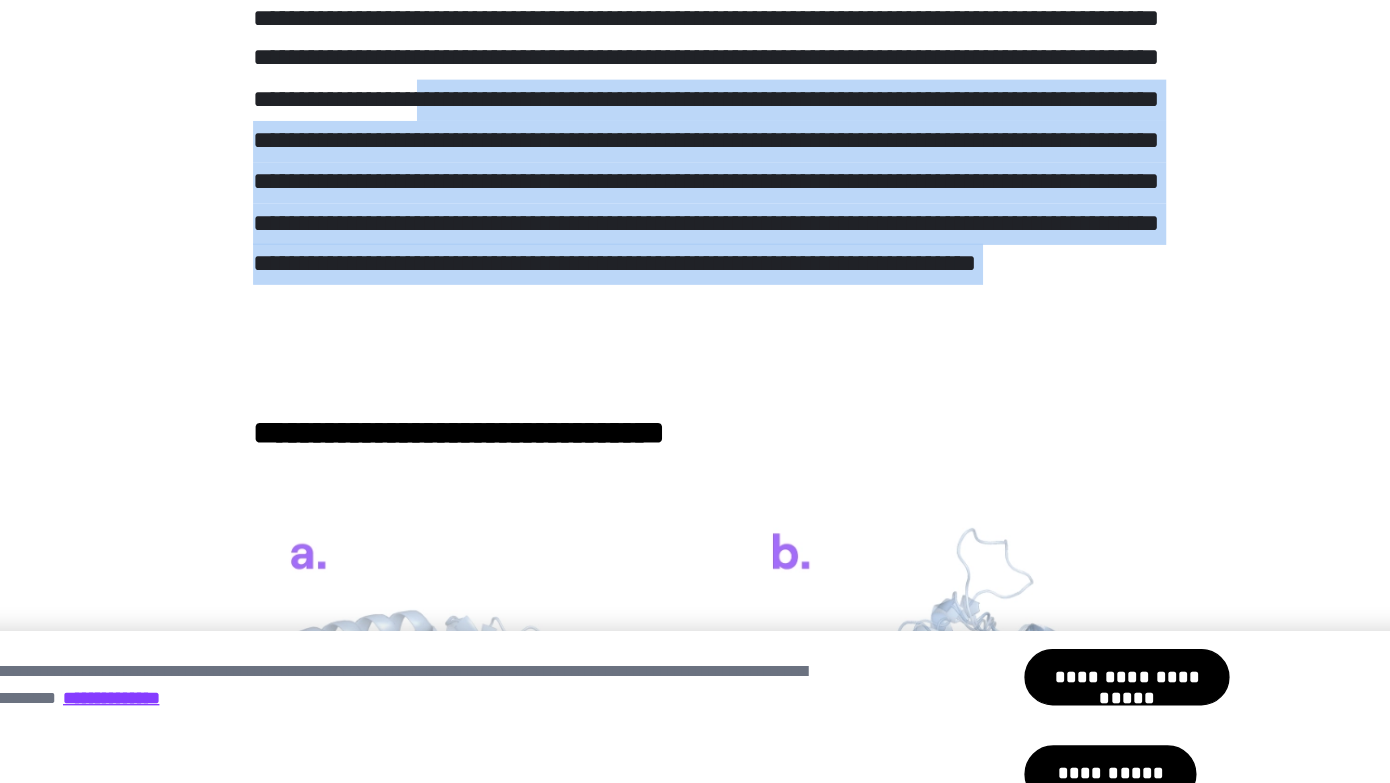 drag, startPoint x: 594, startPoint y: 565, endPoint x: 260, endPoint y: 383, distance: 380.36826 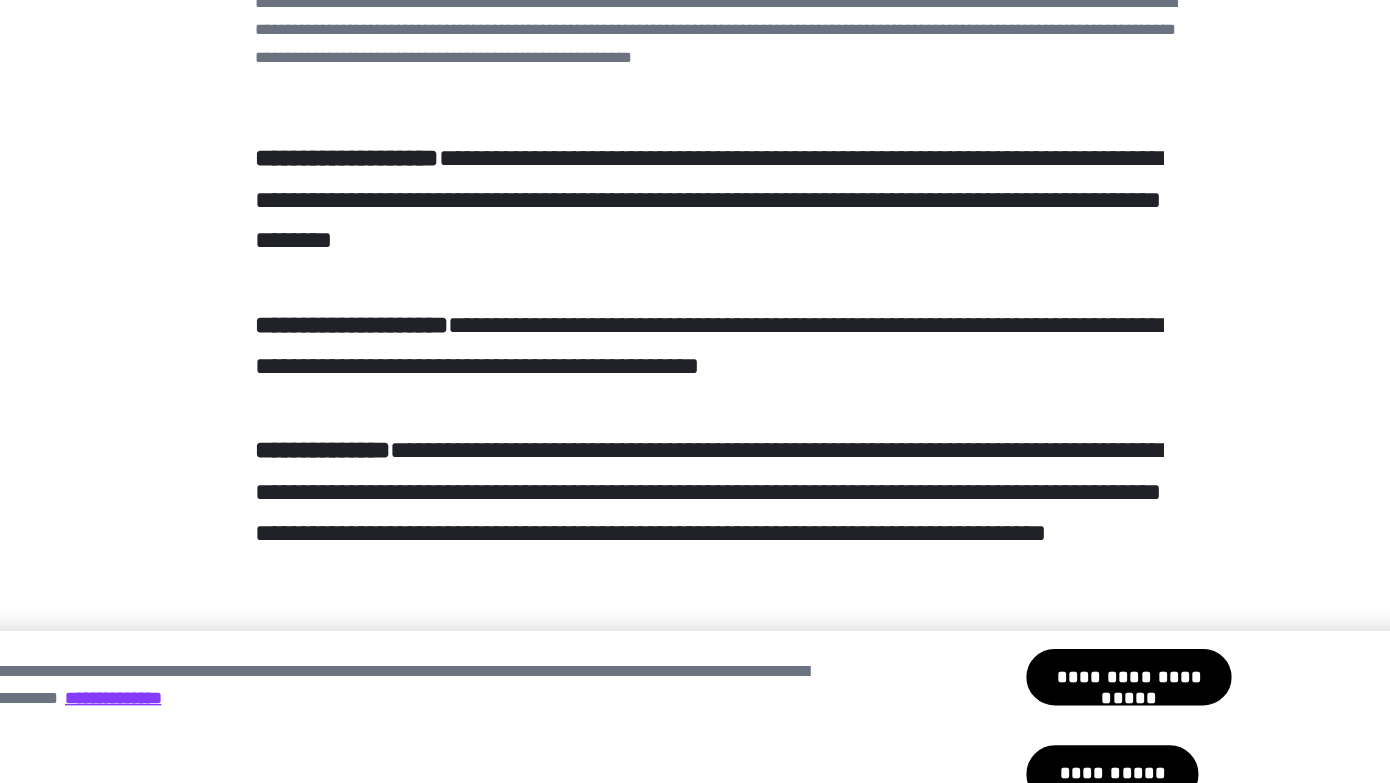 scroll, scrollTop: 6802, scrollLeft: 0, axis: vertical 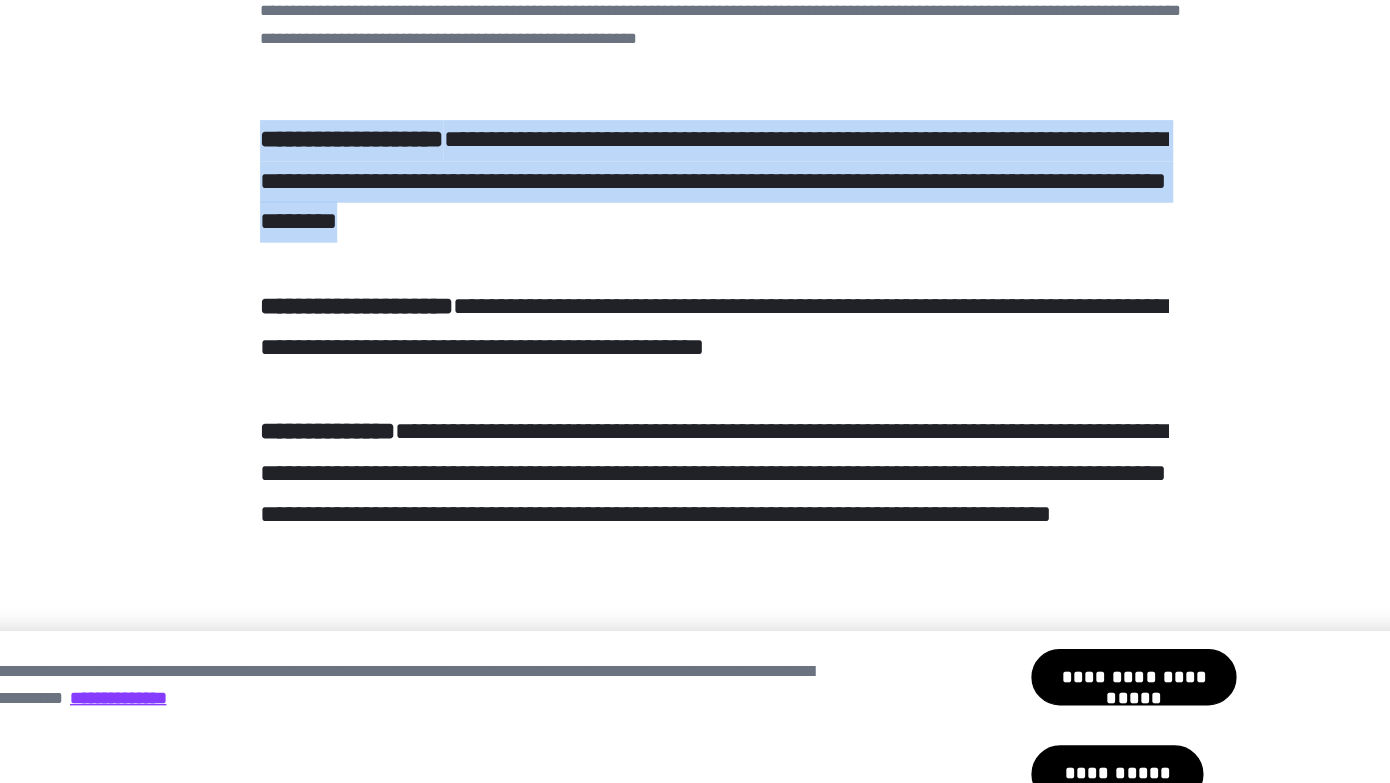 drag, startPoint x: 656, startPoint y: 473, endPoint x: 244, endPoint y: 380, distance: 422.36597 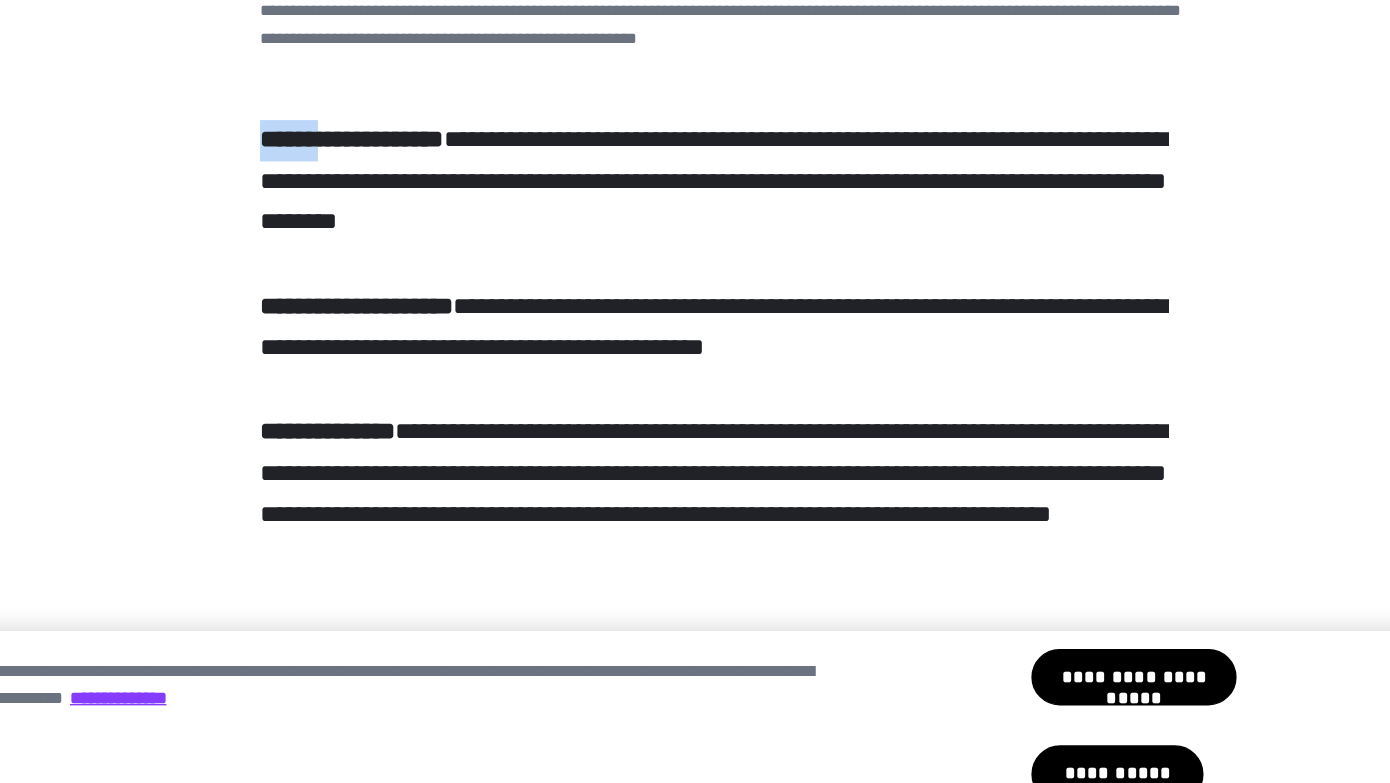 click on "**********" at bounding box center (695, 930) 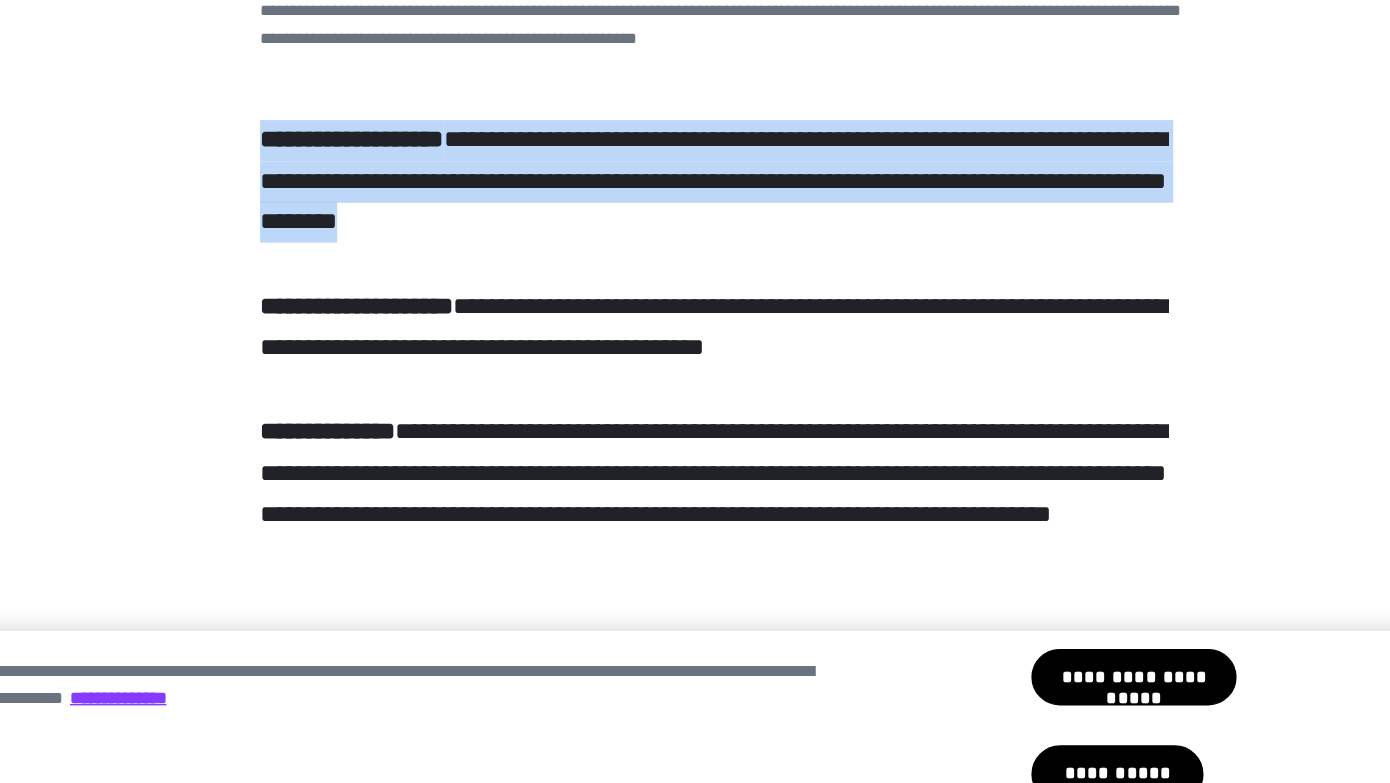 click on "**********" at bounding box center (695, 930) 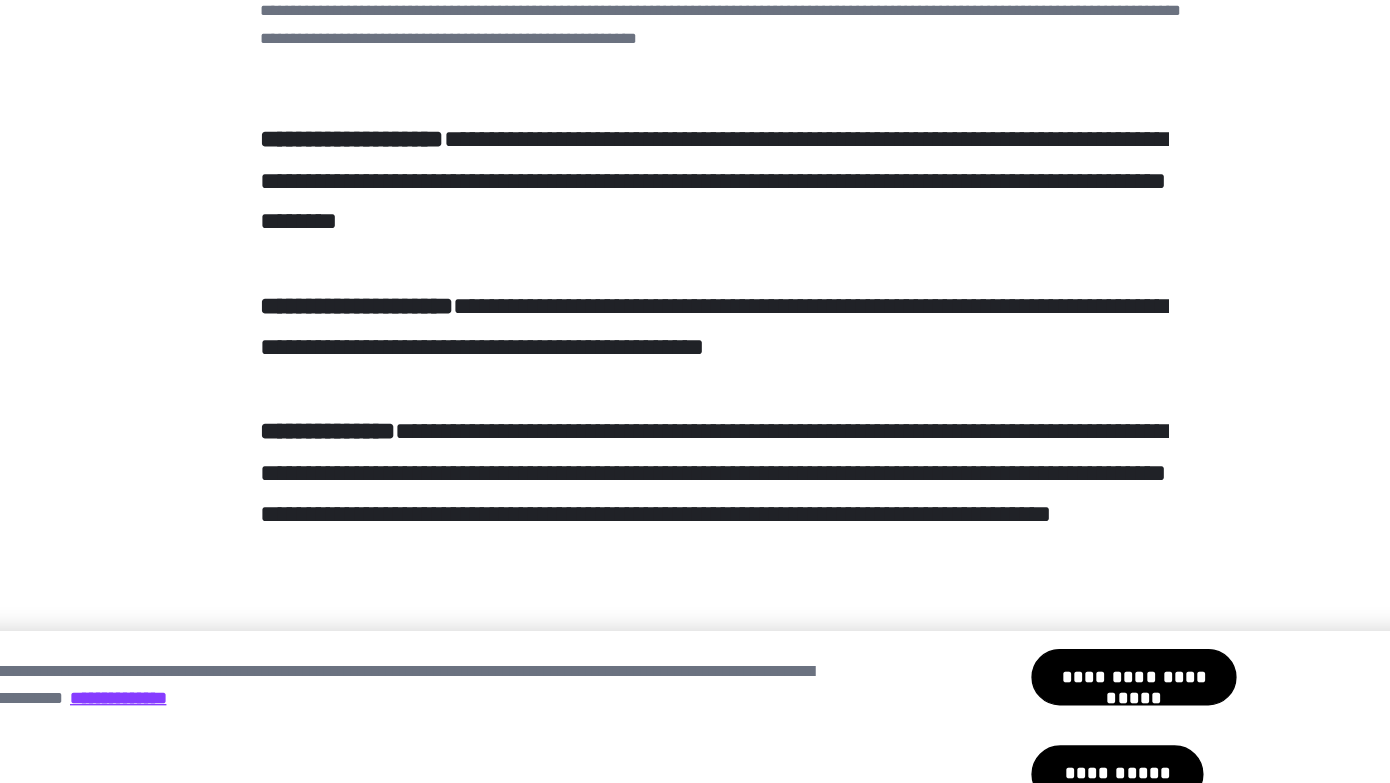 click on "**********" at bounding box center (695, 930) 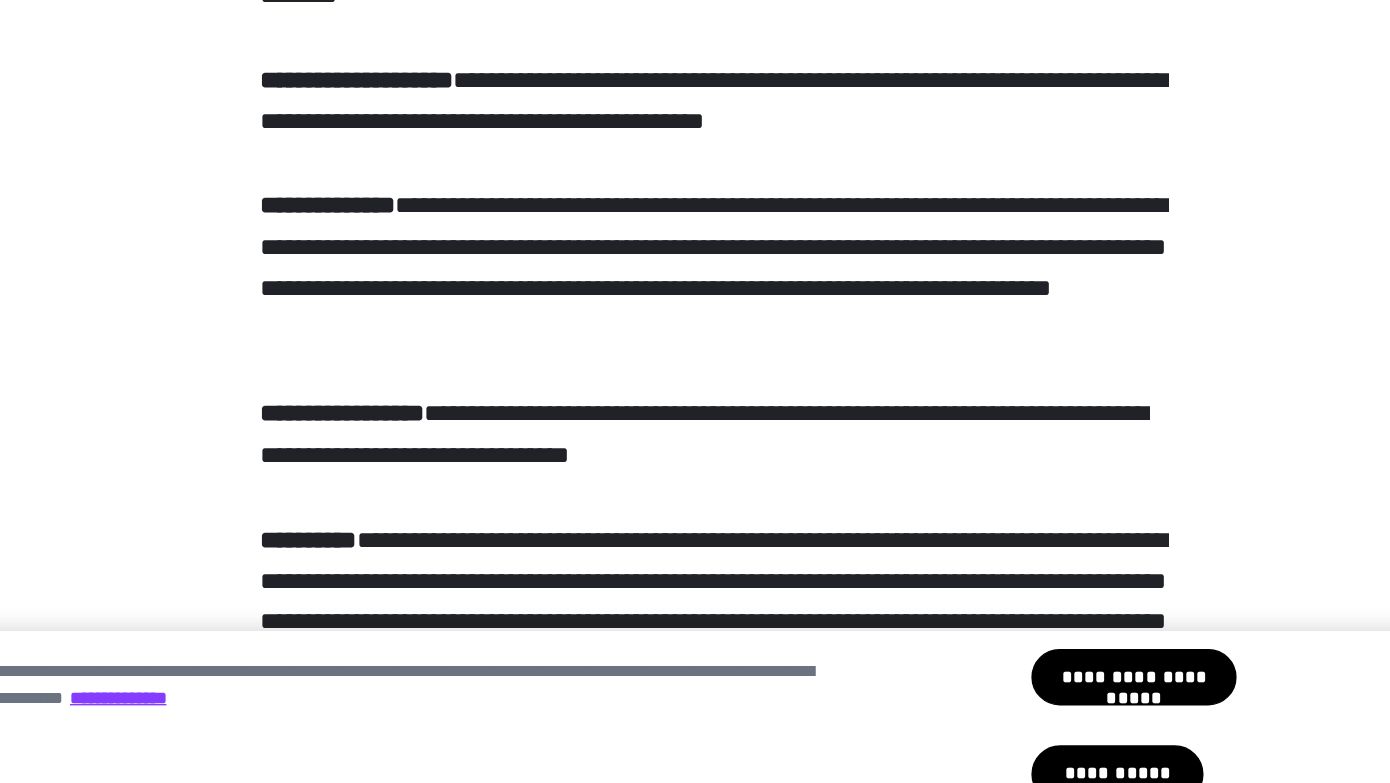 scroll, scrollTop: 6967, scrollLeft: 0, axis: vertical 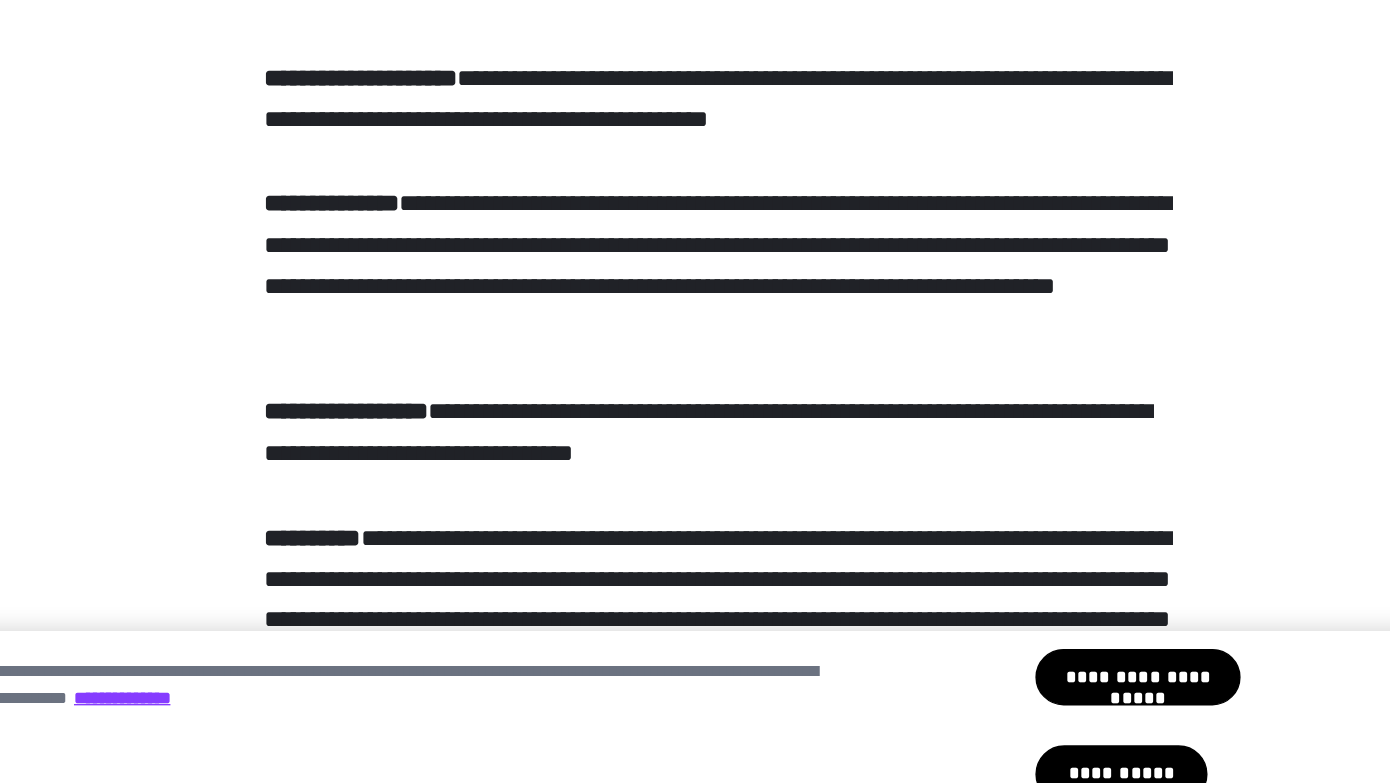 click on "**********" at bounding box center [695, 765] 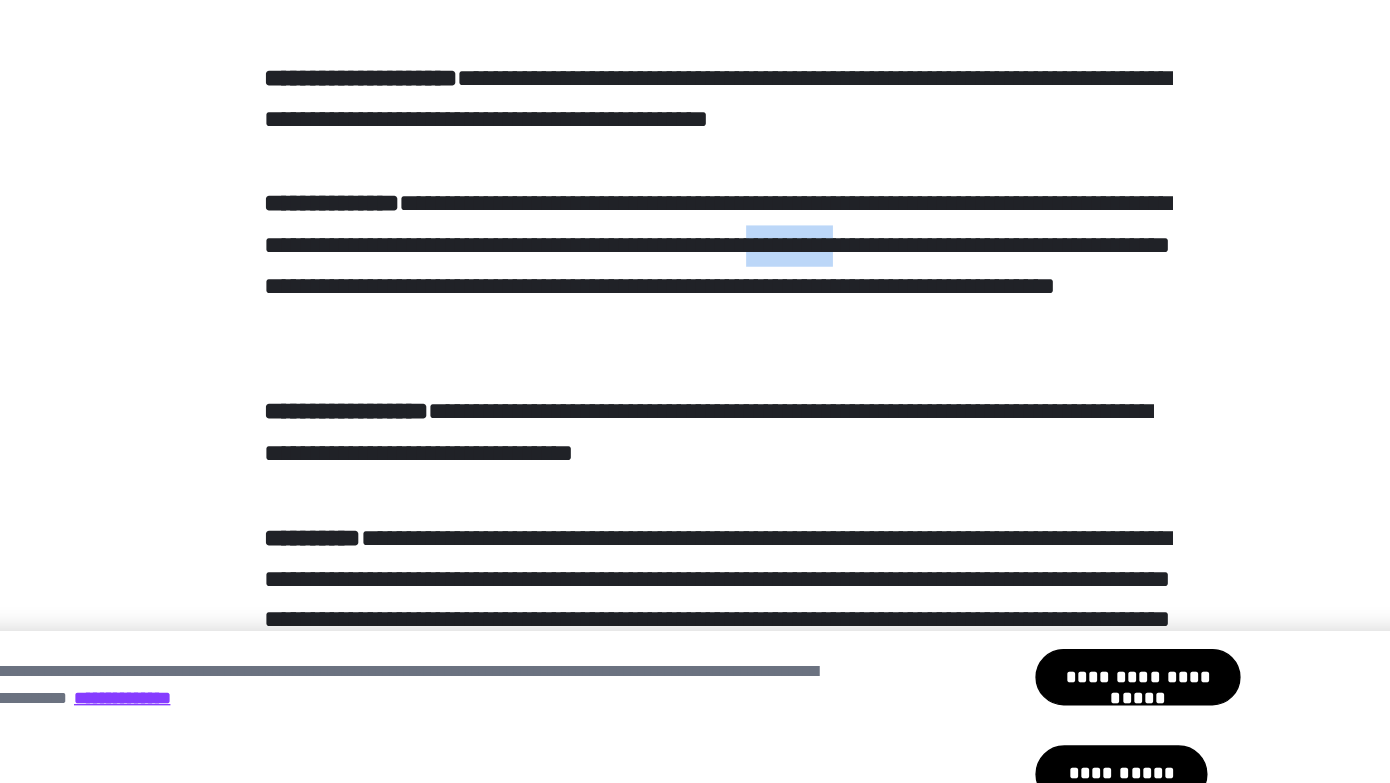 click on "**********" at bounding box center [695, 765] 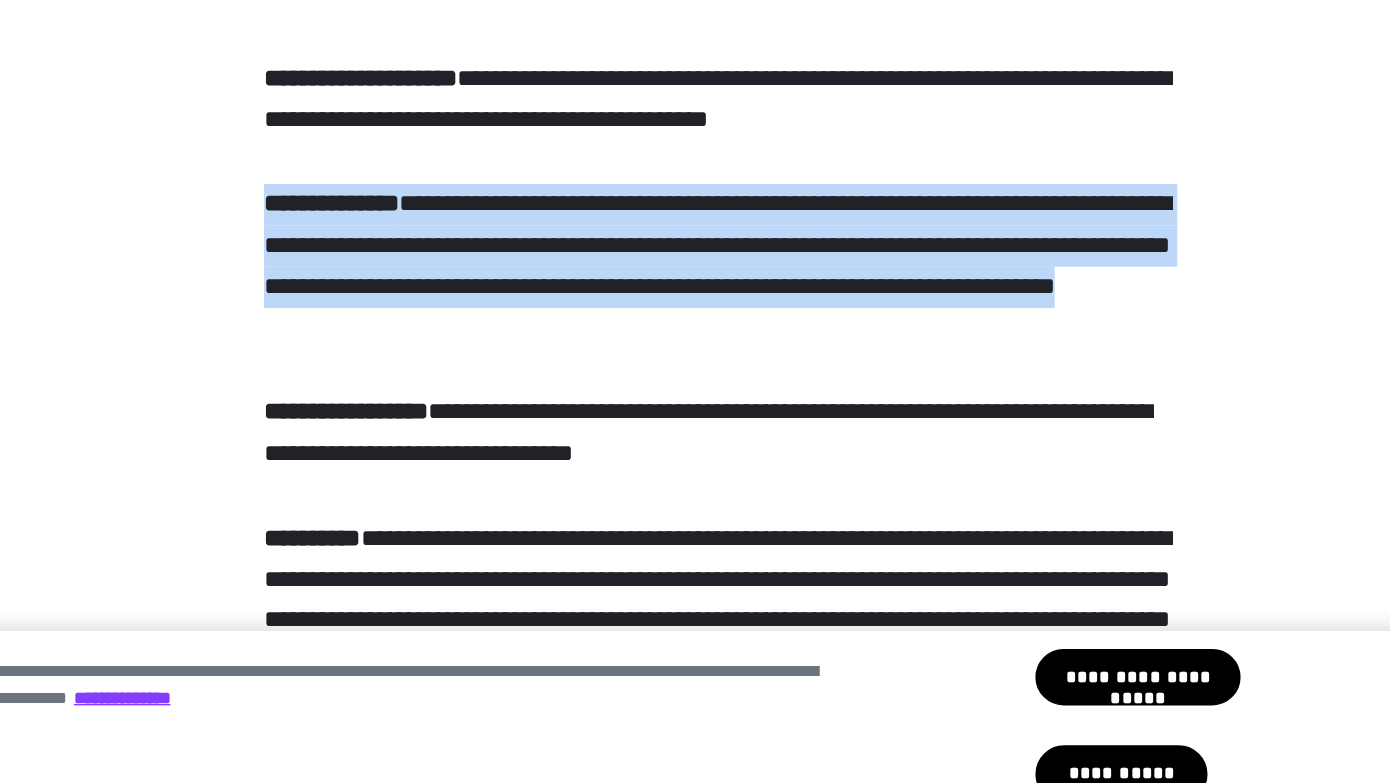 click on "**********" at bounding box center (695, 765) 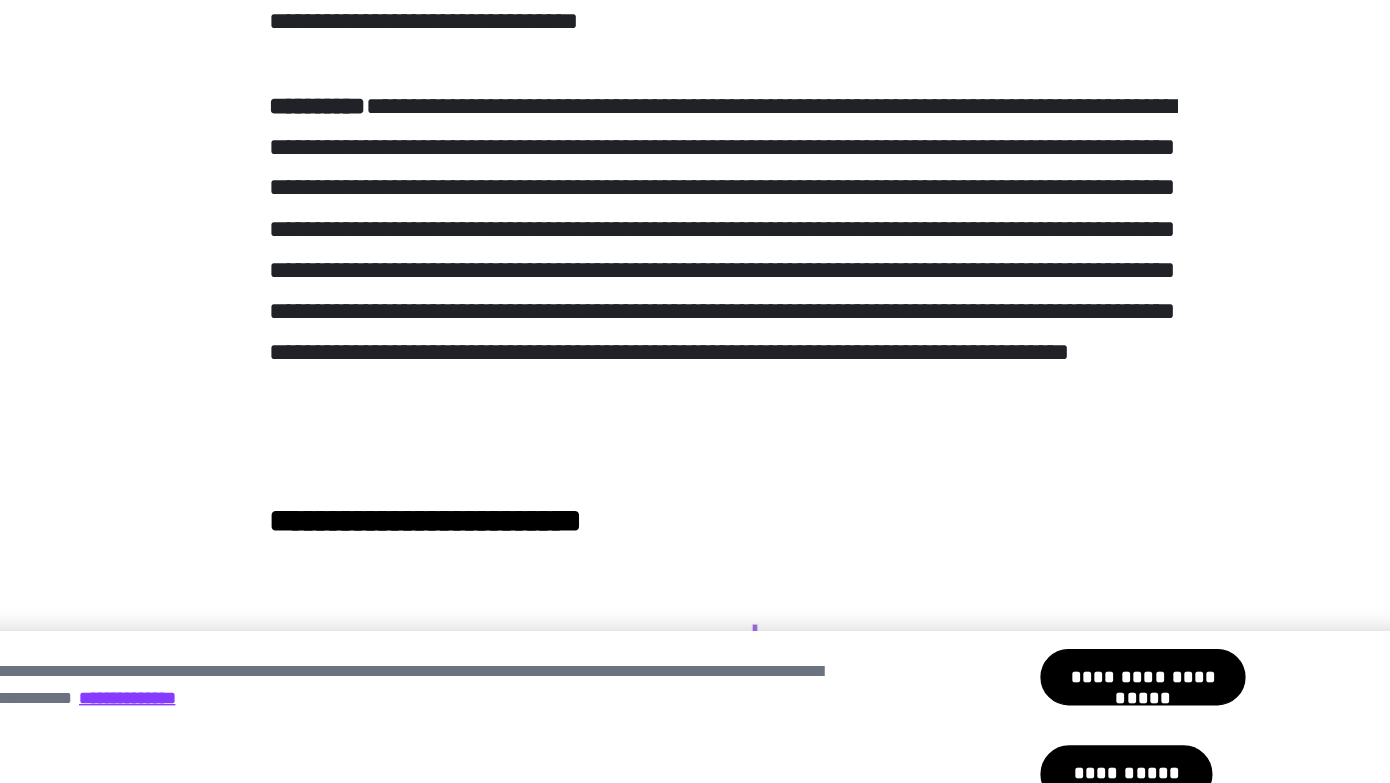 scroll, scrollTop: 7353, scrollLeft: 0, axis: vertical 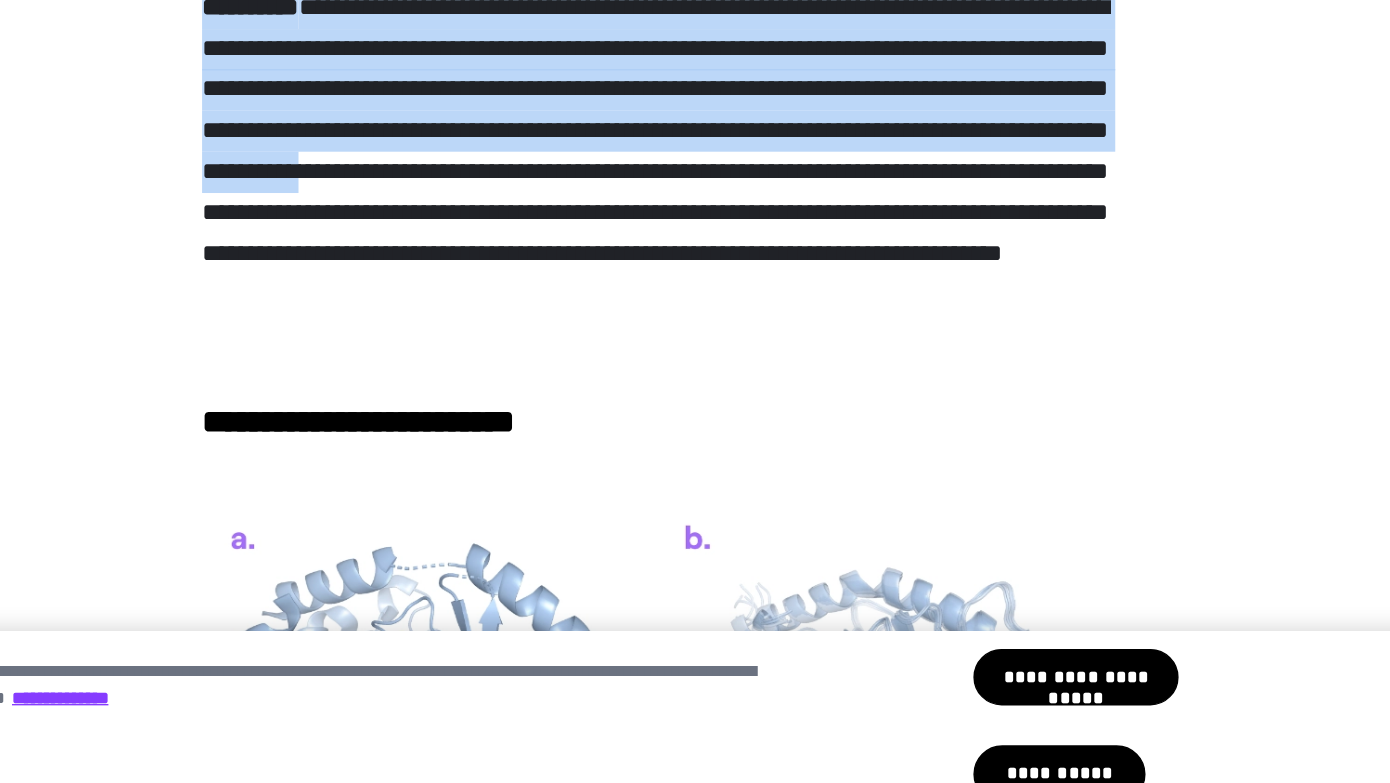 drag, startPoint x: 355, startPoint y: 284, endPoint x: 345, endPoint y: 443, distance: 159.31415 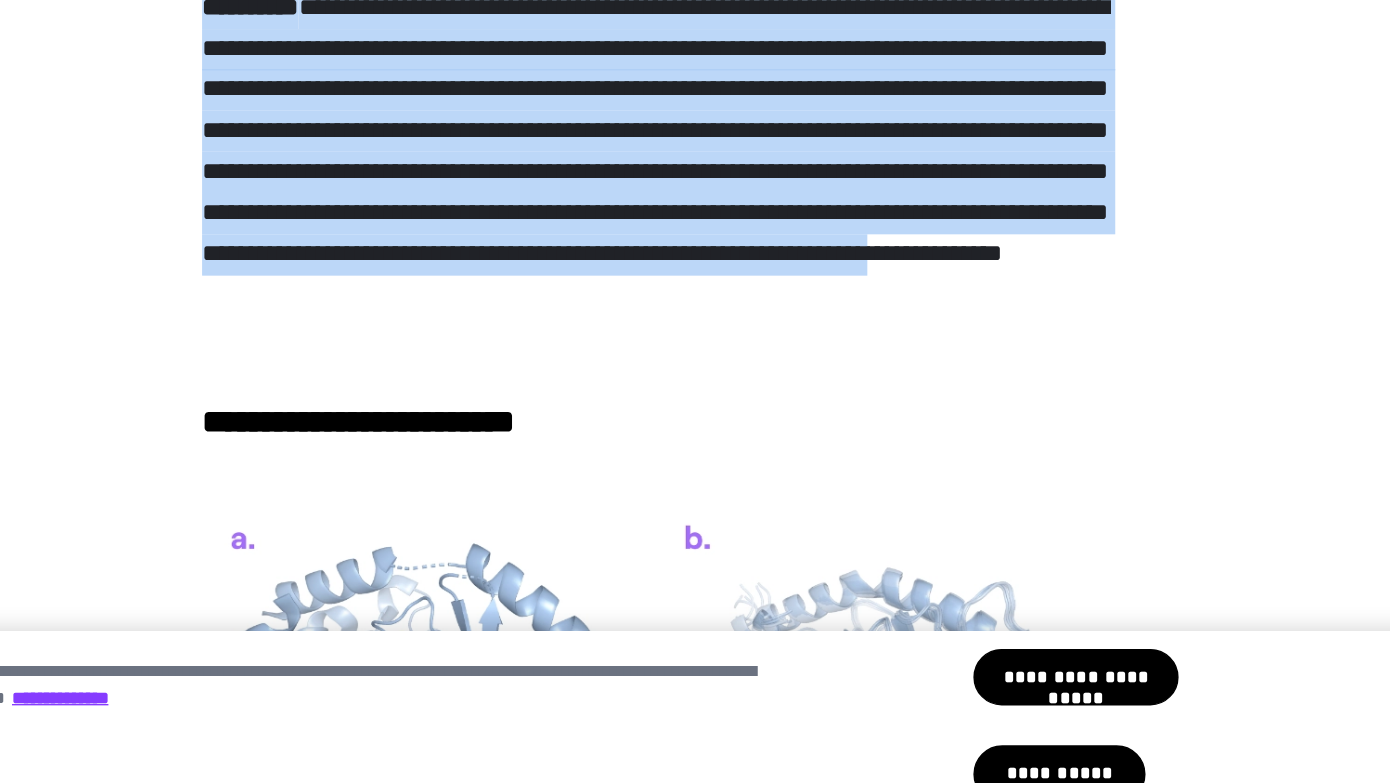 drag, startPoint x: 340, startPoint y: 519, endPoint x: 341, endPoint y: 298, distance: 221.00226 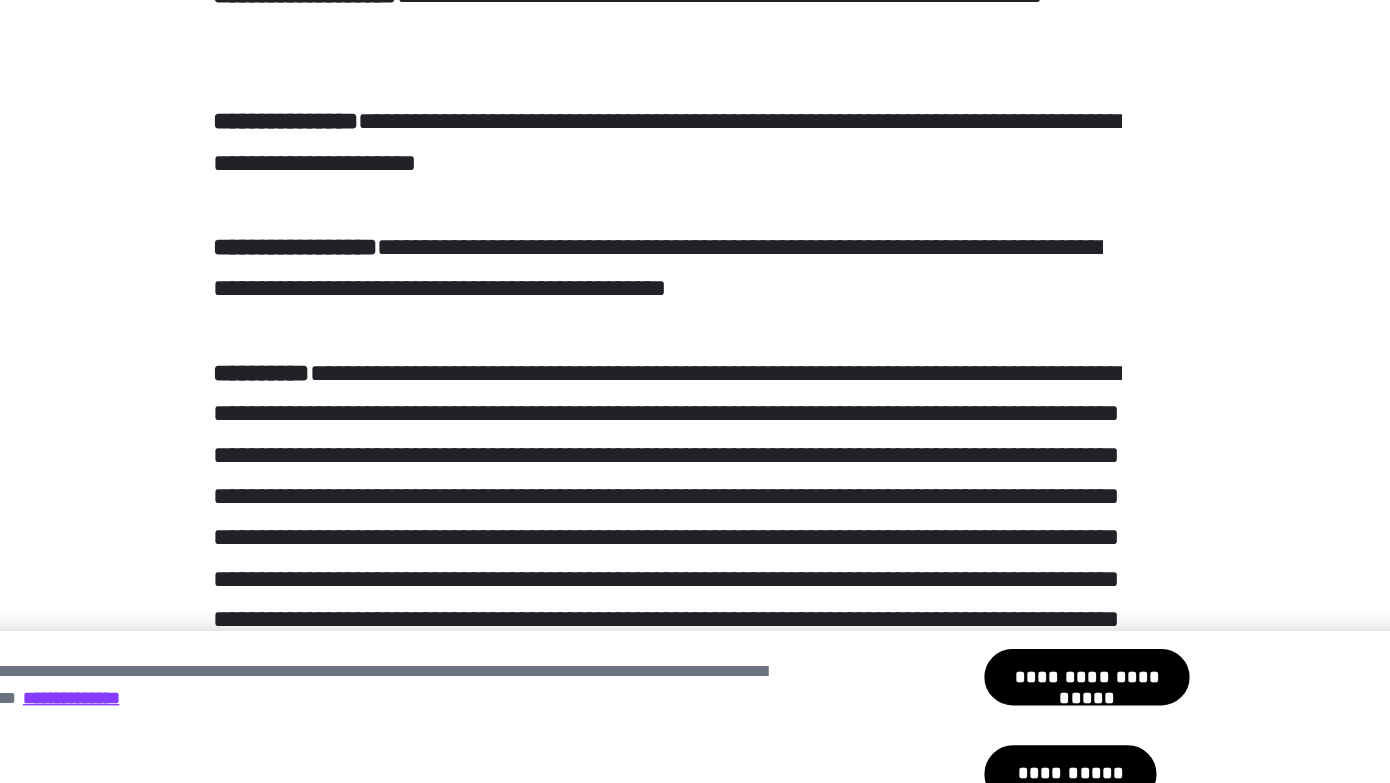 scroll, scrollTop: 10189, scrollLeft: 0, axis: vertical 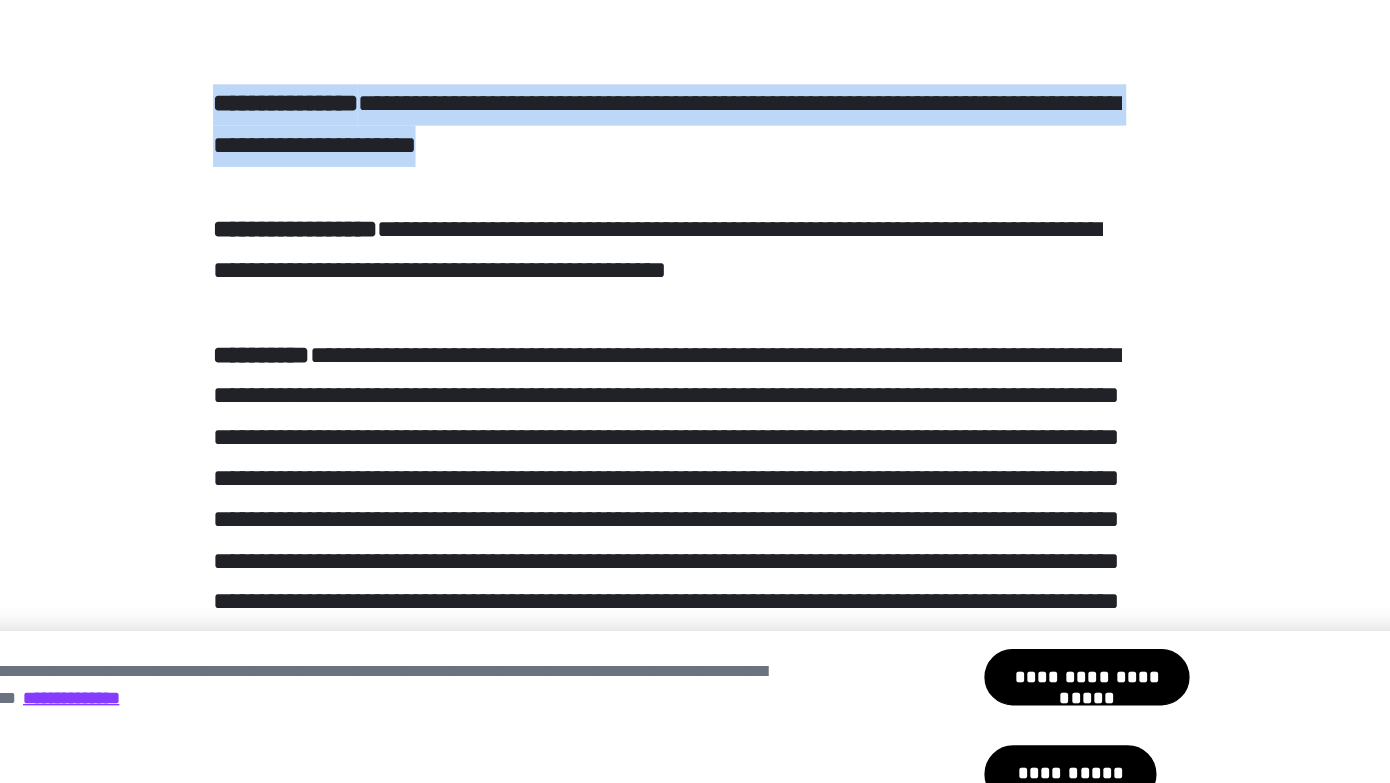 drag, startPoint x: 790, startPoint y: 418, endPoint x: 326, endPoint y: 384, distance: 465.24402 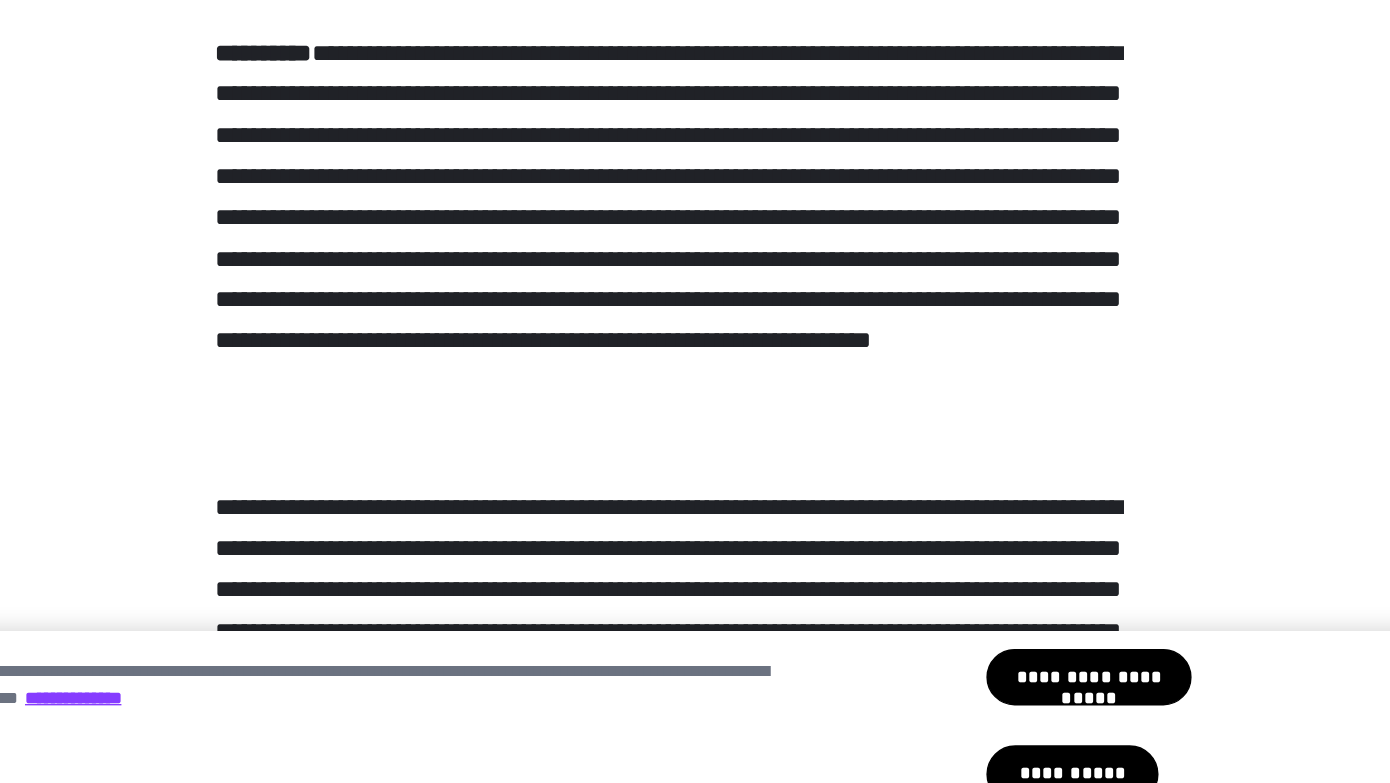 scroll, scrollTop: 10409, scrollLeft: 0, axis: vertical 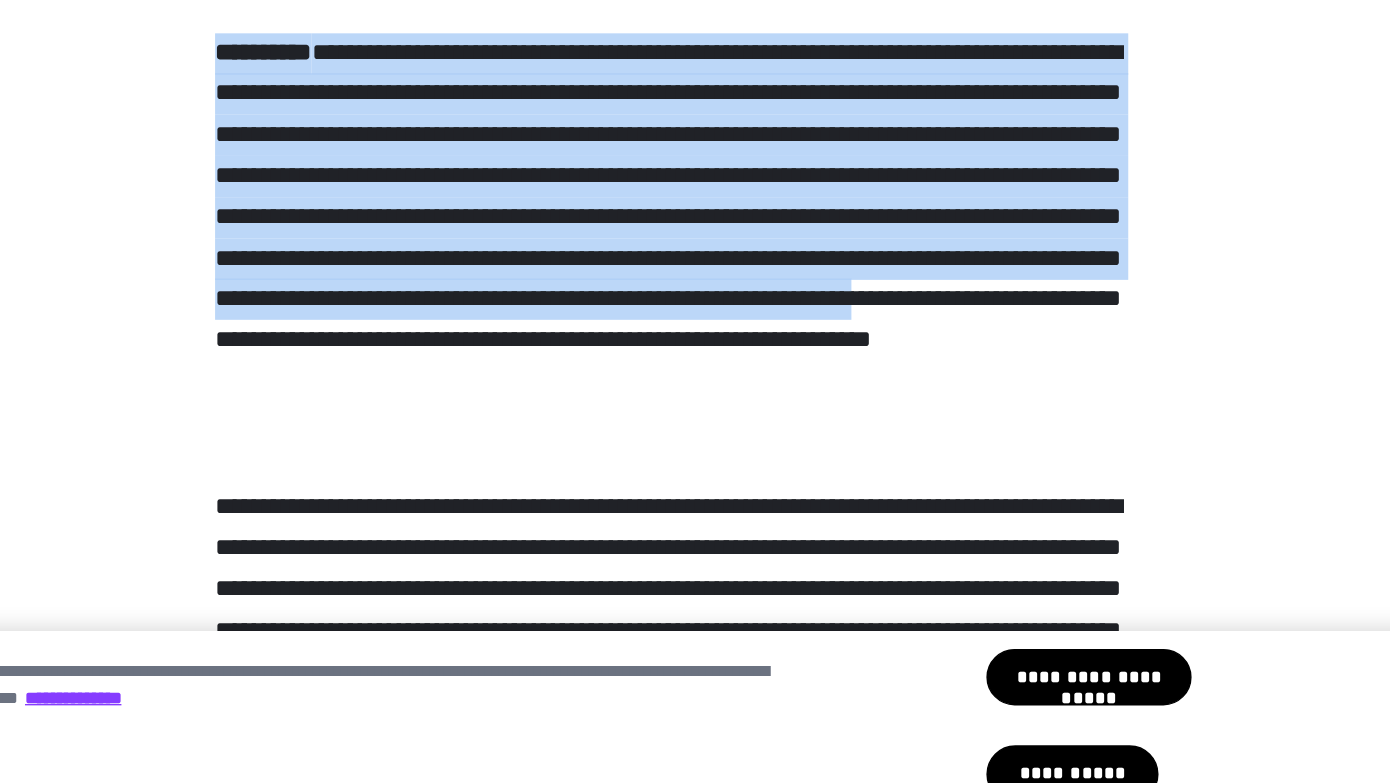 drag, startPoint x: 304, startPoint y: 357, endPoint x: 271, endPoint y: 576, distance: 221.47235 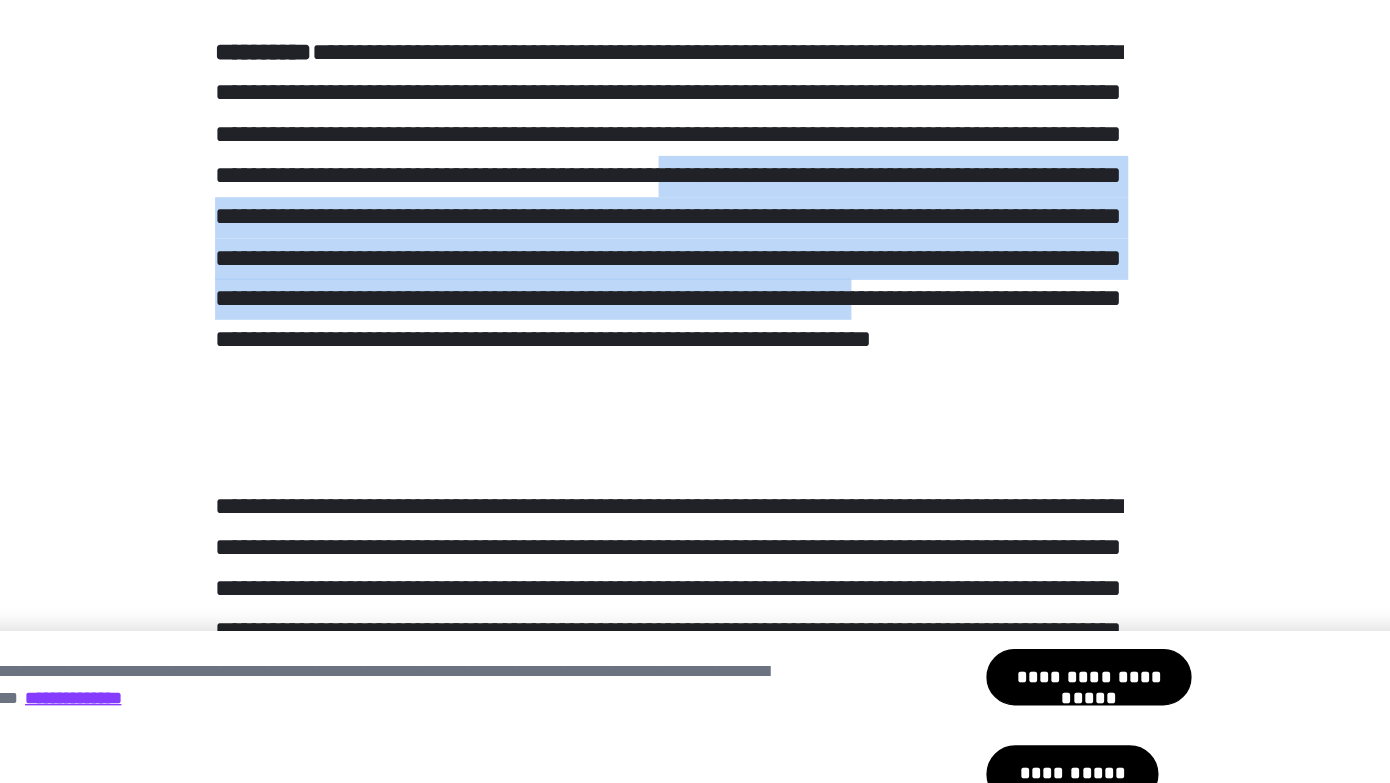 drag, startPoint x: 321, startPoint y: 458, endPoint x: 273, endPoint y: 593, distance: 143.27945 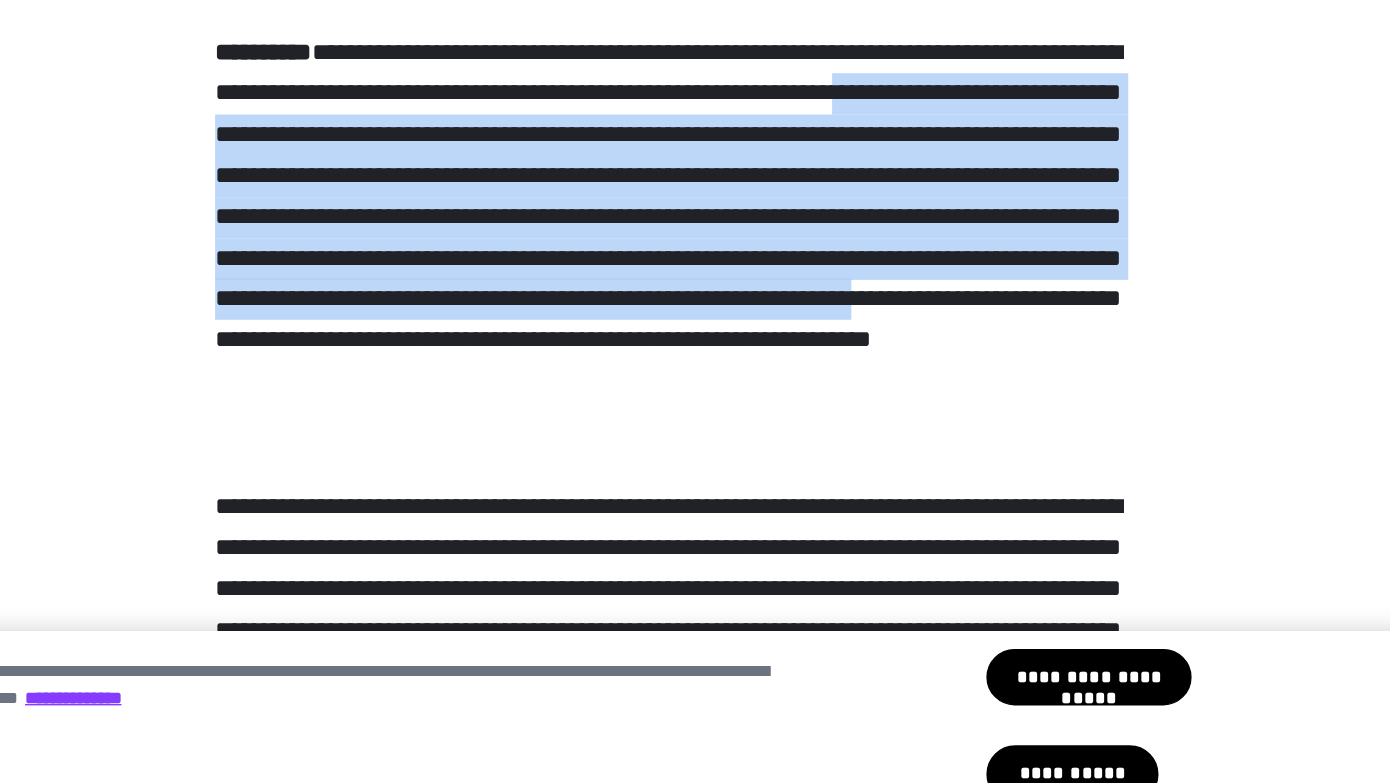 drag, startPoint x: 306, startPoint y: 593, endPoint x: 291, endPoint y: 419, distance: 174.64536 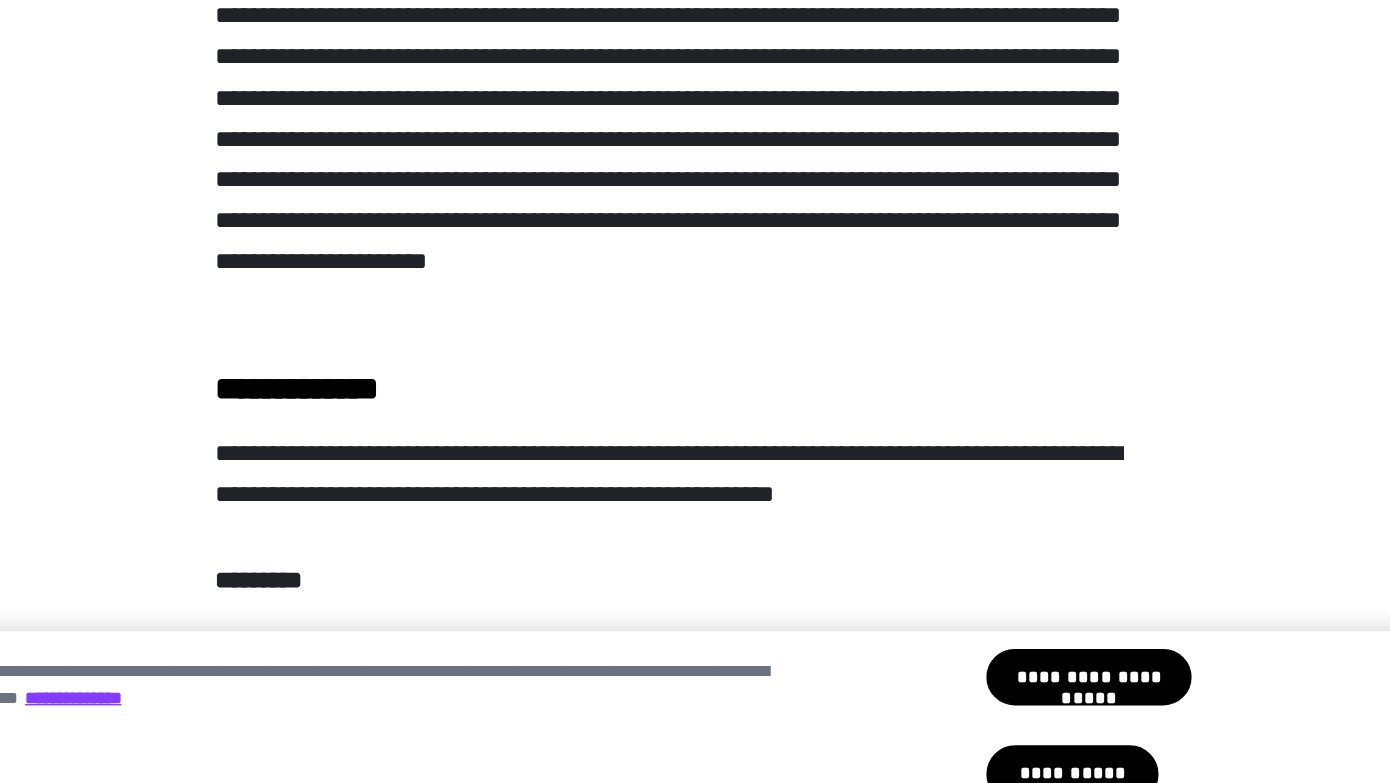 scroll, scrollTop: 10833, scrollLeft: 0, axis: vertical 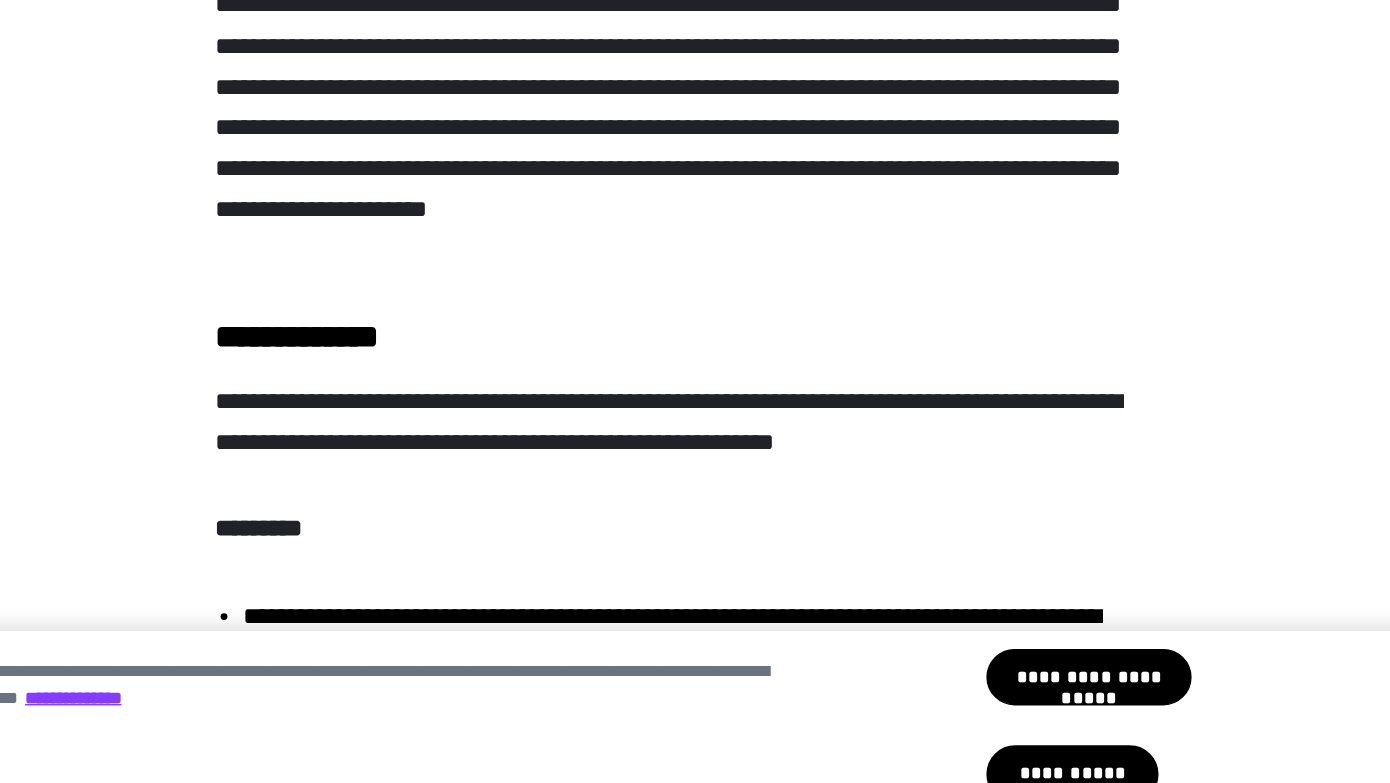 click on "**********" at bounding box center (695, -3101) 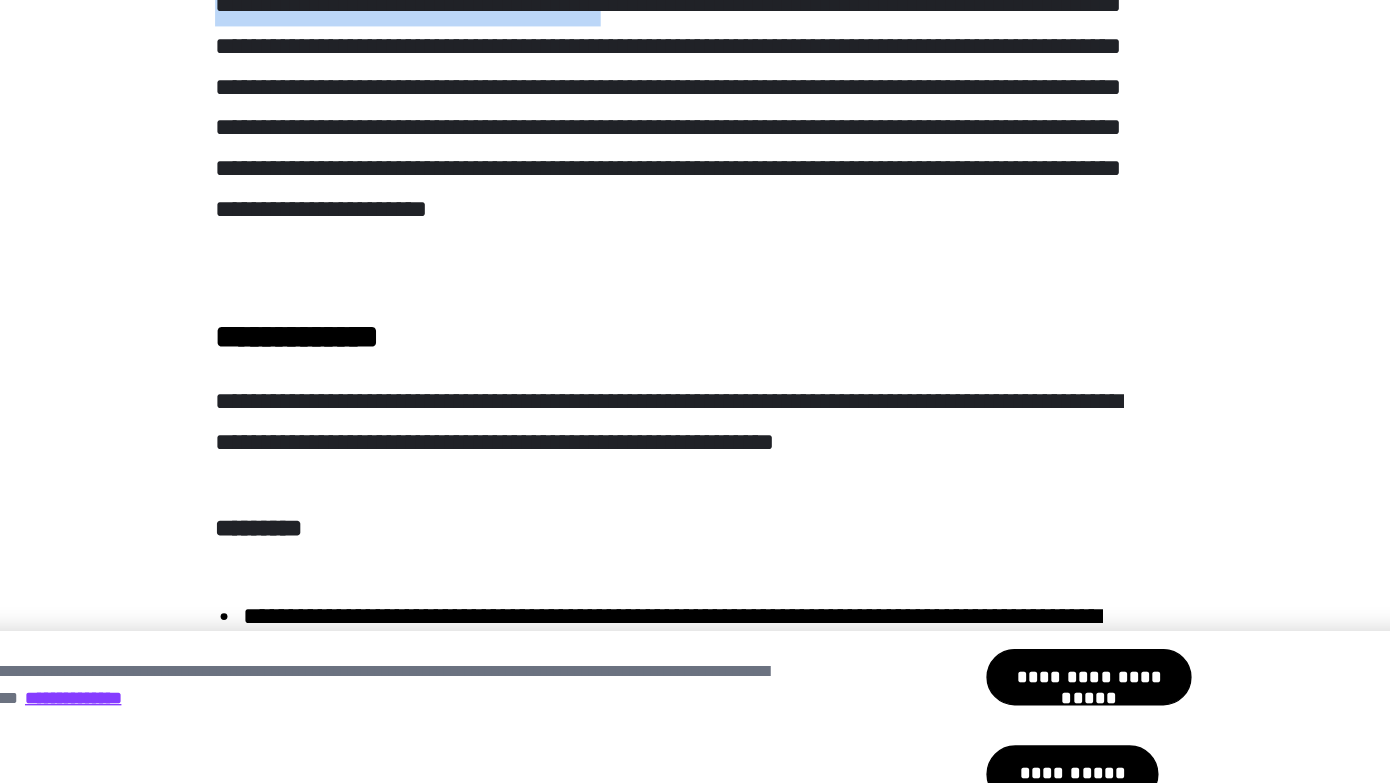 drag, startPoint x: 328, startPoint y: 261, endPoint x: 317, endPoint y: 346, distance: 85.70881 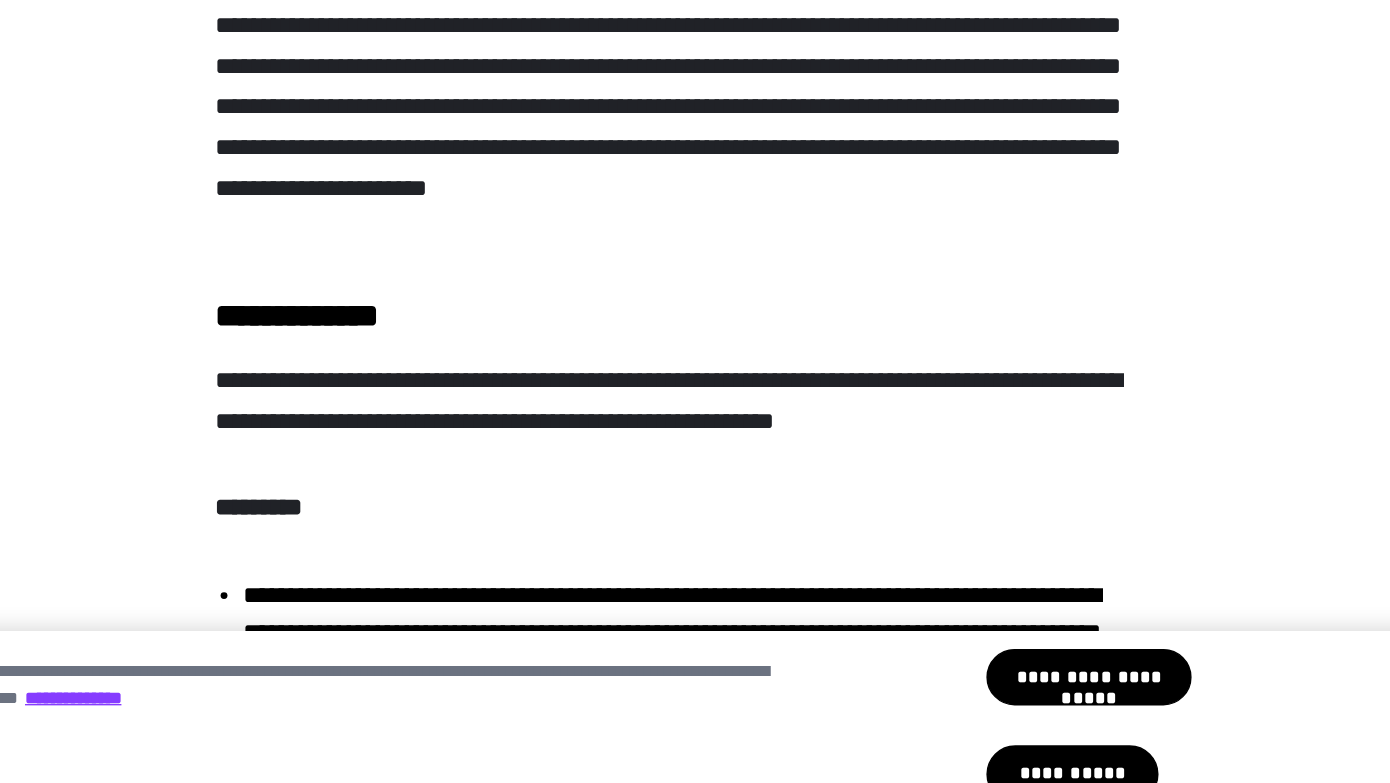 scroll, scrollTop: 10852, scrollLeft: 0, axis: vertical 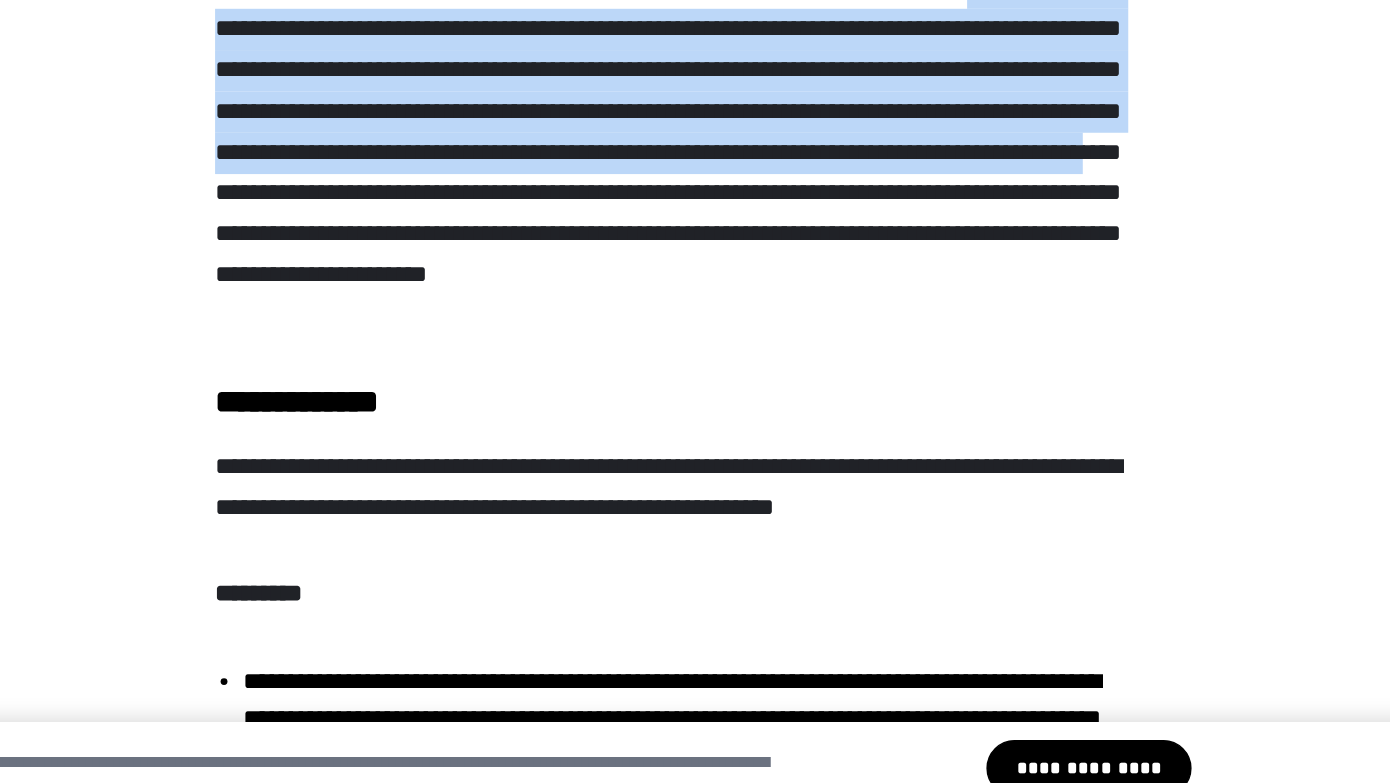 drag, startPoint x: 296, startPoint y: 256, endPoint x: 289, endPoint y: 428, distance: 172.14238 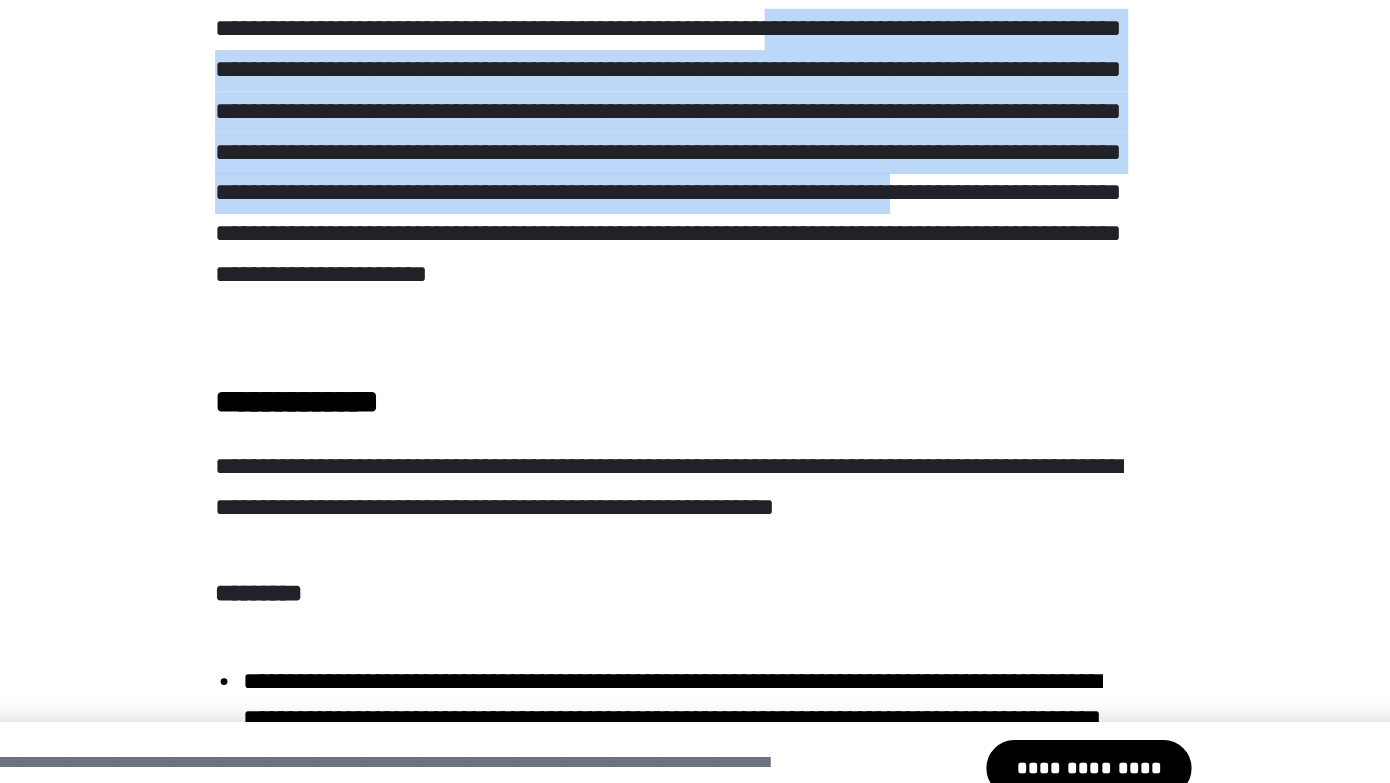 drag, startPoint x: 312, startPoint y: 449, endPoint x: 313, endPoint y: 292, distance: 157.00319 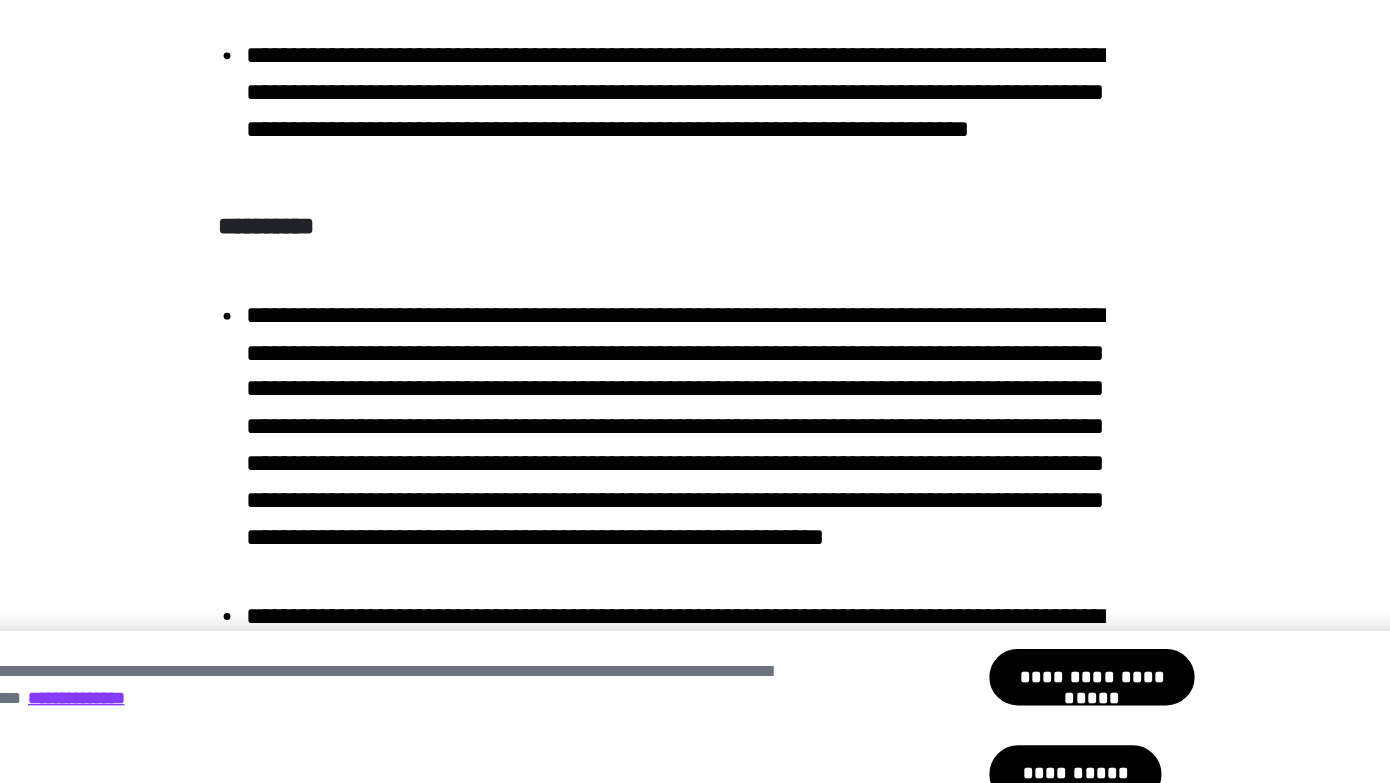 scroll, scrollTop: 11410, scrollLeft: 0, axis: vertical 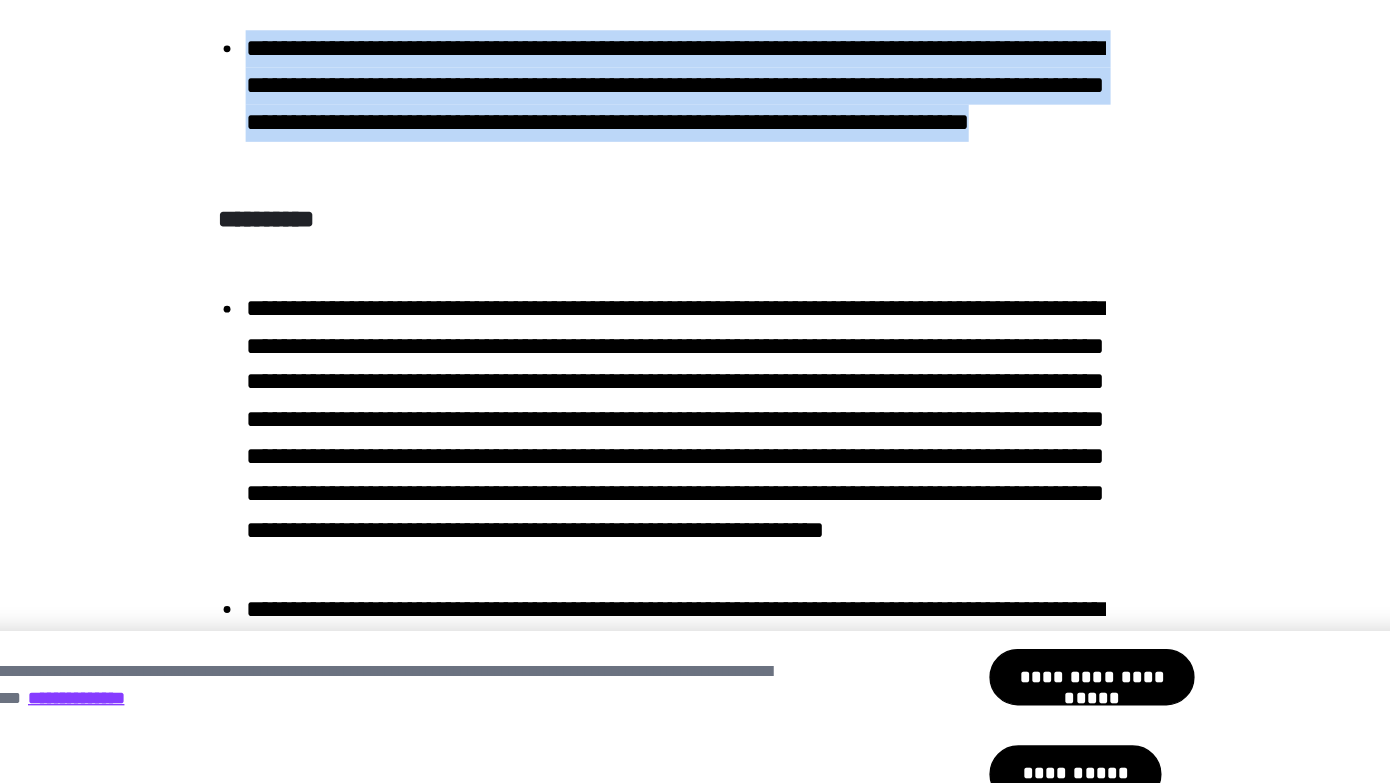 drag, startPoint x: 509, startPoint y: 431, endPoint x: 244, endPoint y: 350, distance: 277.10287 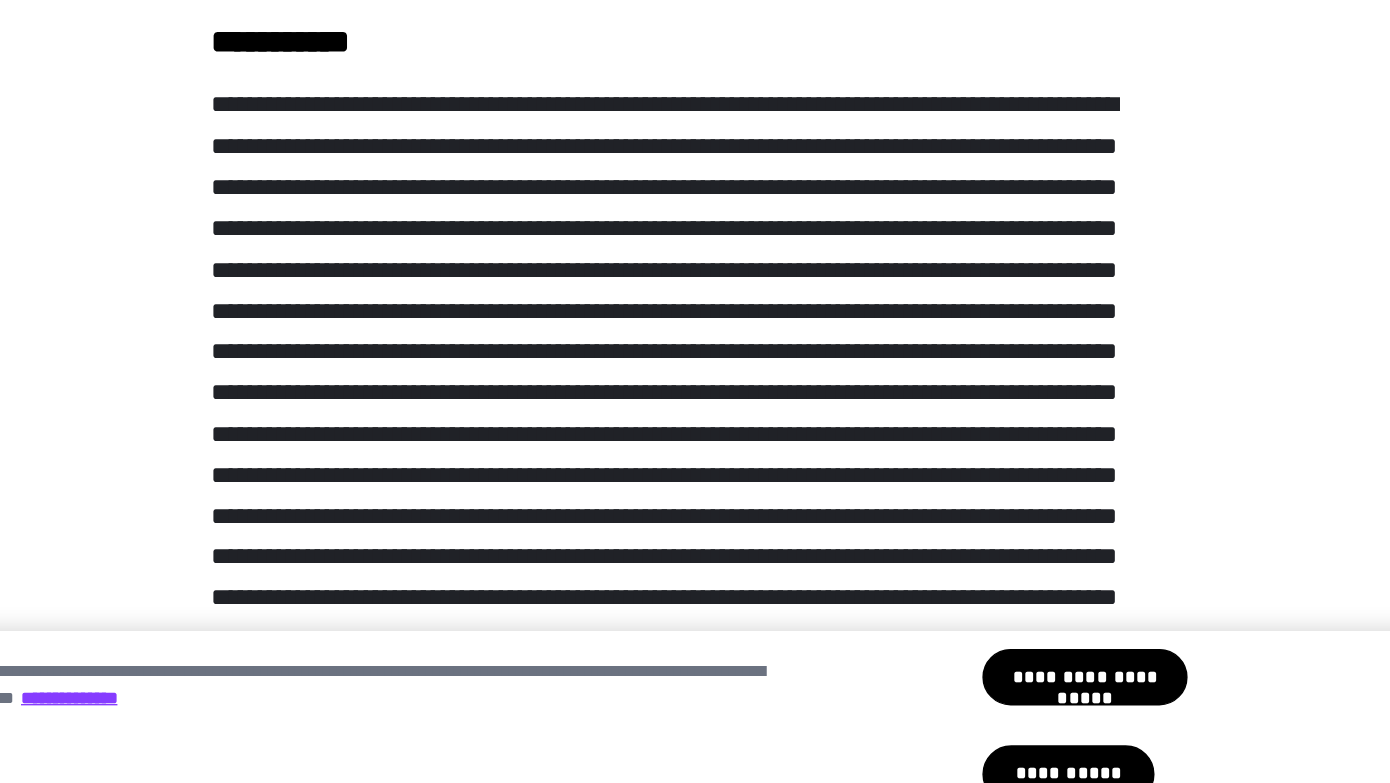 scroll, scrollTop: 12784, scrollLeft: 0, axis: vertical 